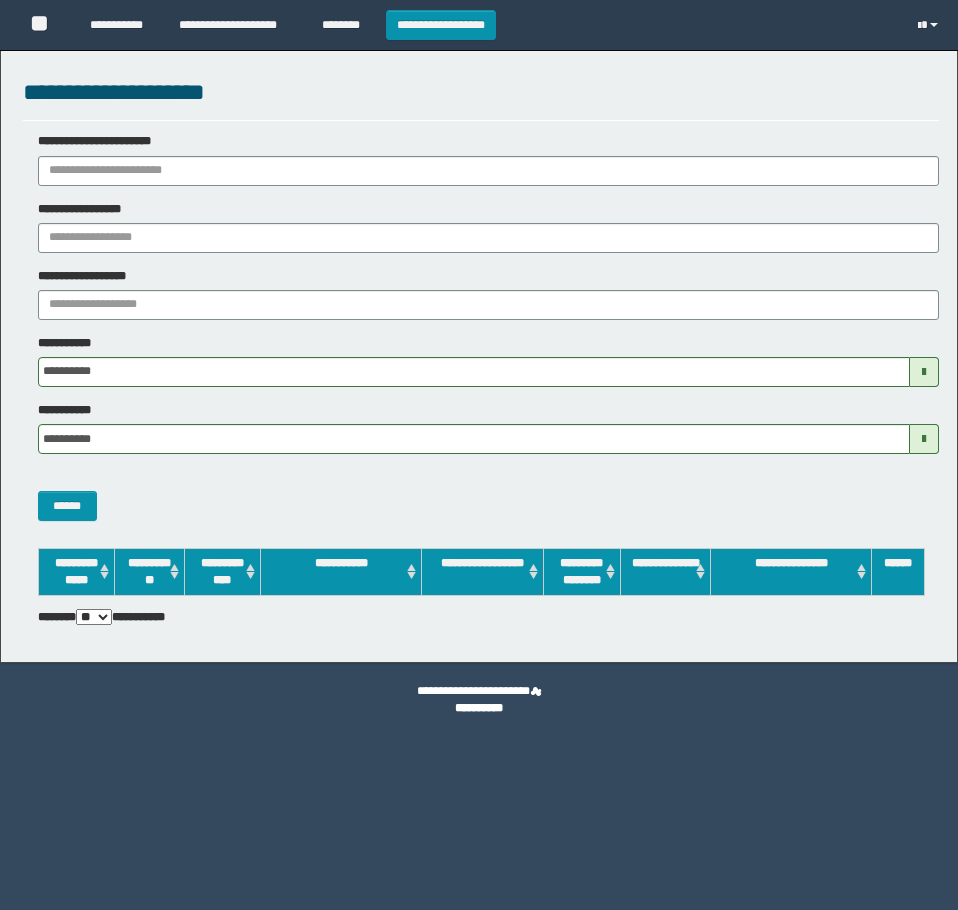scroll, scrollTop: 0, scrollLeft: 0, axis: both 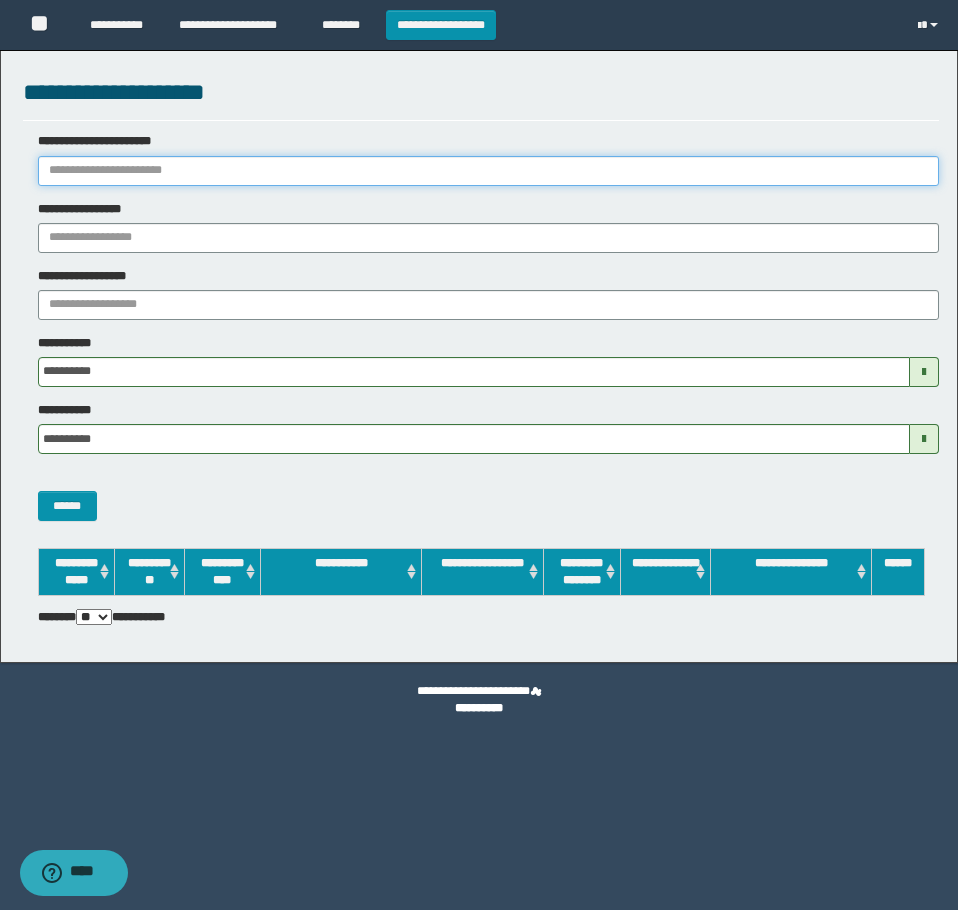 click on "**********" at bounding box center [488, 171] 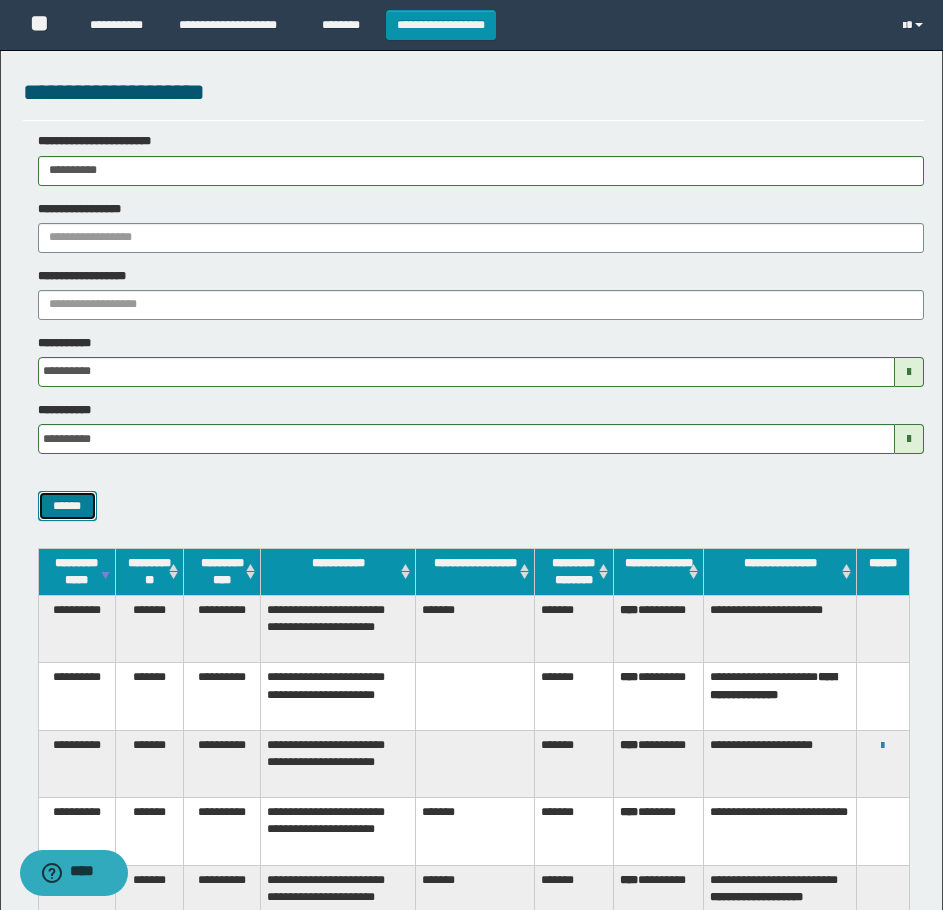 click on "******" at bounding box center (67, 506) 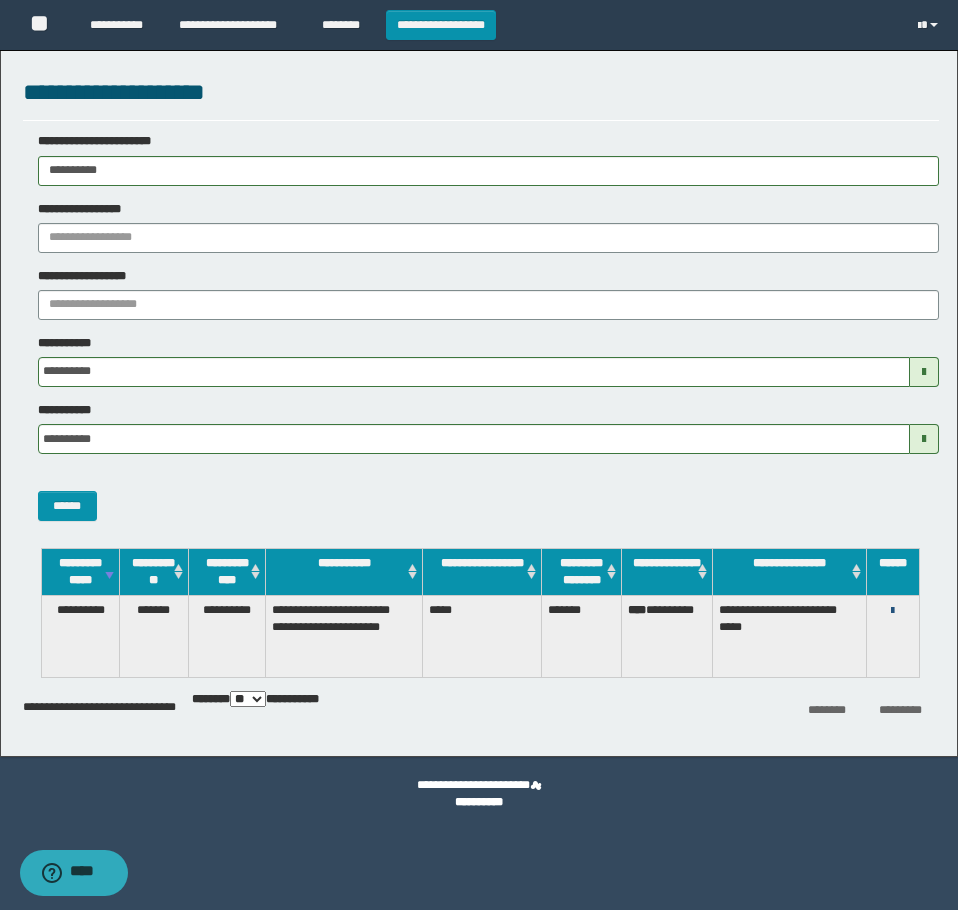 click at bounding box center (892, 611) 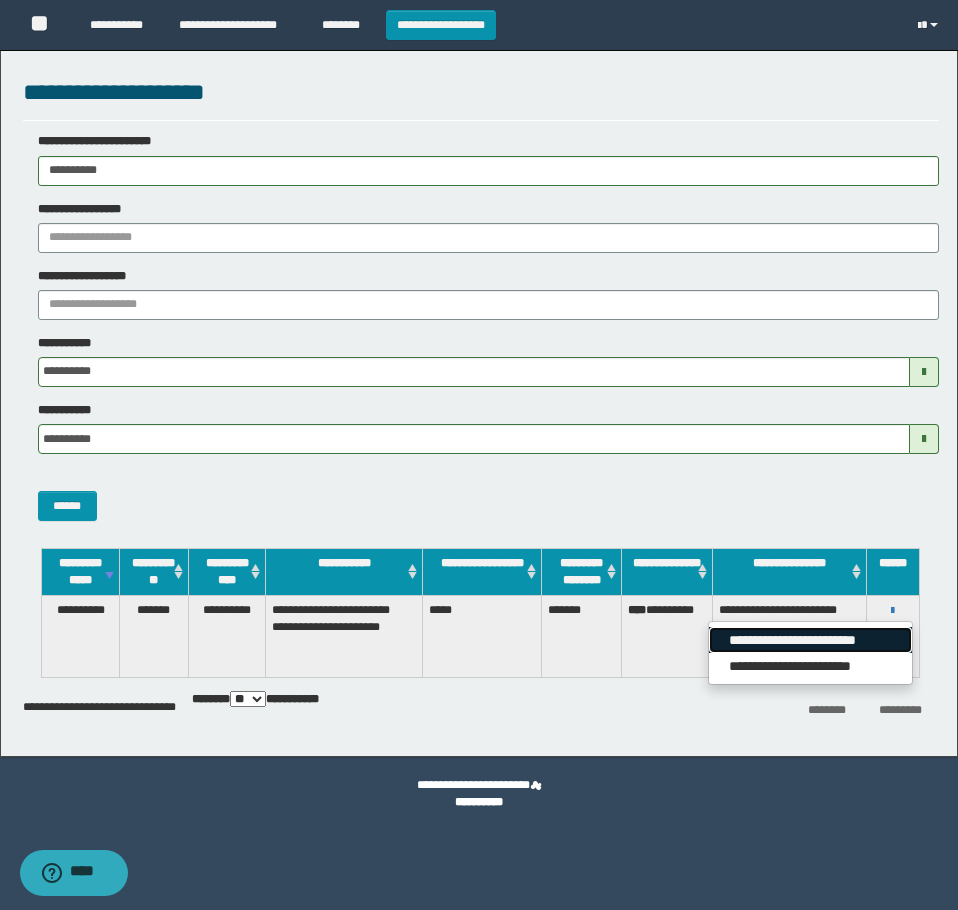click on "**********" at bounding box center (810, 640) 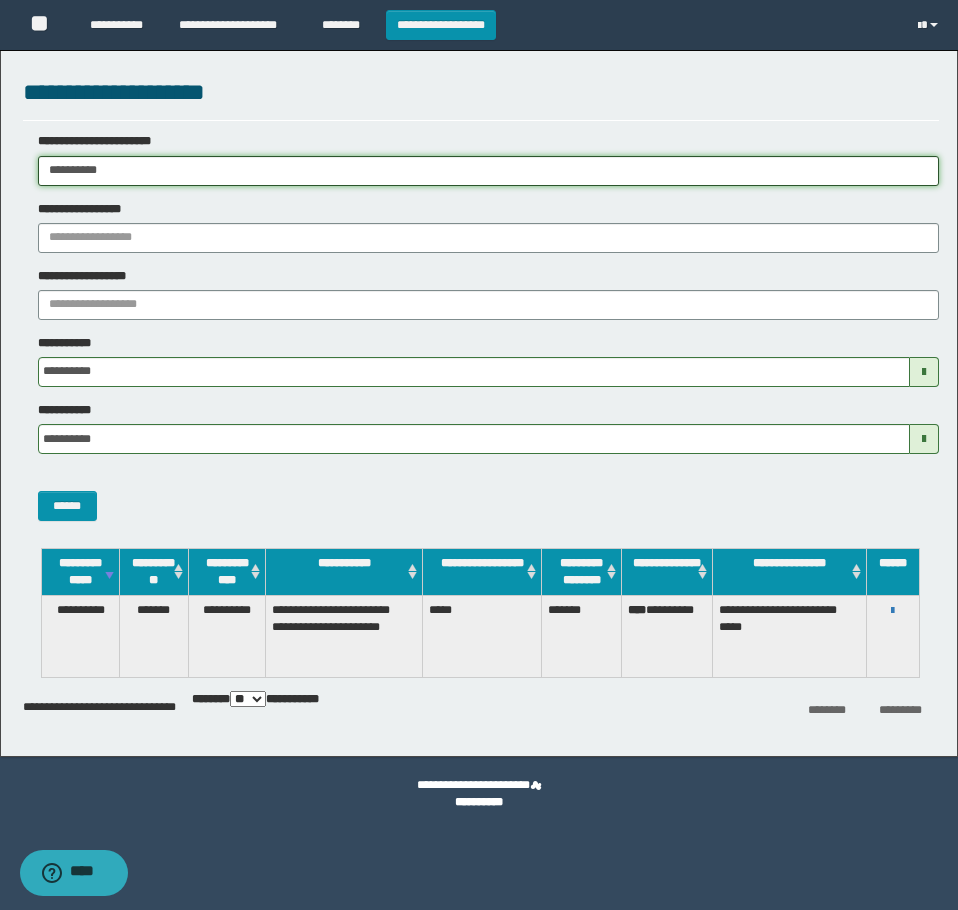 drag, startPoint x: 286, startPoint y: 161, endPoint x: -1, endPoint y: 221, distance: 293.2047 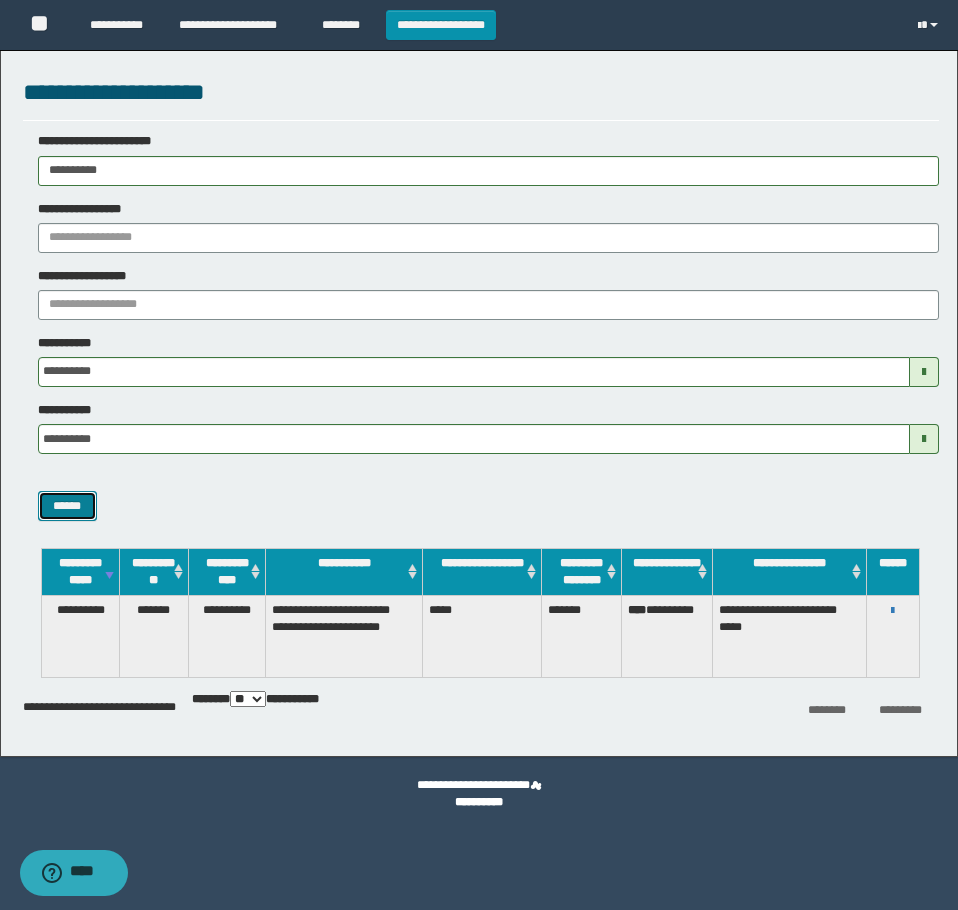 click on "******" at bounding box center (67, 506) 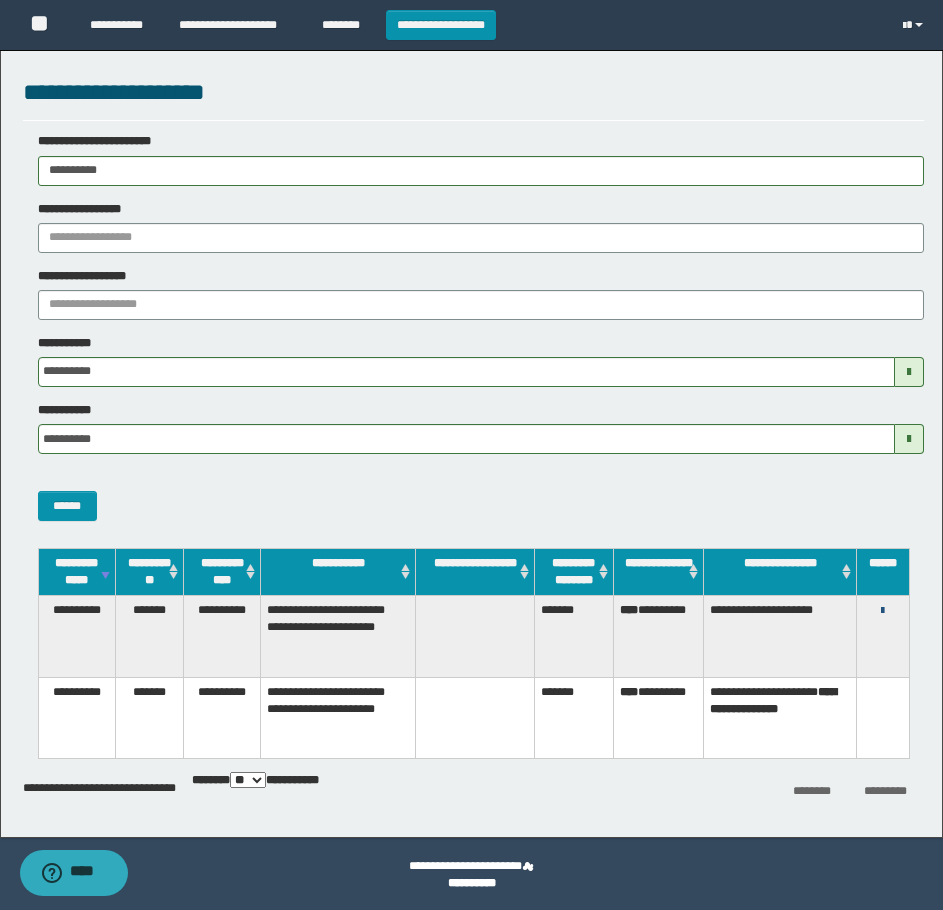 click at bounding box center (882, 611) 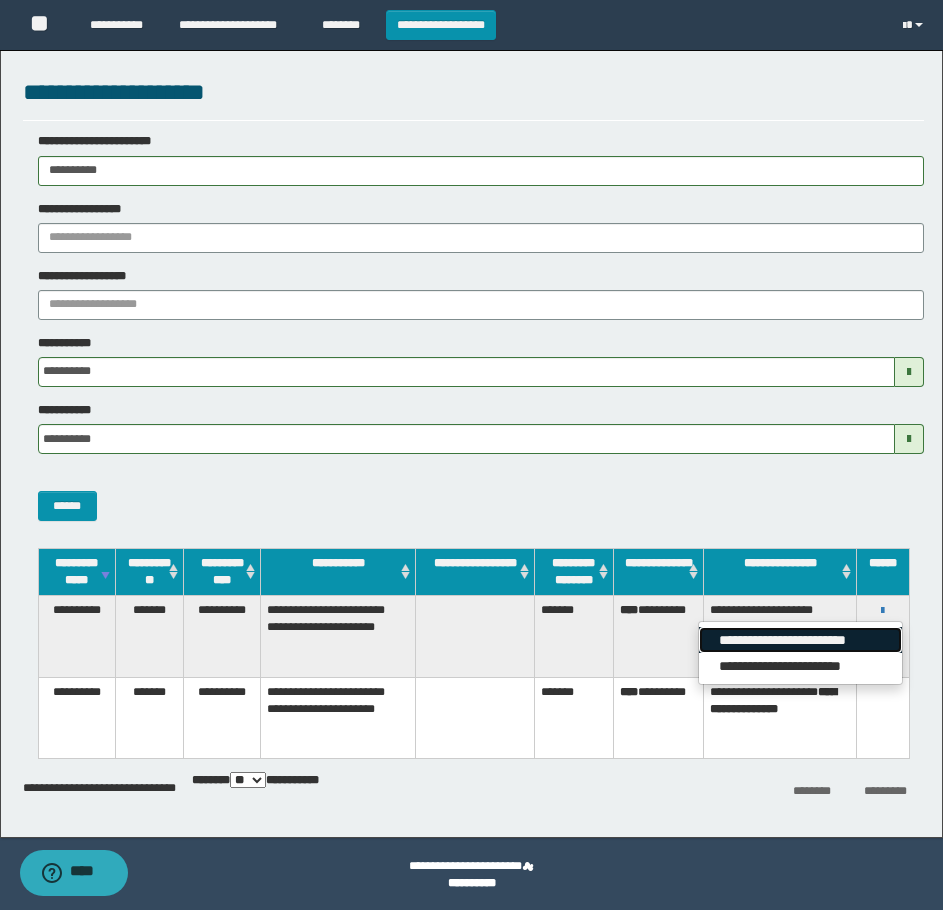 click on "**********" at bounding box center [800, 640] 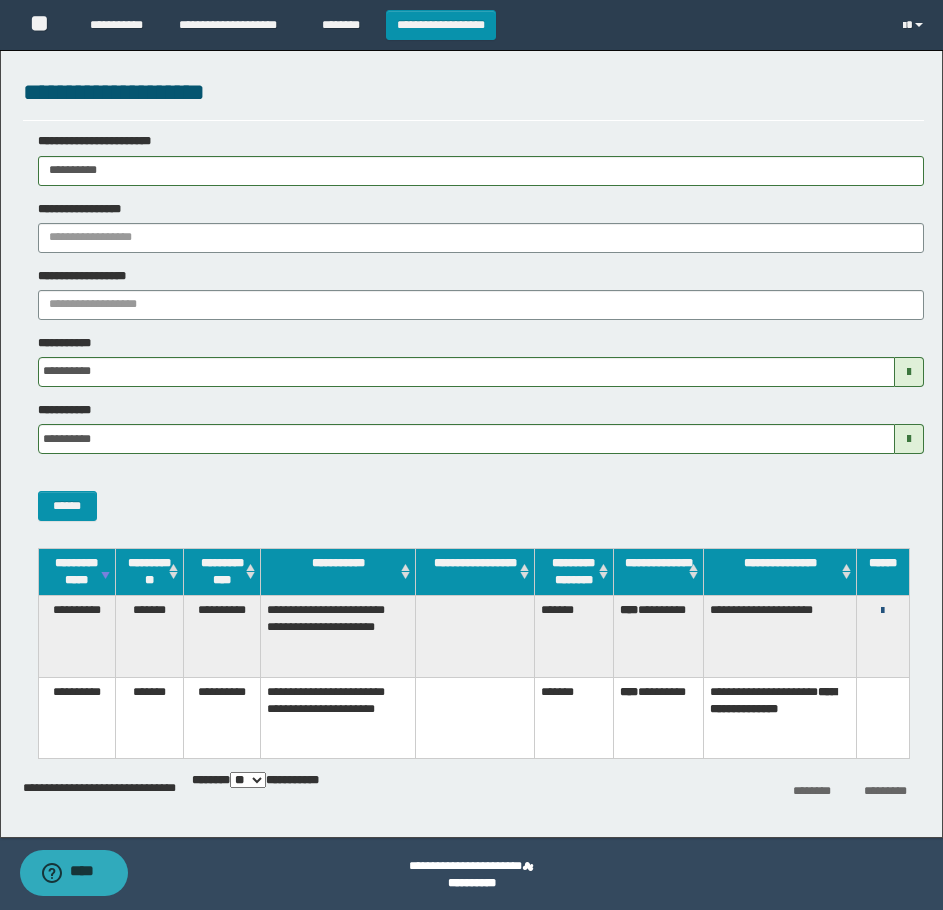 click at bounding box center (882, 611) 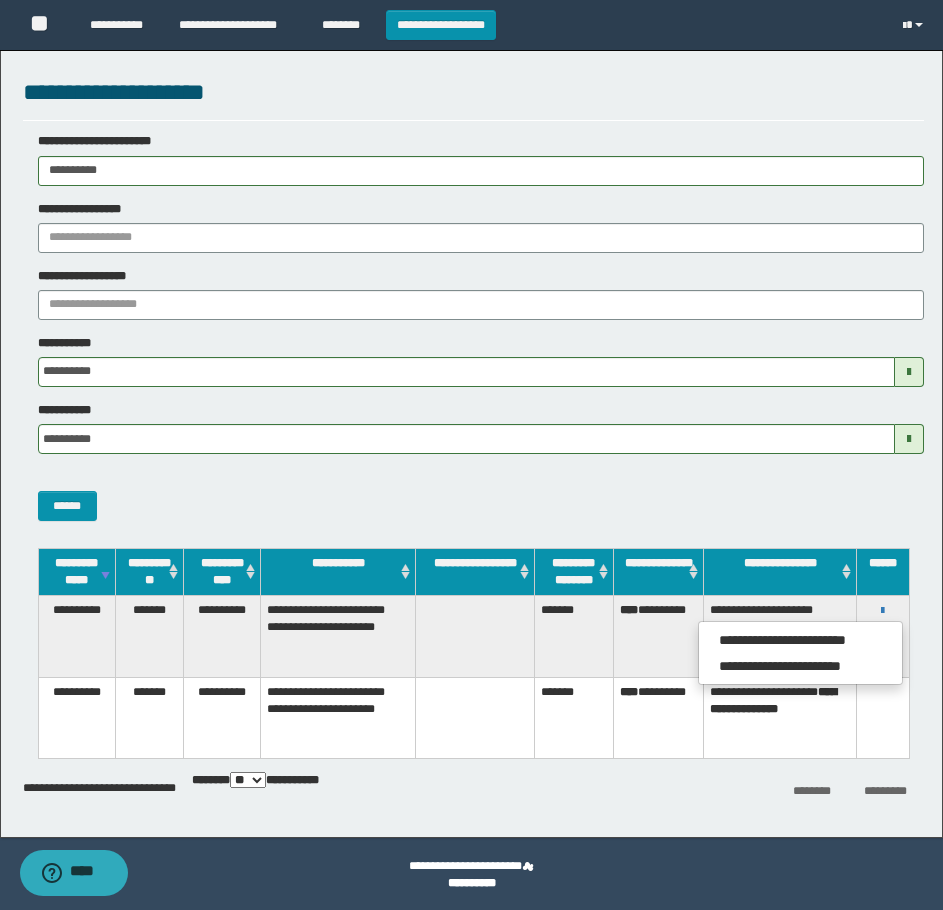 click on "**********" at bounding box center [800, 653] 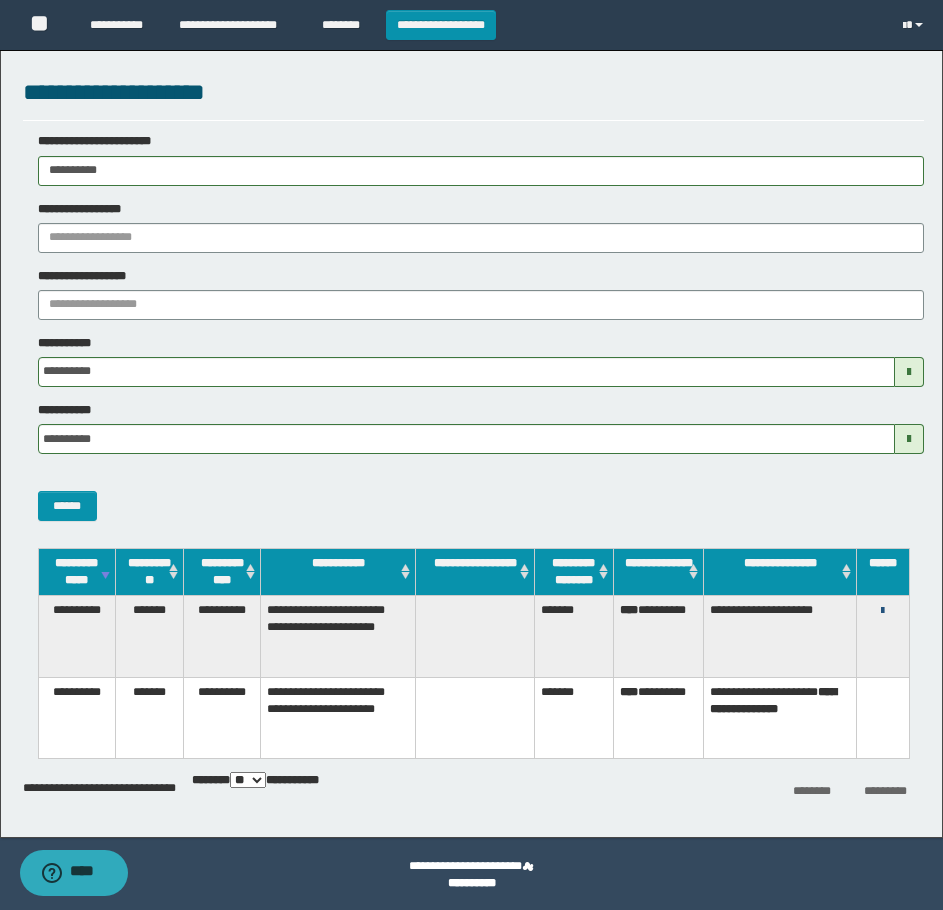 click at bounding box center [882, 611] 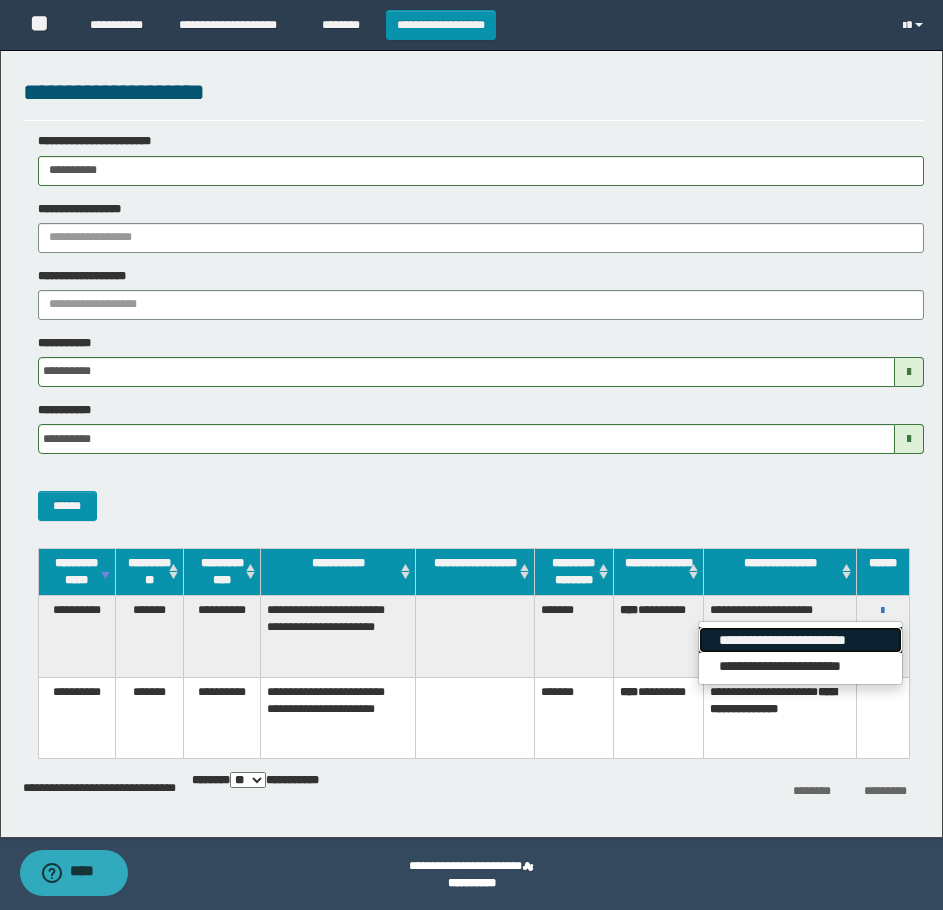 click on "**********" at bounding box center (800, 640) 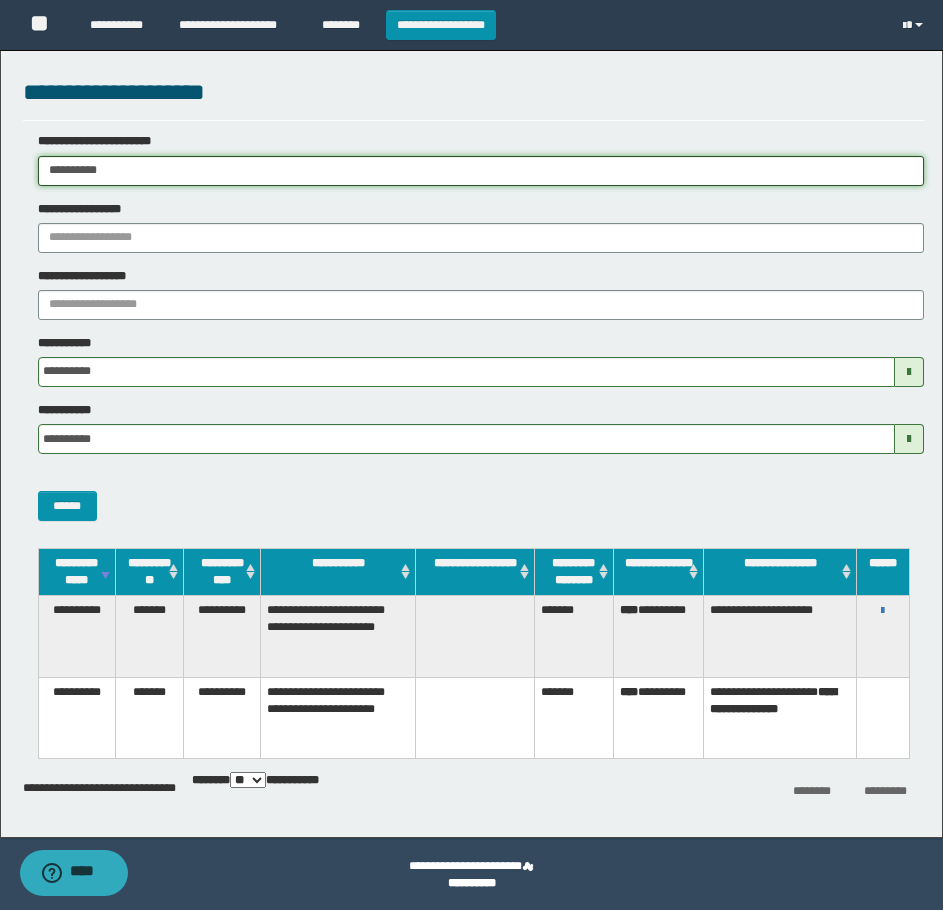 drag, startPoint x: 194, startPoint y: 170, endPoint x: -1, endPoint y: 245, distance: 208.92583 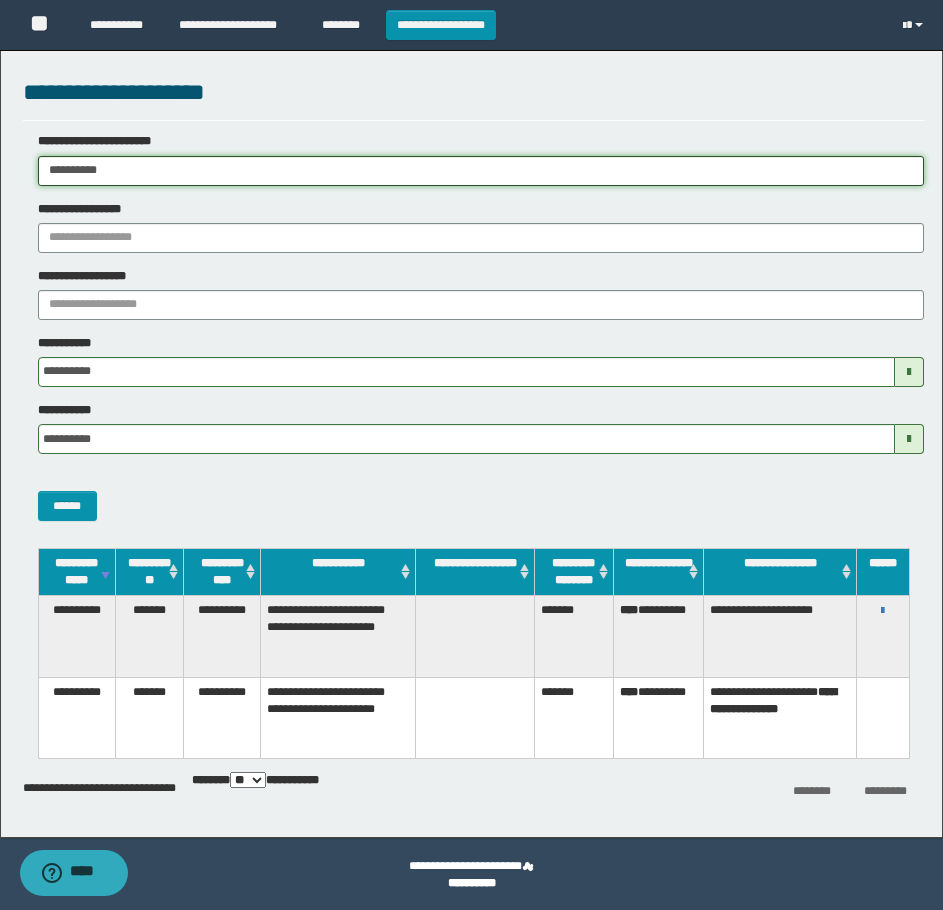 click on "**********" at bounding box center [471, 455] 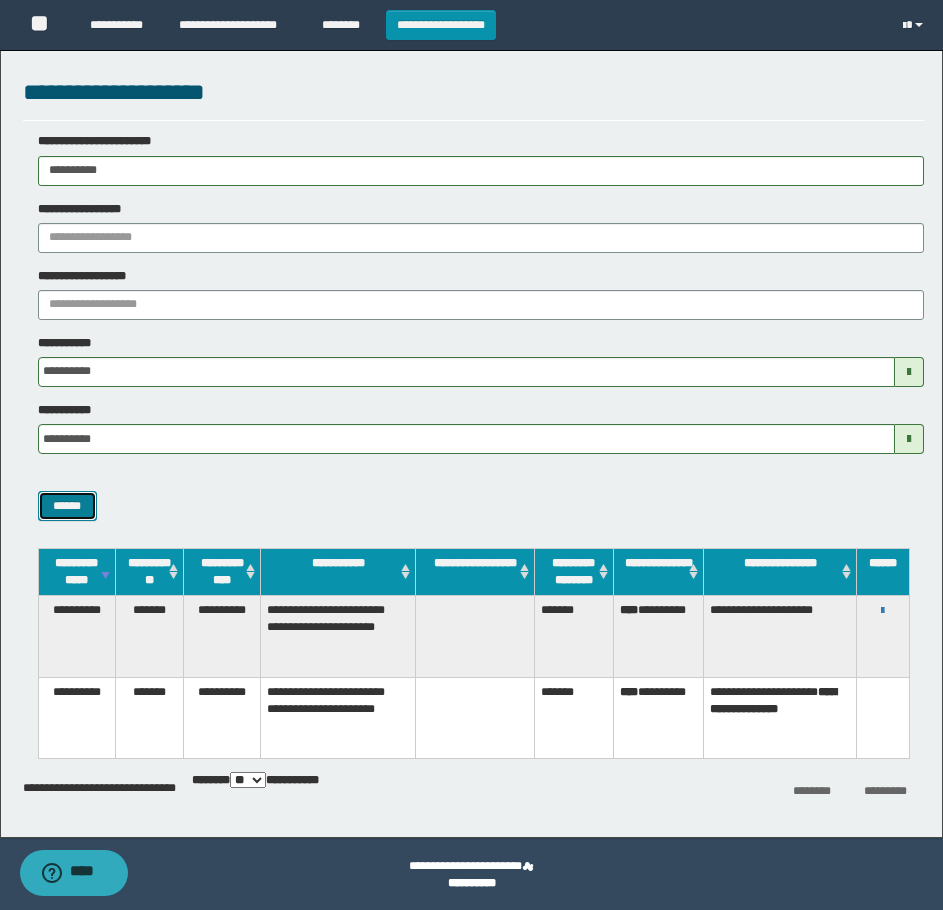 click on "******" at bounding box center [67, 506] 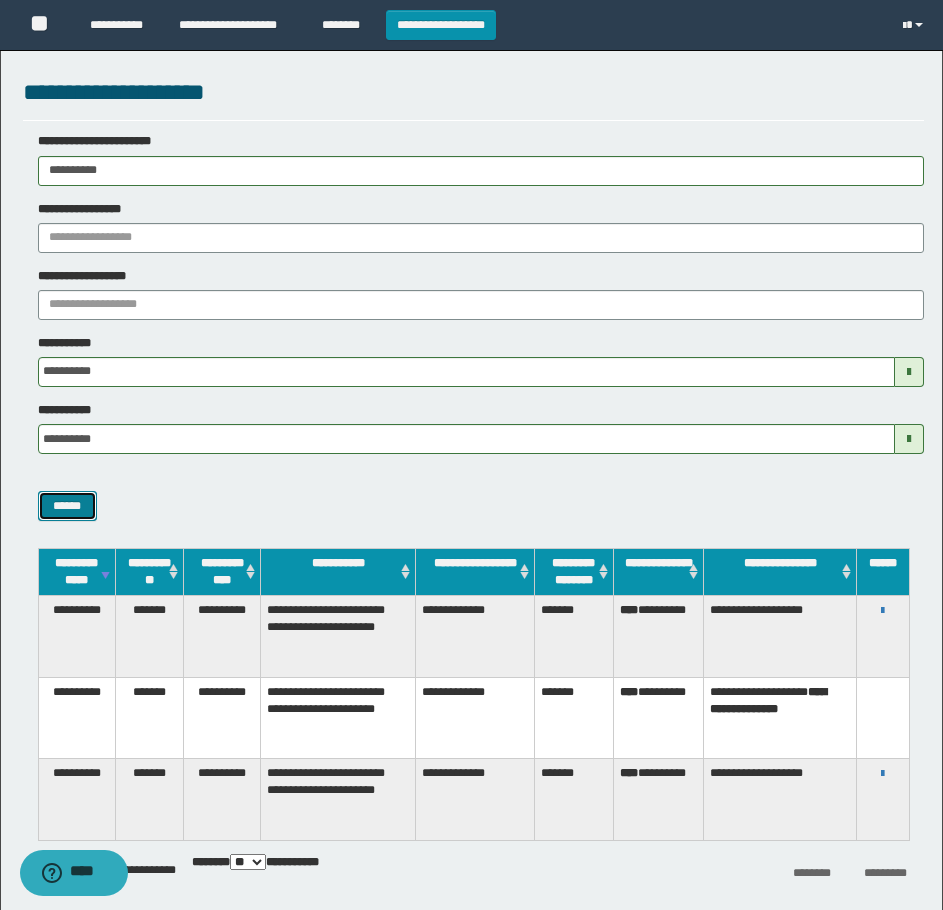 click on "******" at bounding box center [67, 506] 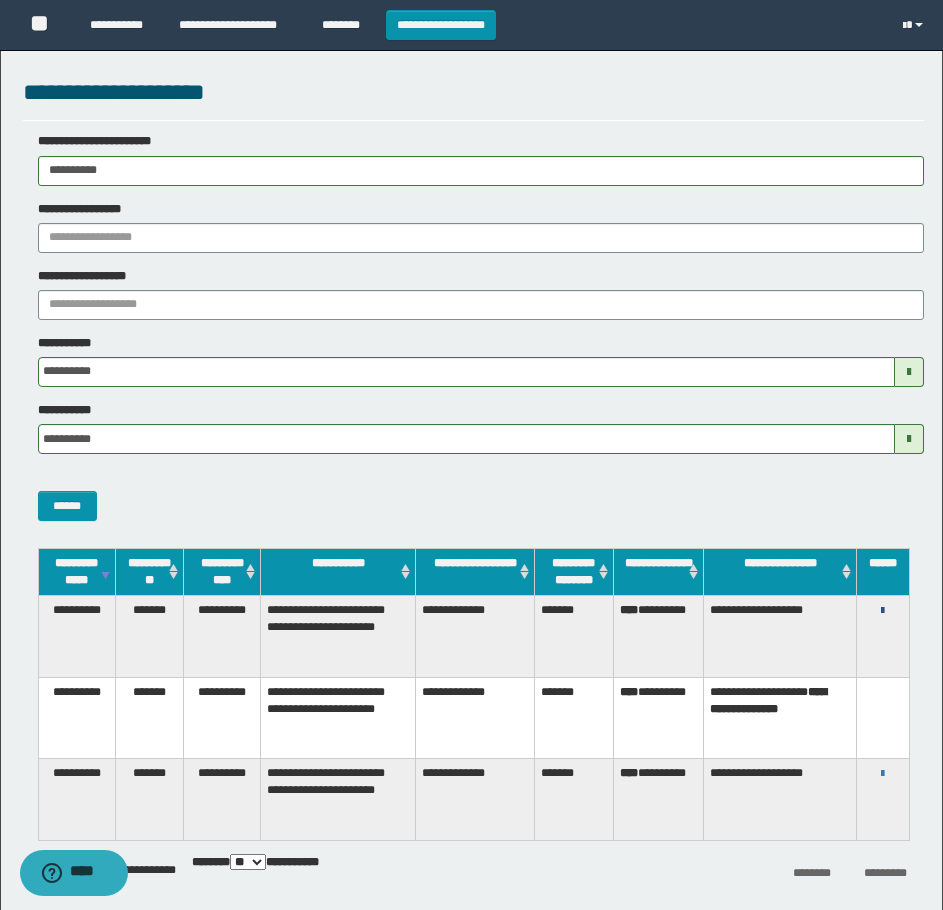 click at bounding box center [882, 611] 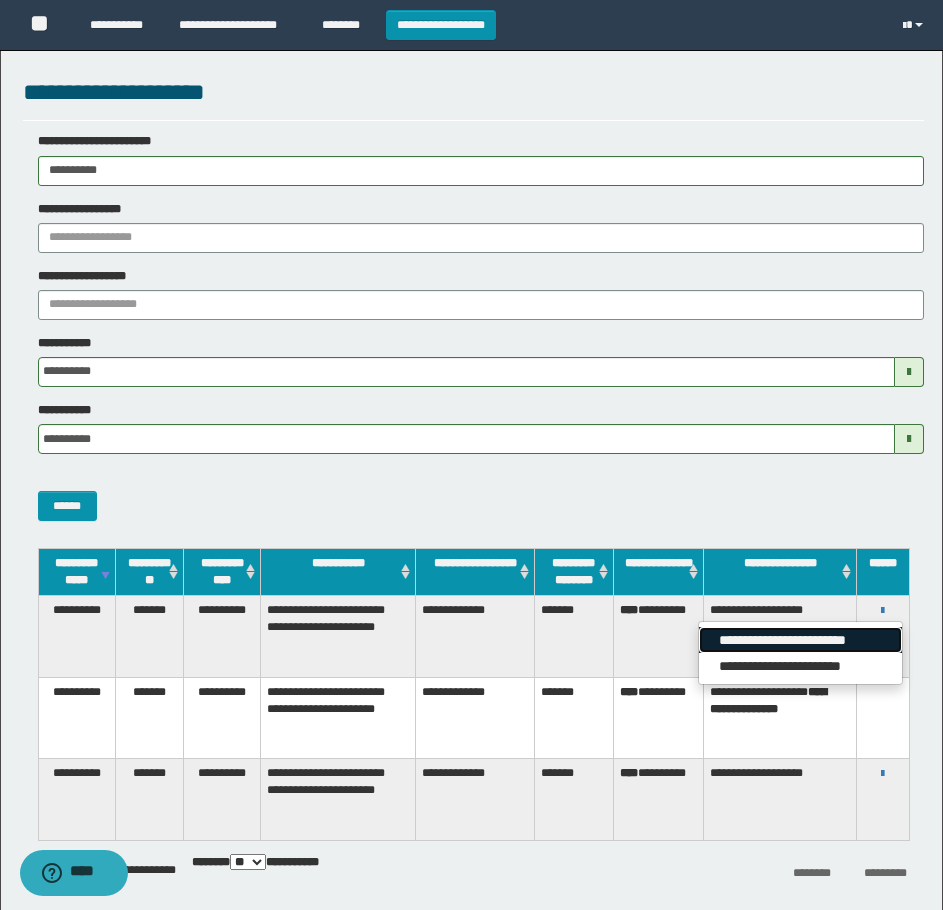 click on "**********" at bounding box center [800, 640] 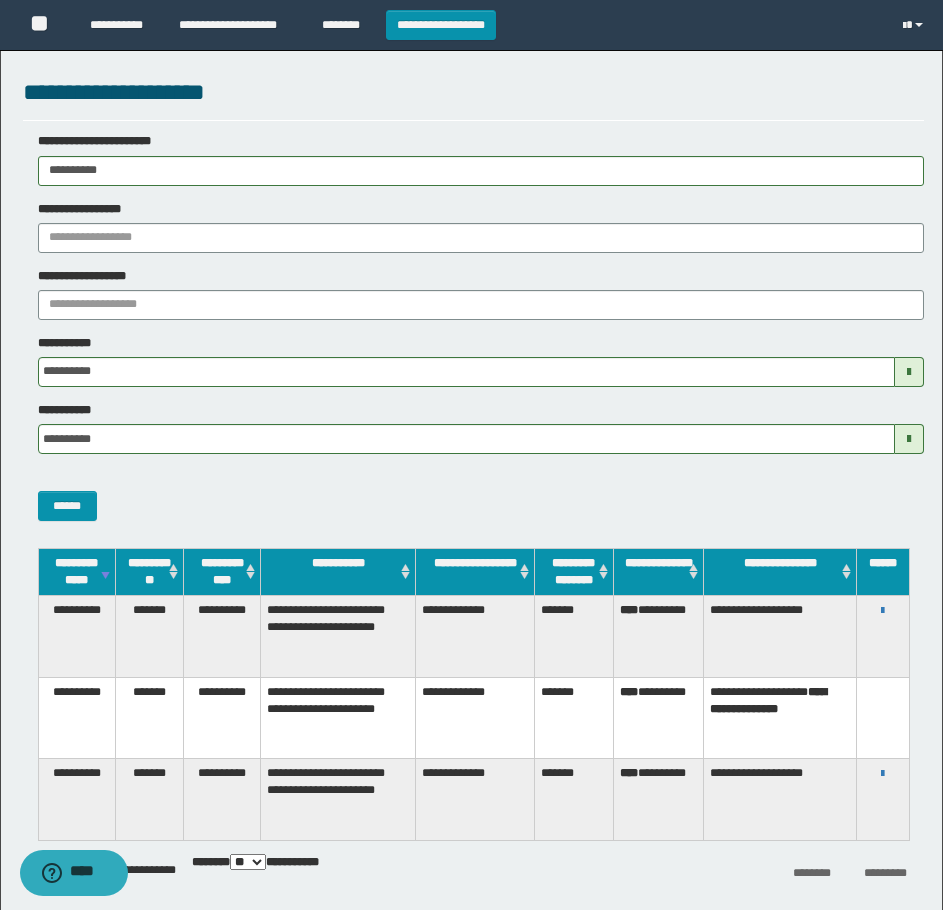drag, startPoint x: 160, startPoint y: 168, endPoint x: 61, endPoint y: 396, distance: 248.56589 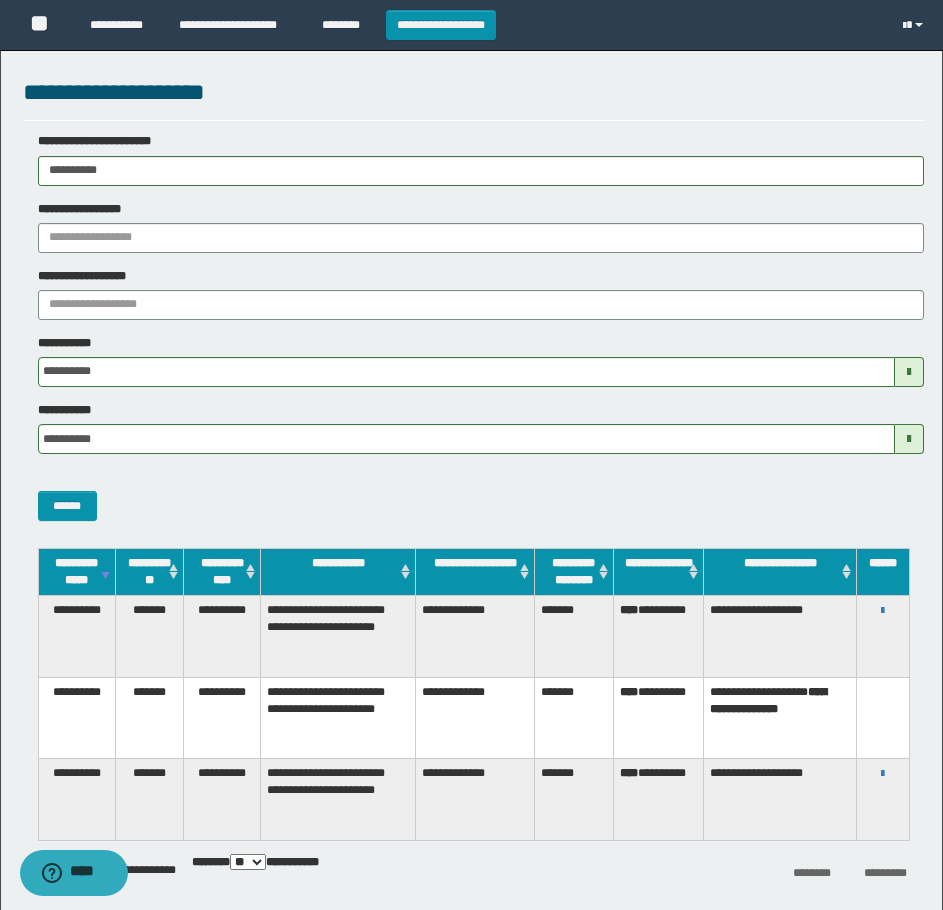 click on "**********" at bounding box center (471, 455) 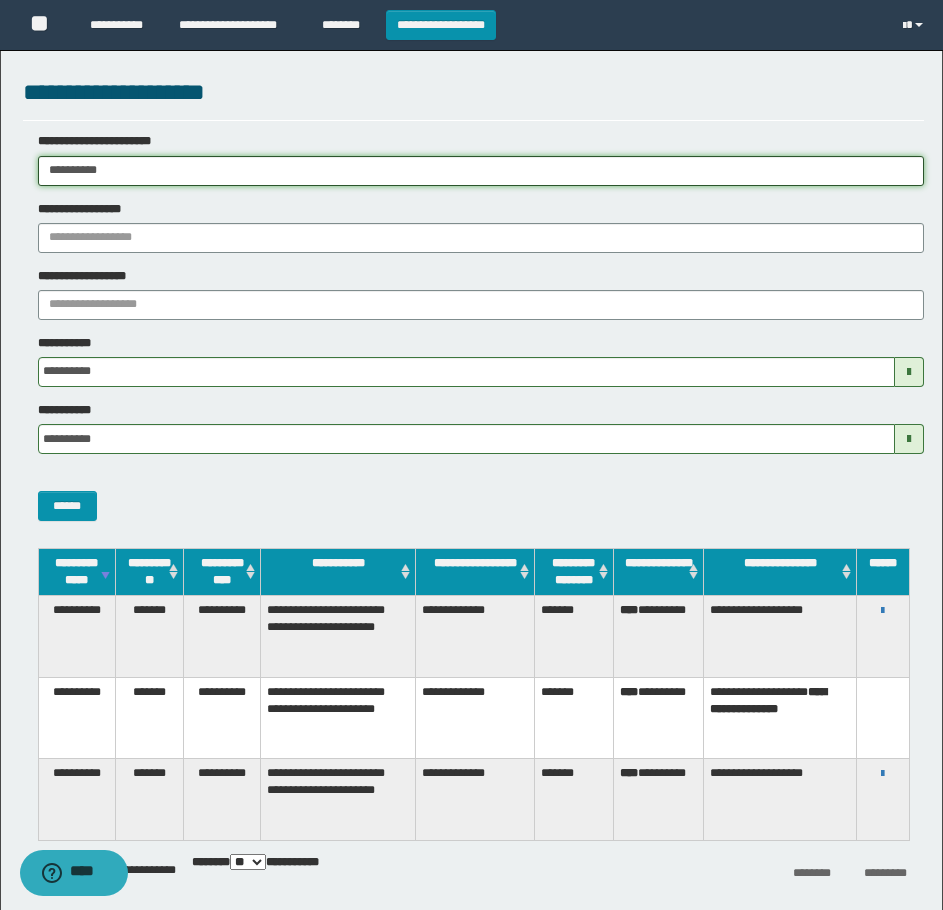 paste 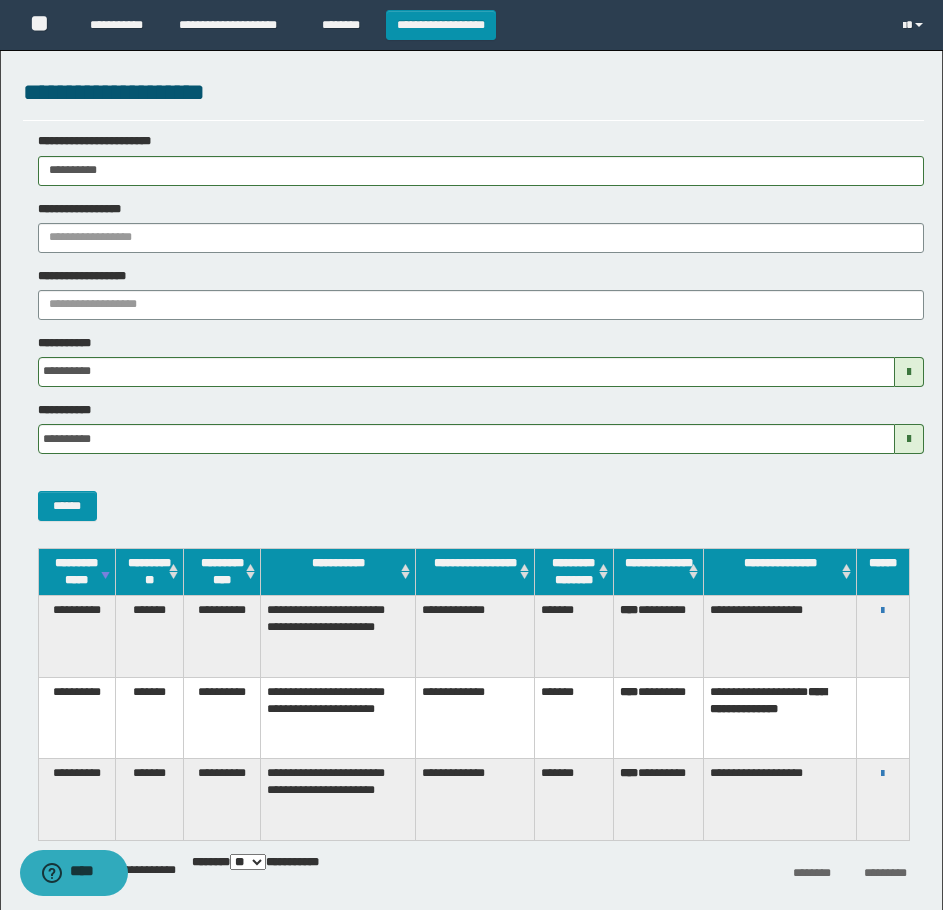 click on "**********" at bounding box center [473, 402] 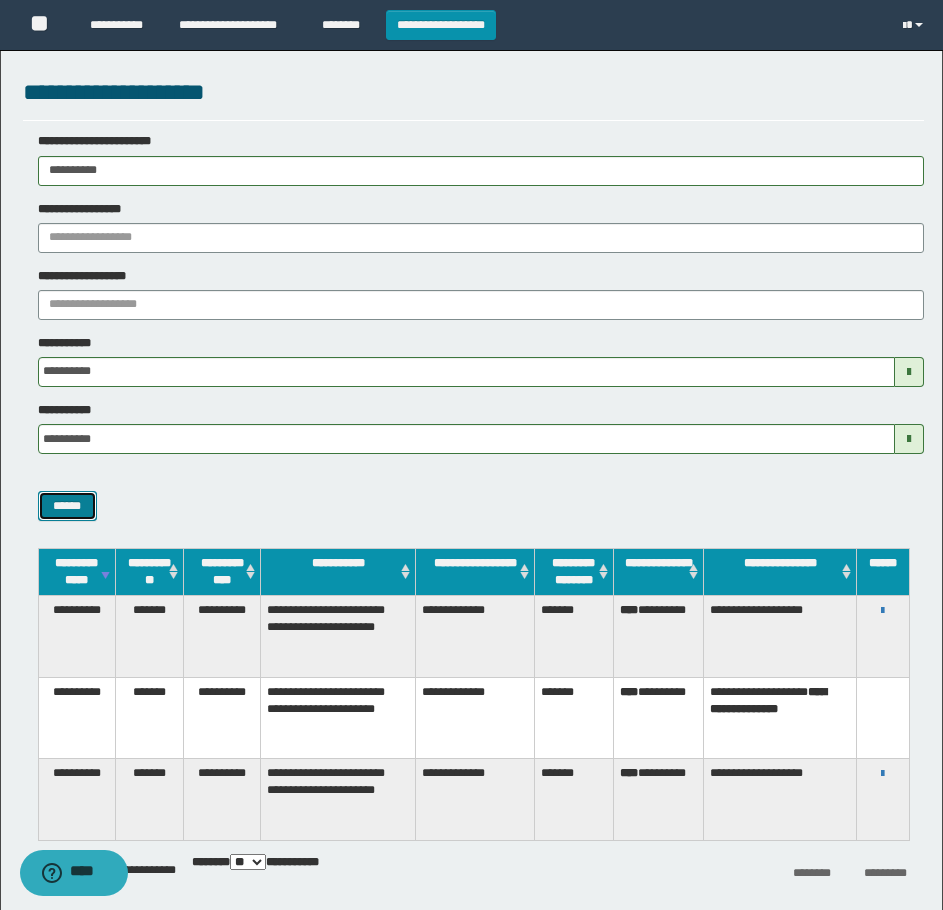 click on "******" at bounding box center (67, 506) 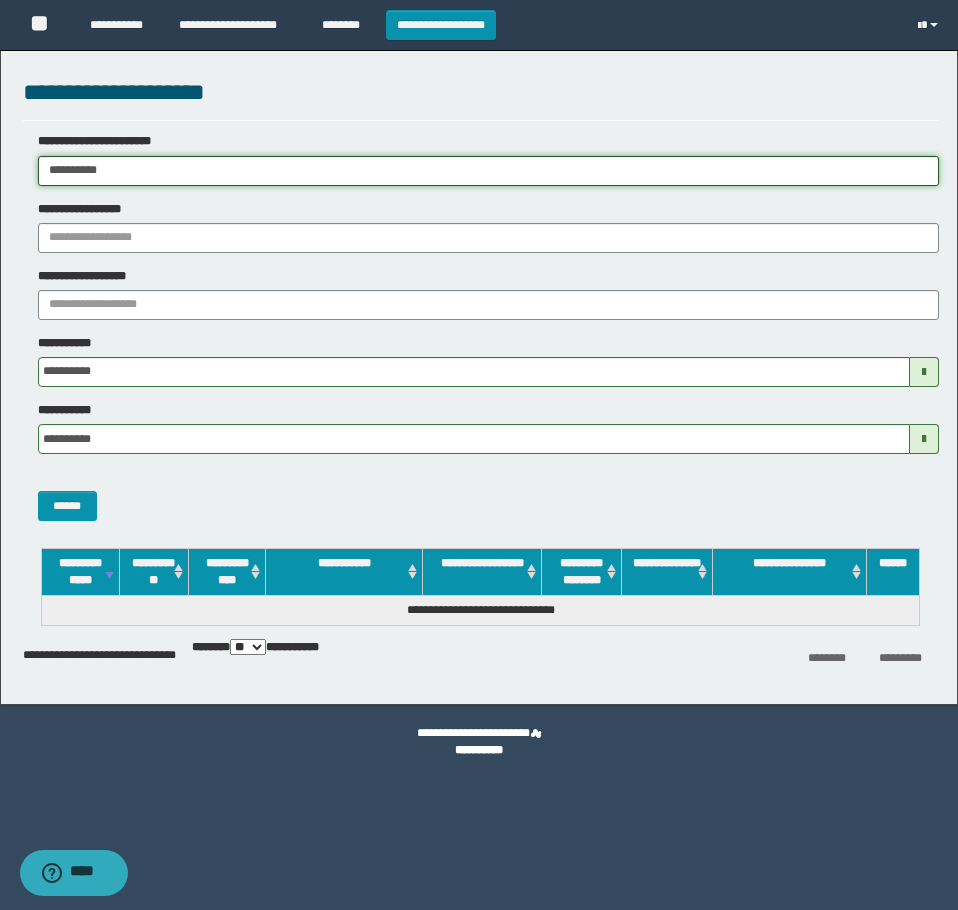 drag, startPoint x: 166, startPoint y: 161, endPoint x: -1, endPoint y: 211, distance: 174.32442 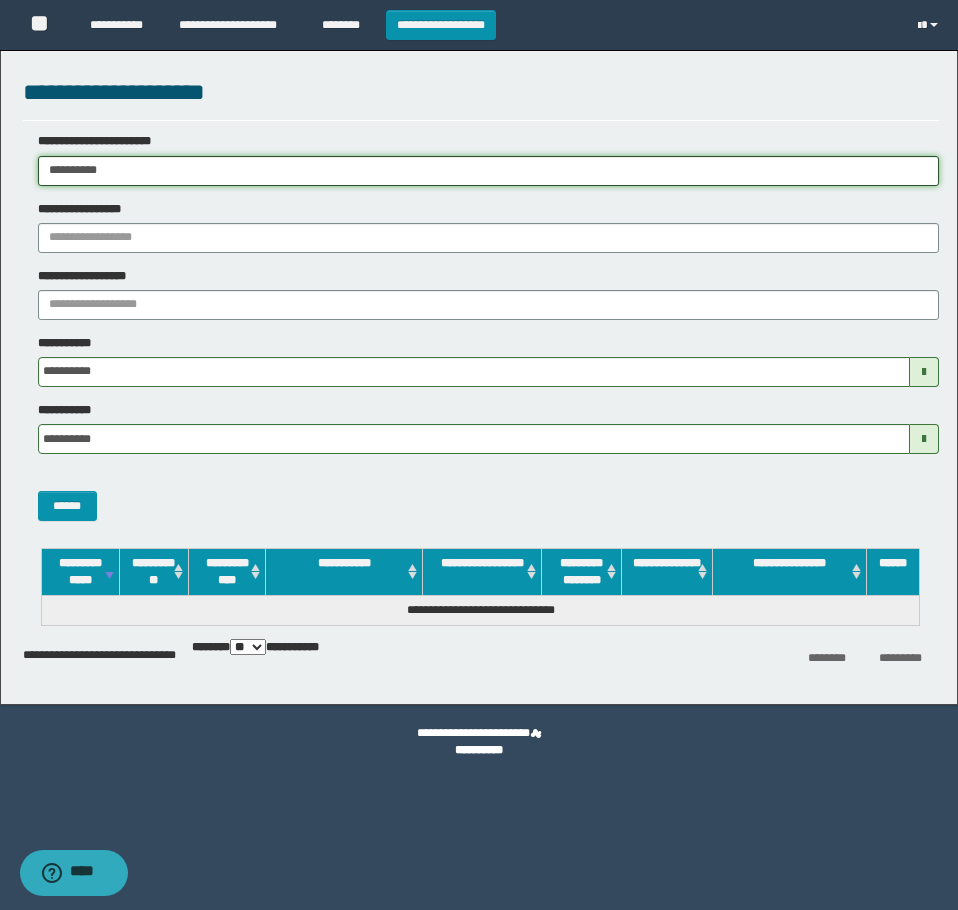 click on "**********" at bounding box center (479, 455) 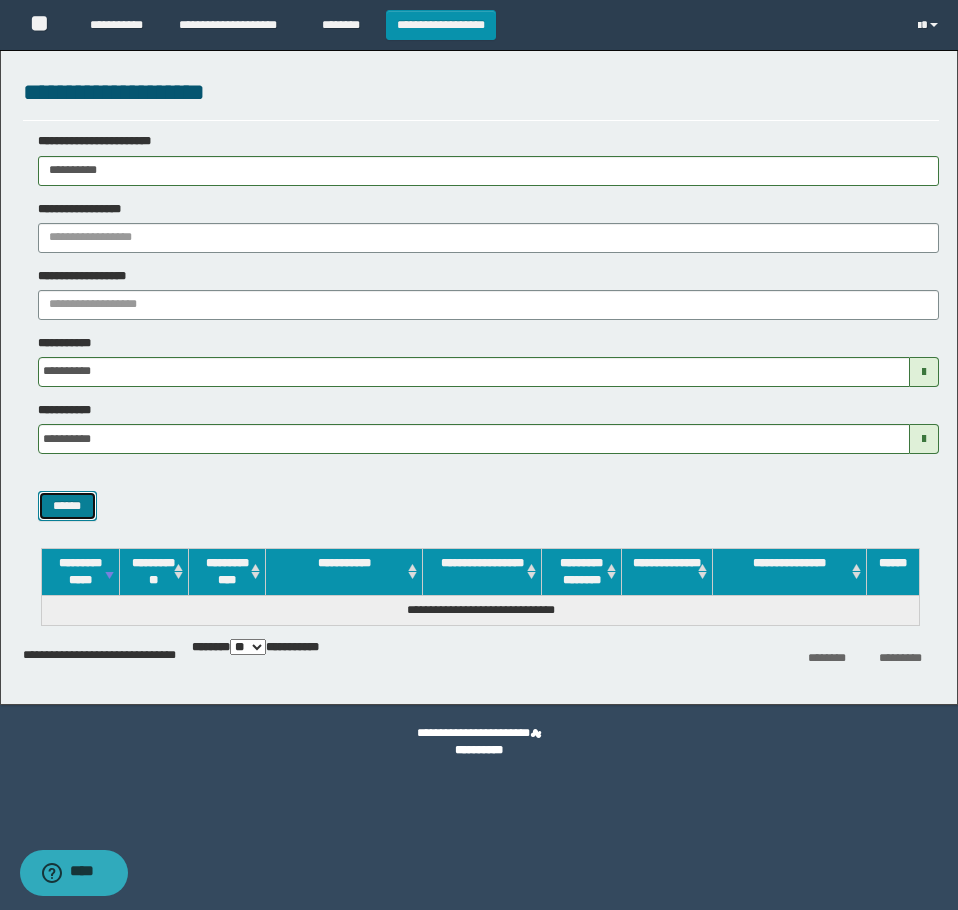 click on "******" at bounding box center [67, 506] 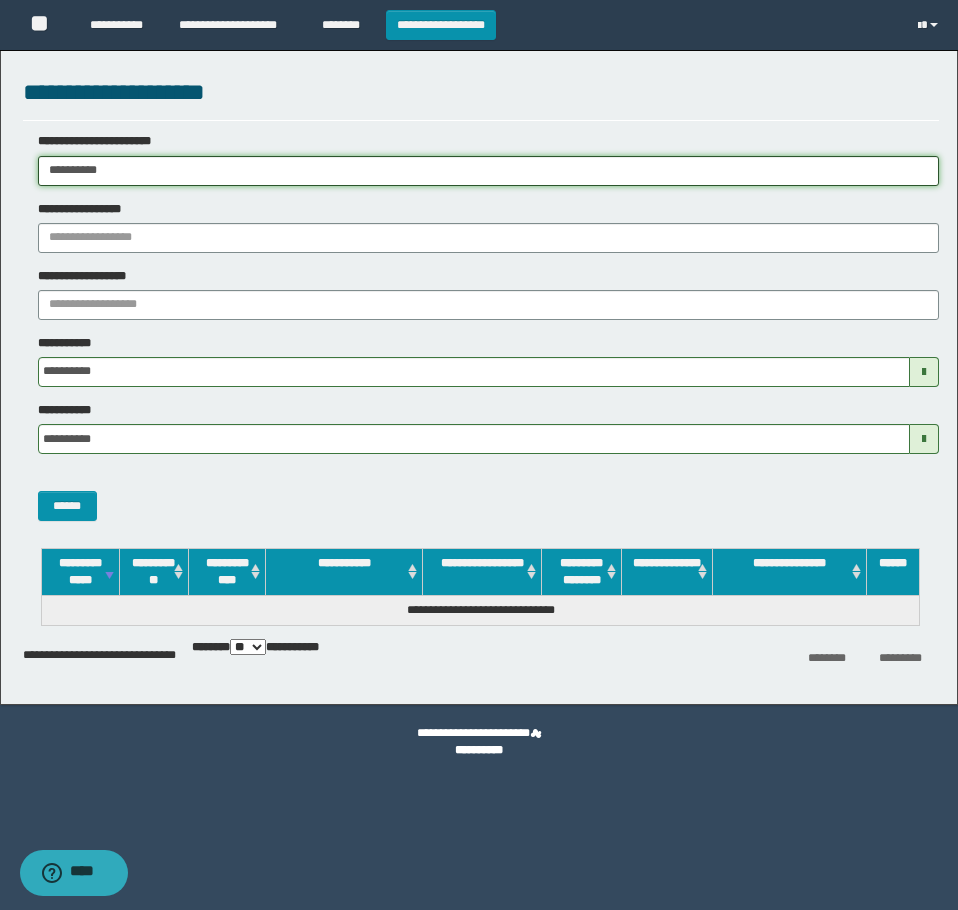 drag, startPoint x: 174, startPoint y: 170, endPoint x: -1, endPoint y: 173, distance: 175.02571 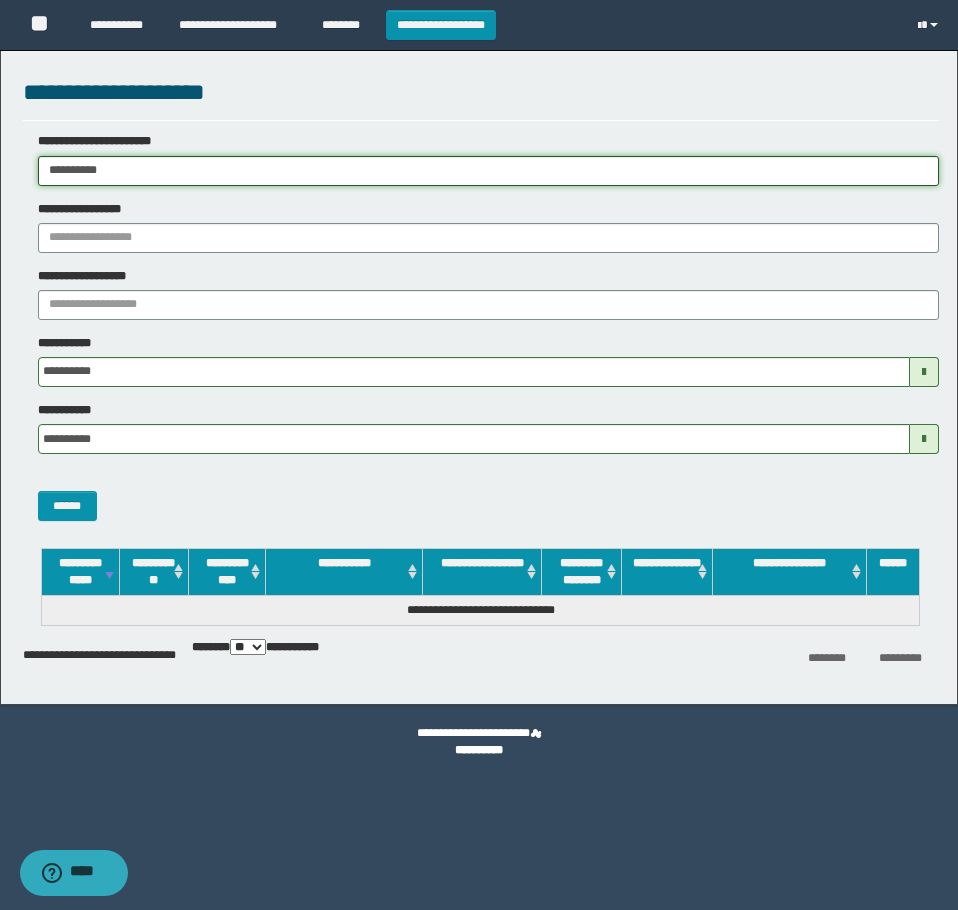 click on "**********" at bounding box center (479, 455) 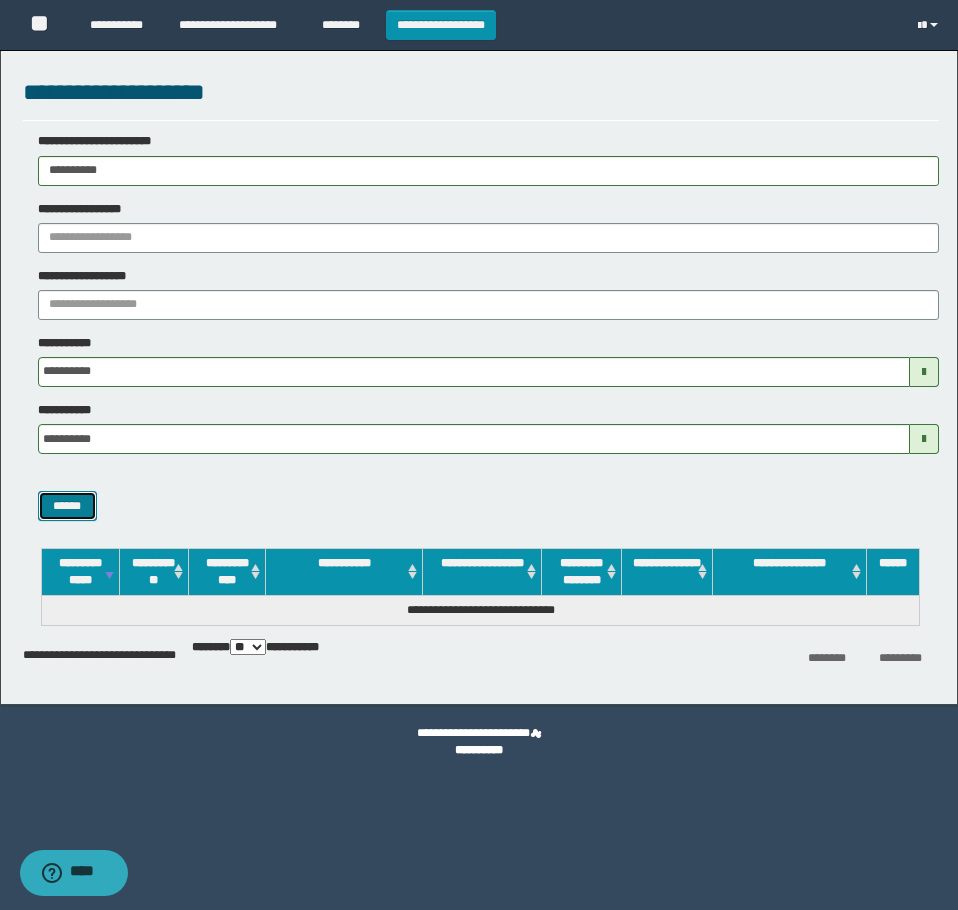 click on "******" at bounding box center [67, 506] 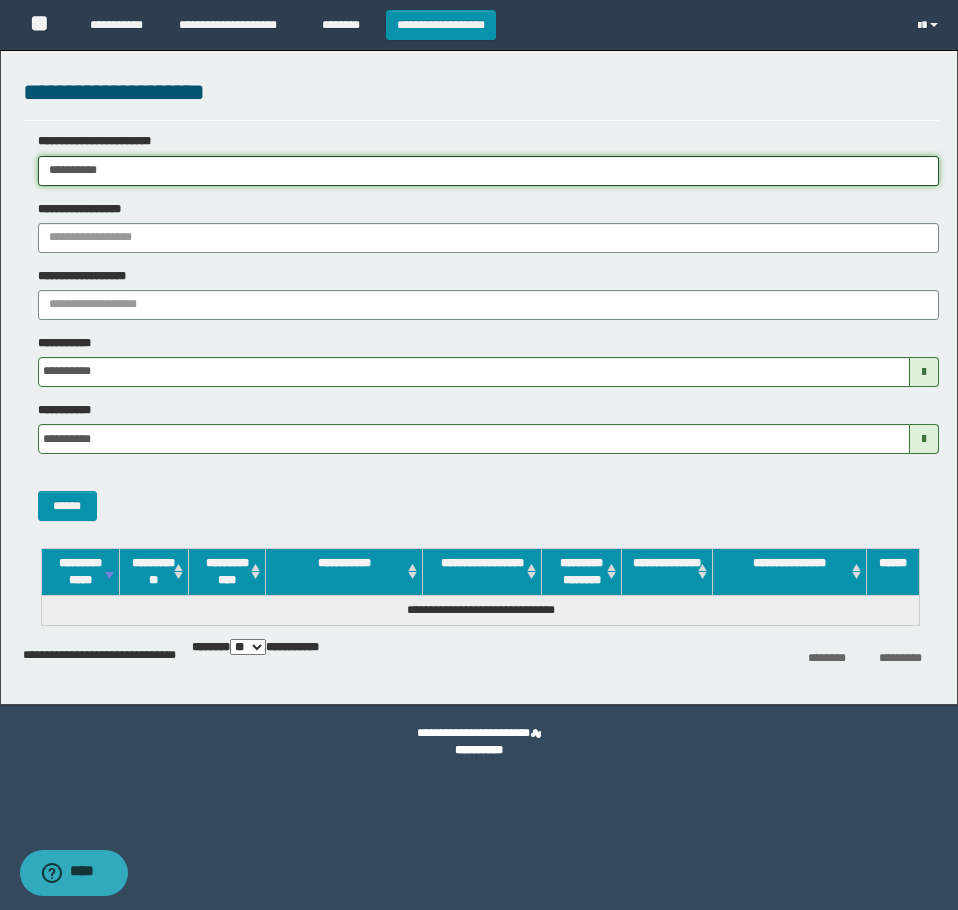drag, startPoint x: 195, startPoint y: 181, endPoint x: -1, endPoint y: 185, distance: 196.04082 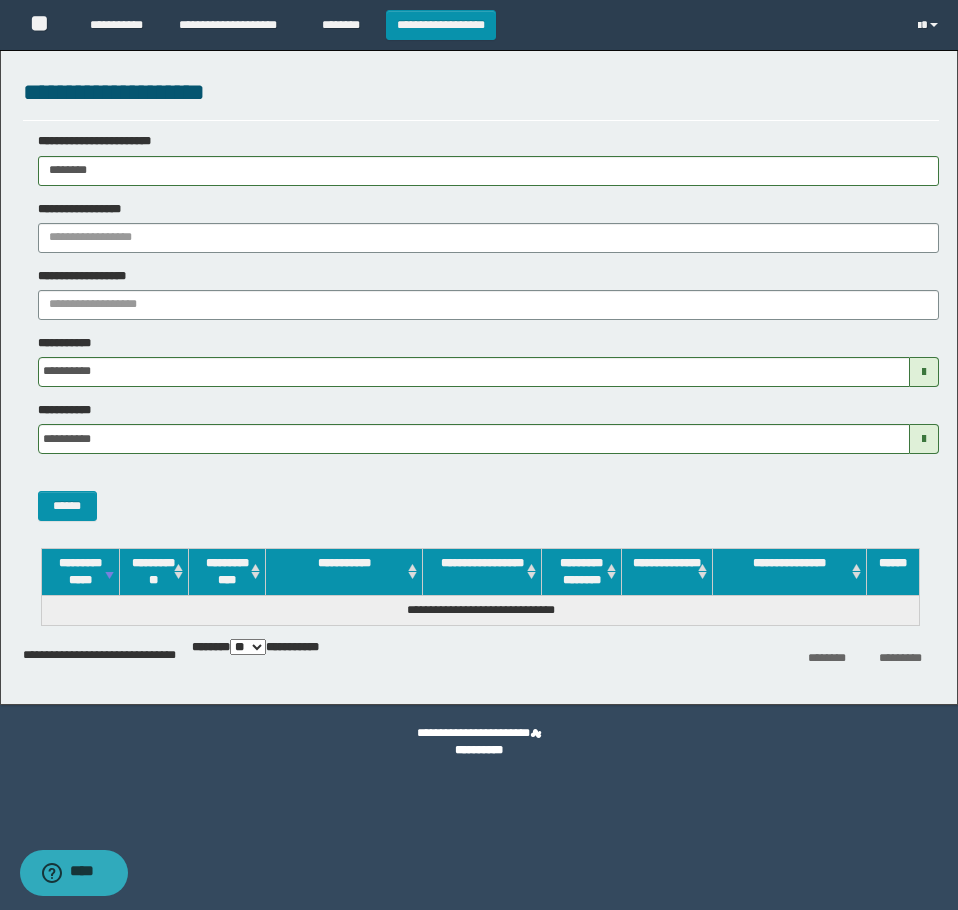 click on "**********" at bounding box center (481, 334) 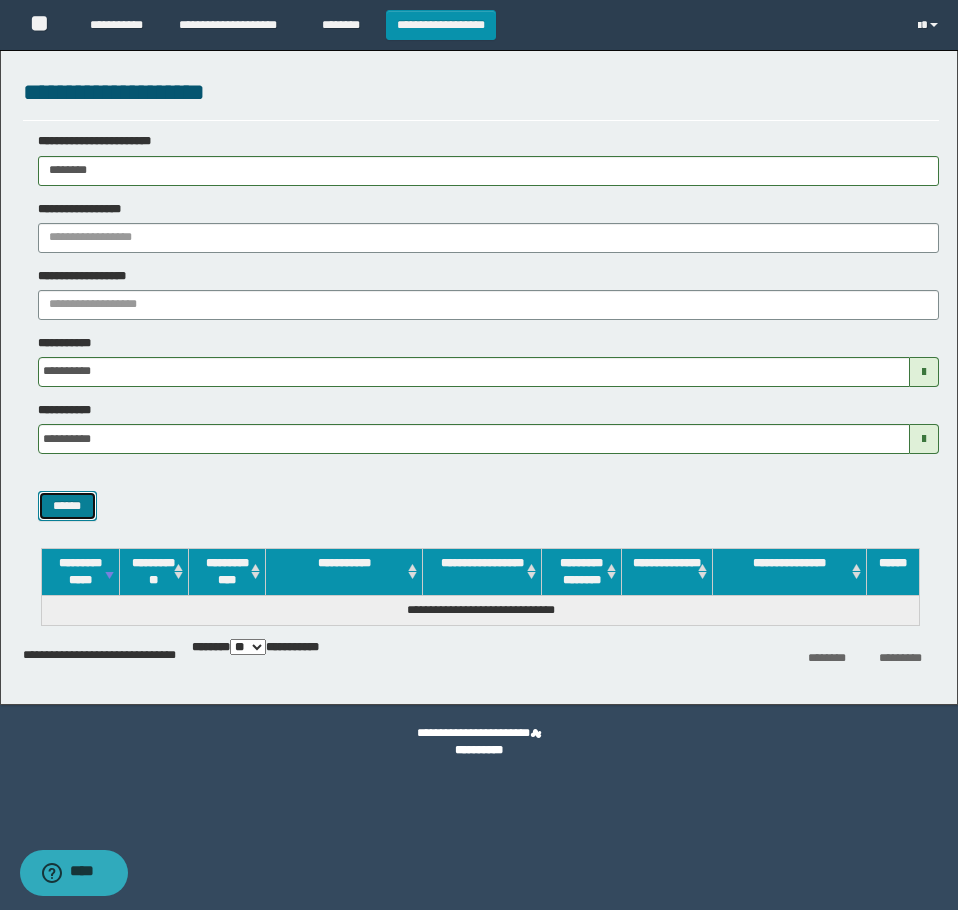 click on "******" at bounding box center [67, 506] 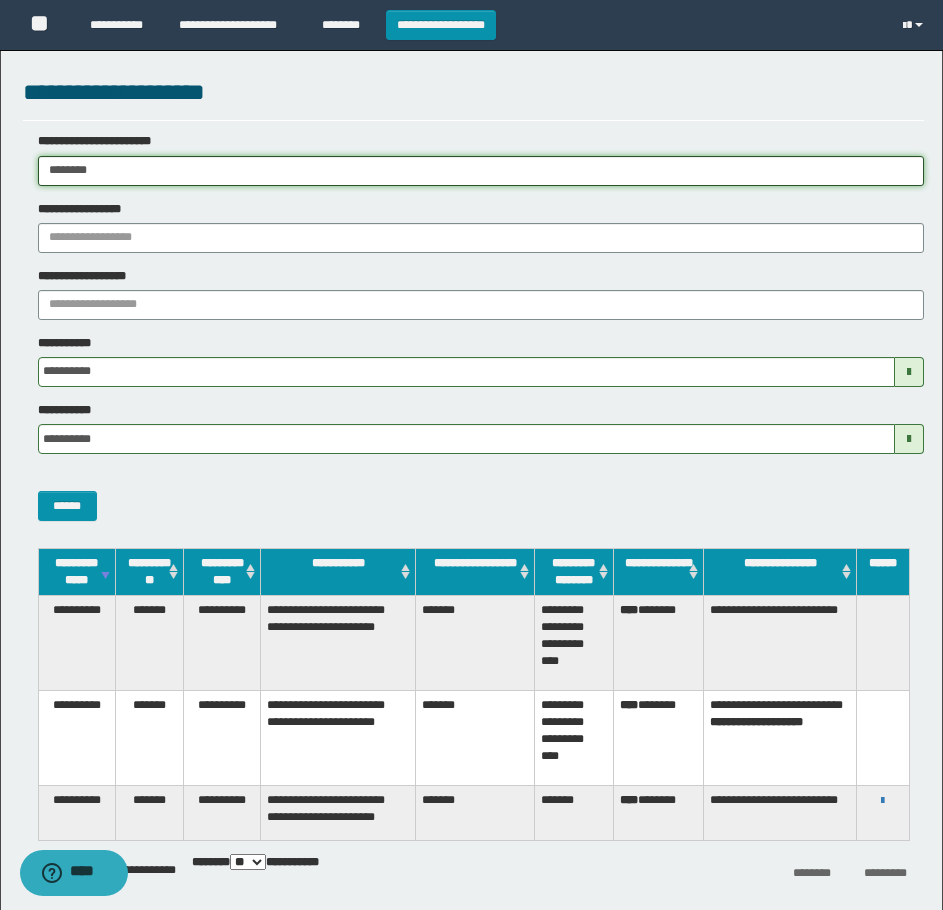 drag, startPoint x: 206, startPoint y: 163, endPoint x: -1, endPoint y: 166, distance: 207.02174 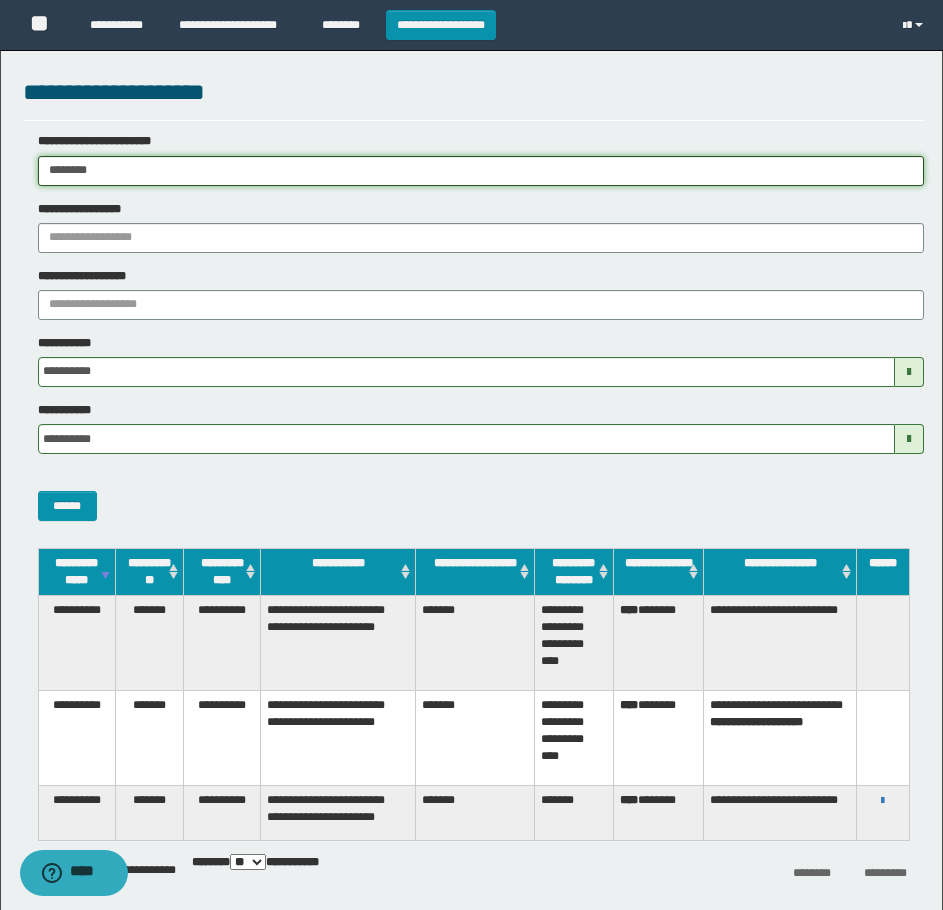 click on "**********" at bounding box center [471, 455] 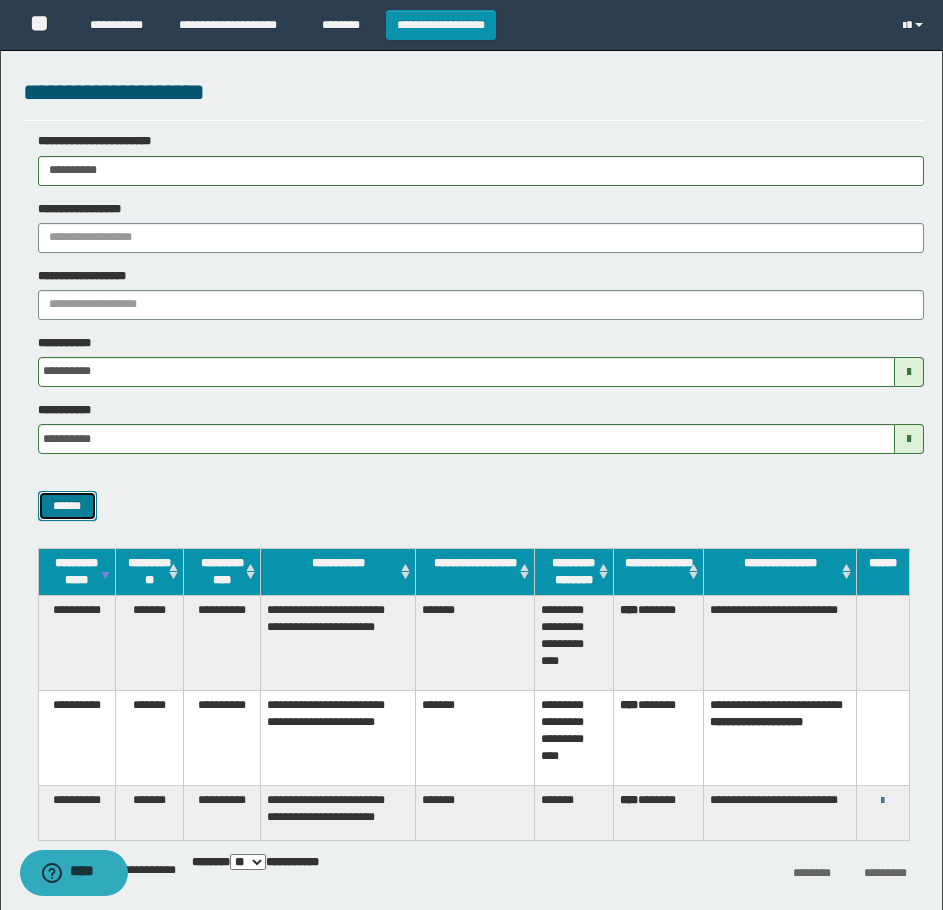 click on "******" at bounding box center (67, 506) 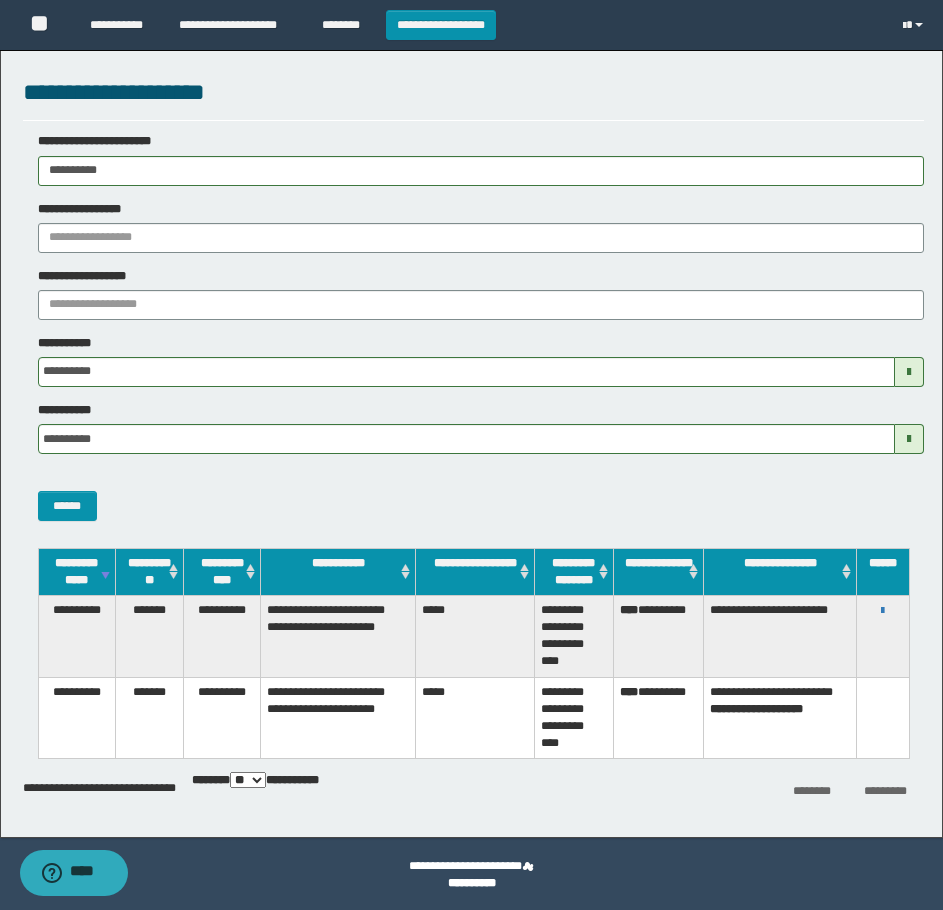 click on "**********" at bounding box center (883, 610) 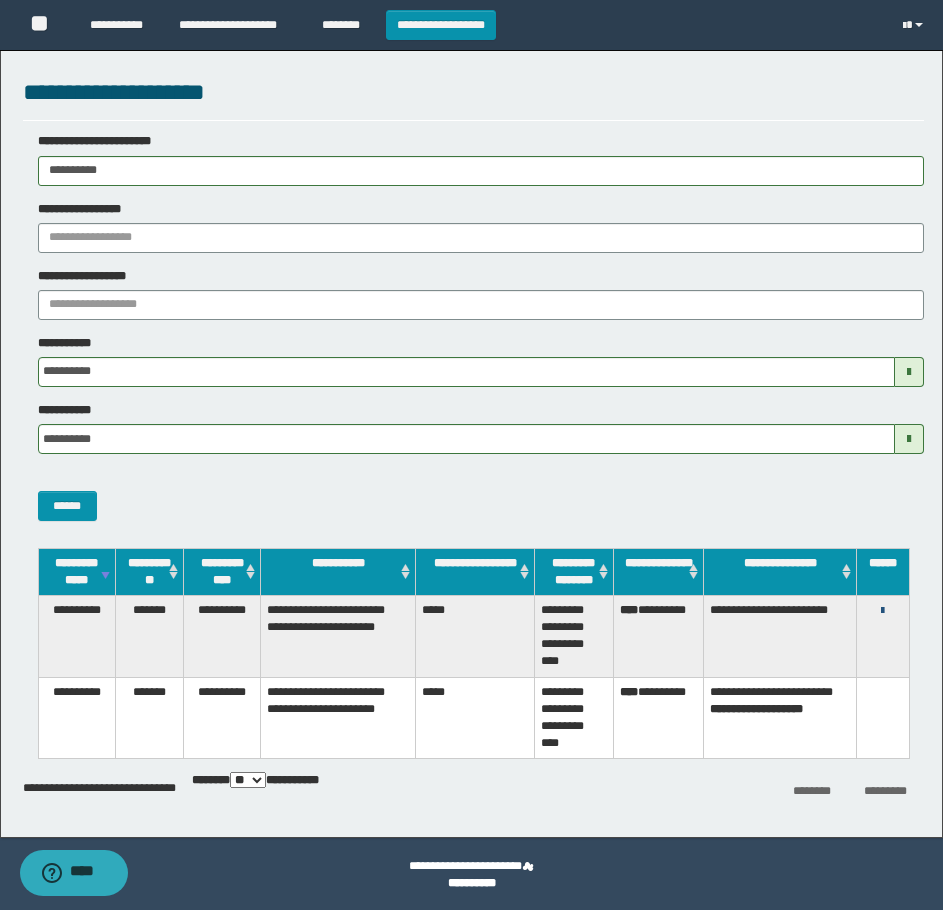 click at bounding box center [882, 611] 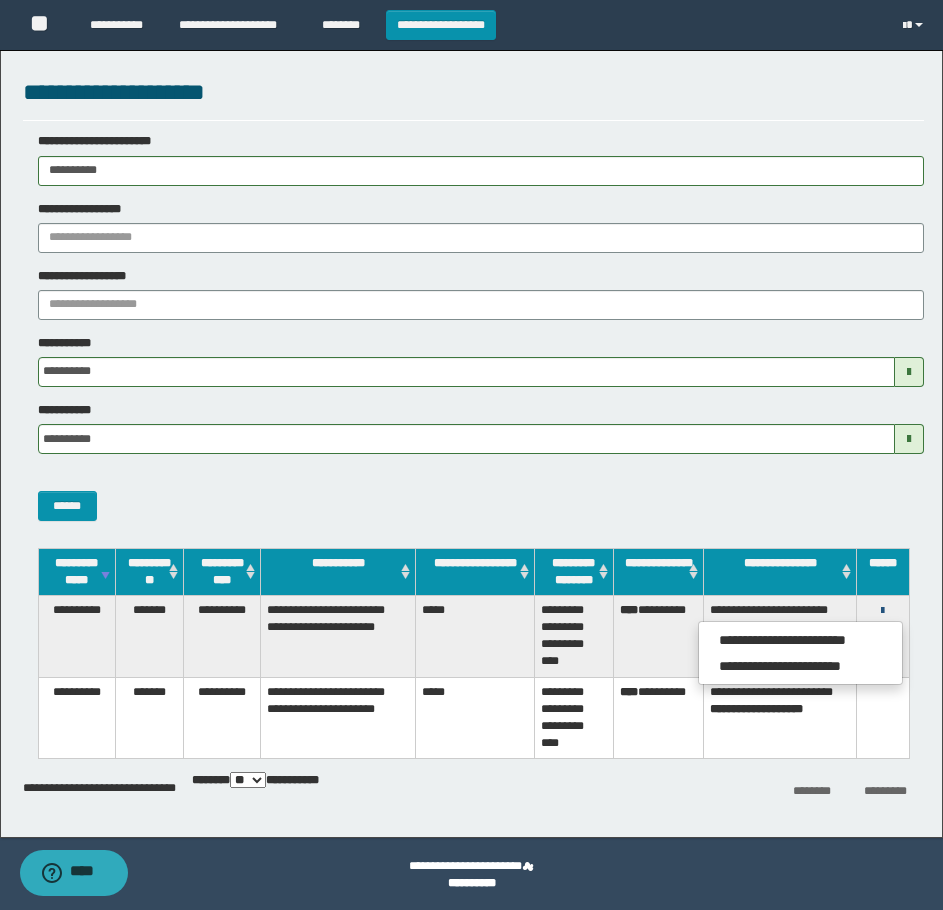 click at bounding box center (882, 611) 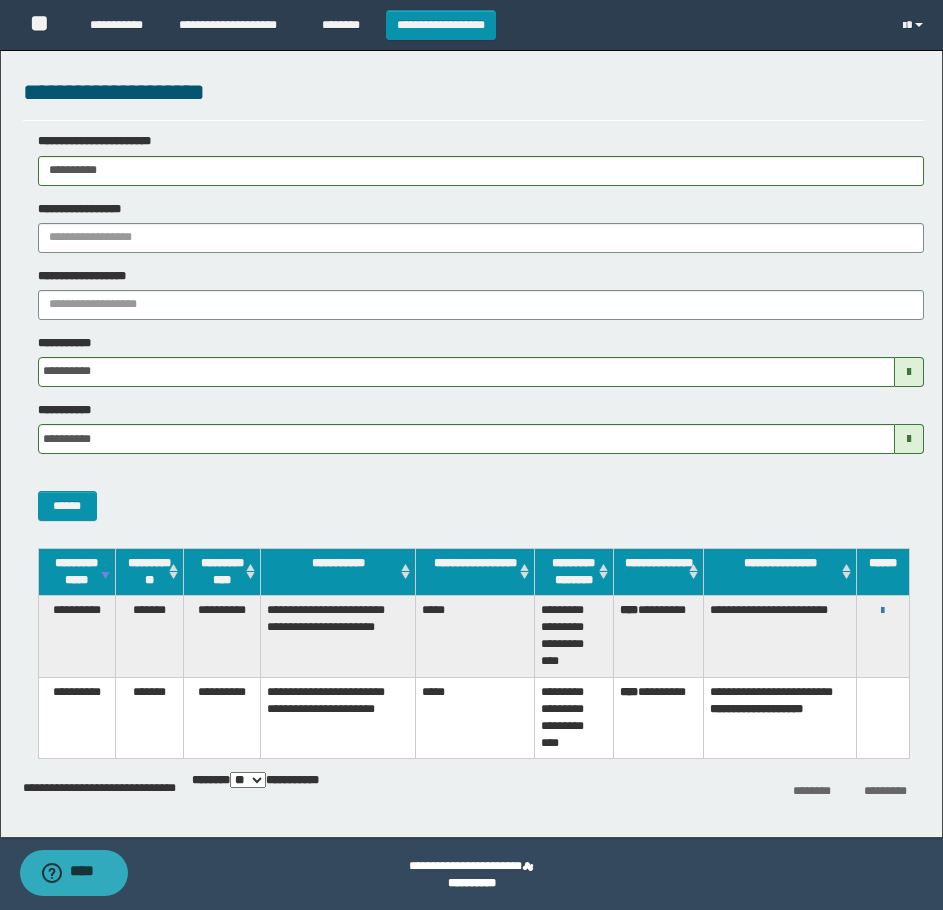 click on "**********" at bounding box center [883, 610] 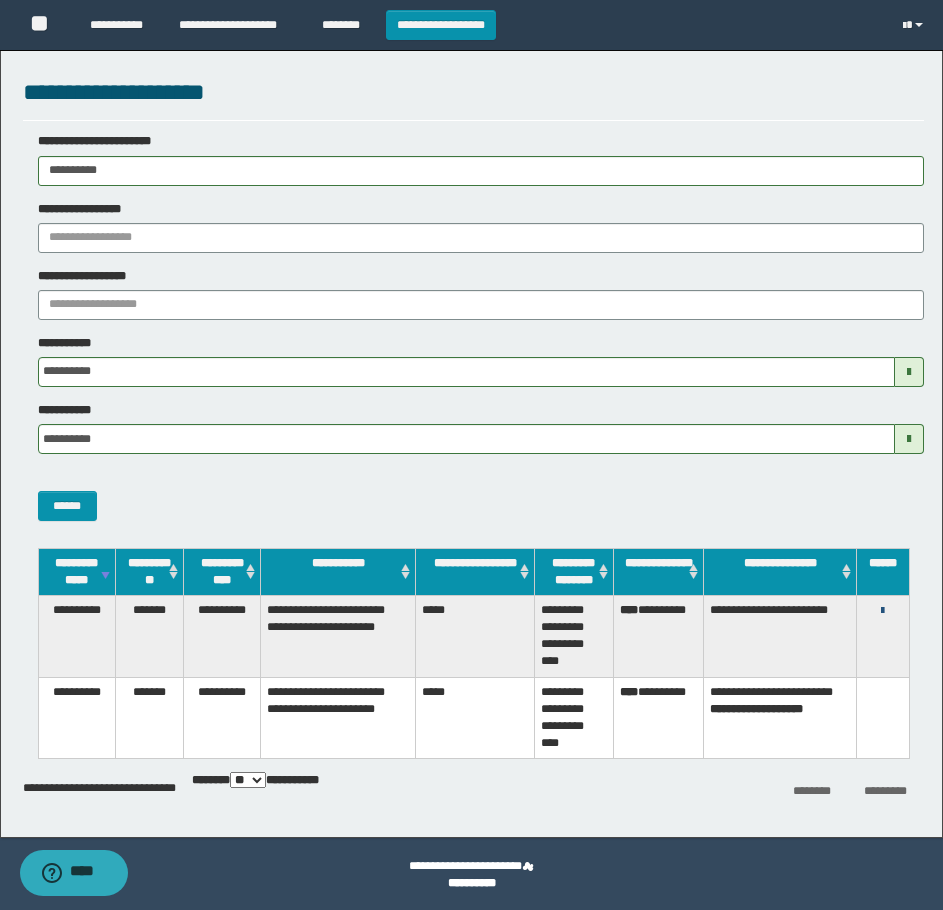 click at bounding box center (882, 611) 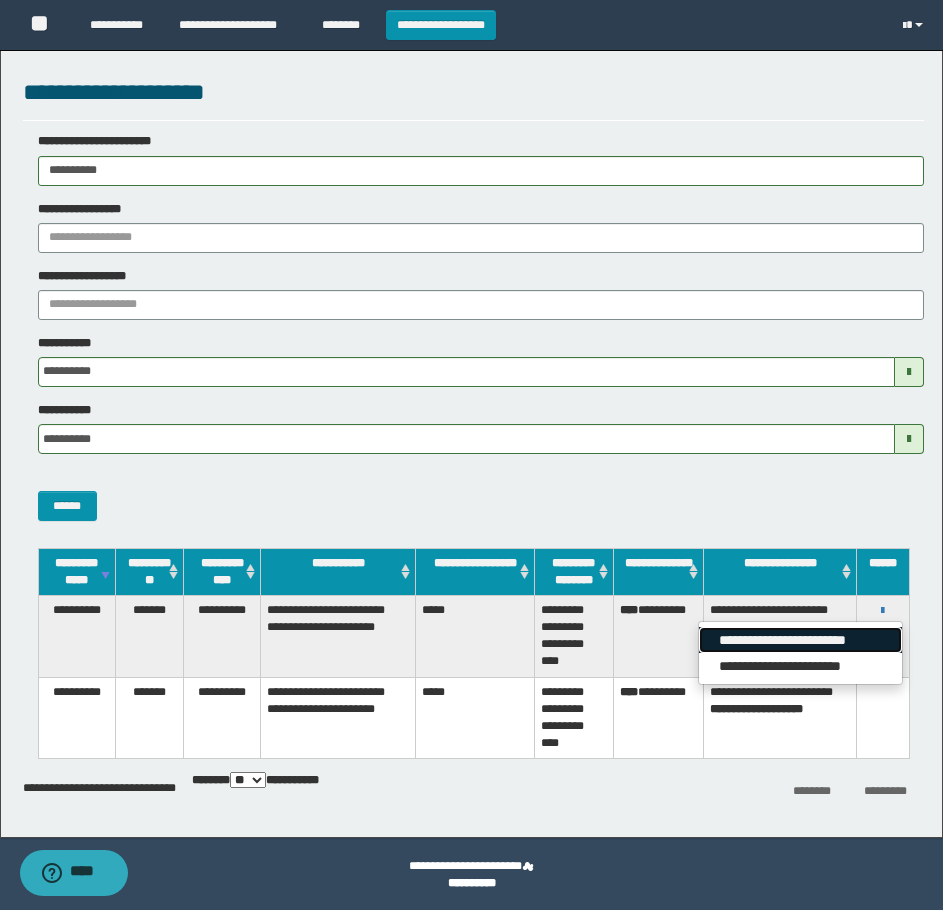 click on "**********" at bounding box center [800, 640] 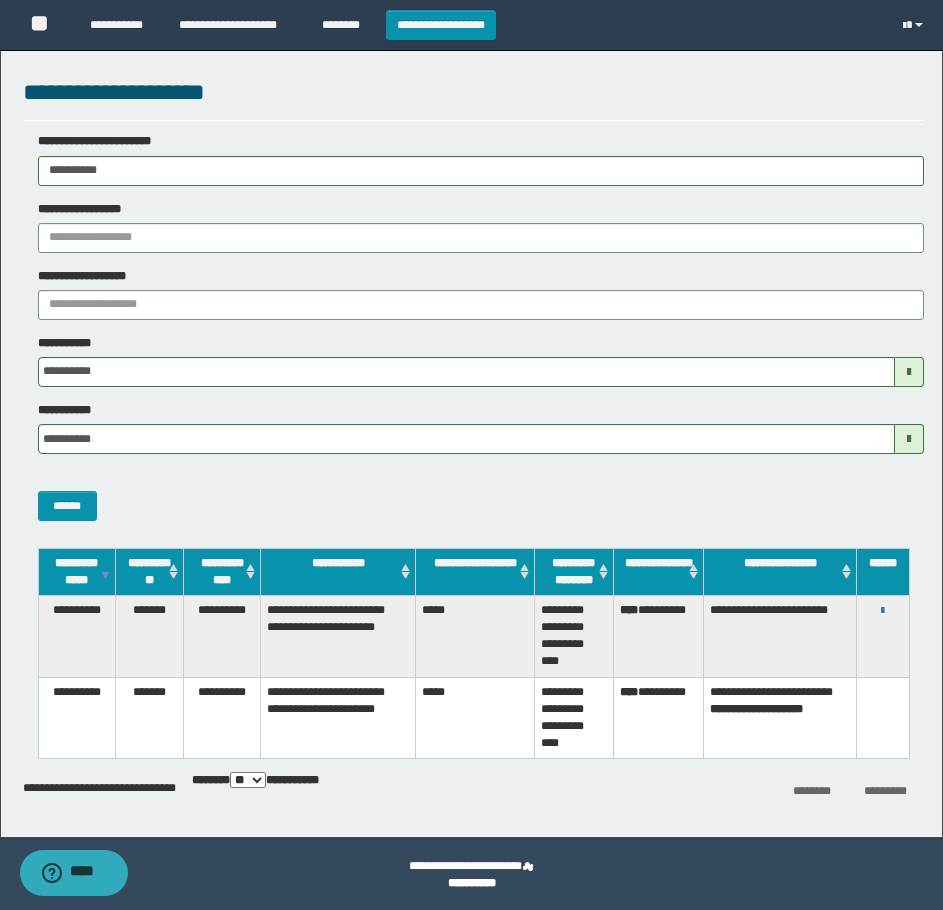 drag, startPoint x: 121, startPoint y: 168, endPoint x: 11, endPoint y: 279, distance: 156.2722 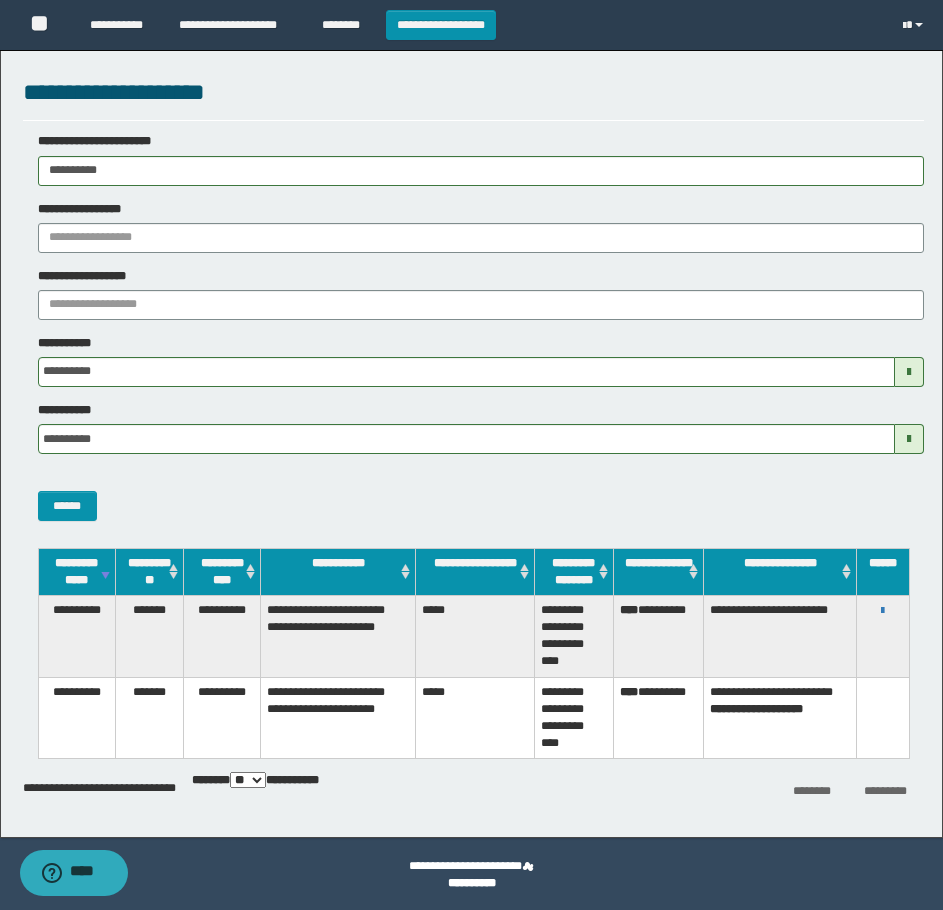 click on "**********" at bounding box center [471, 455] 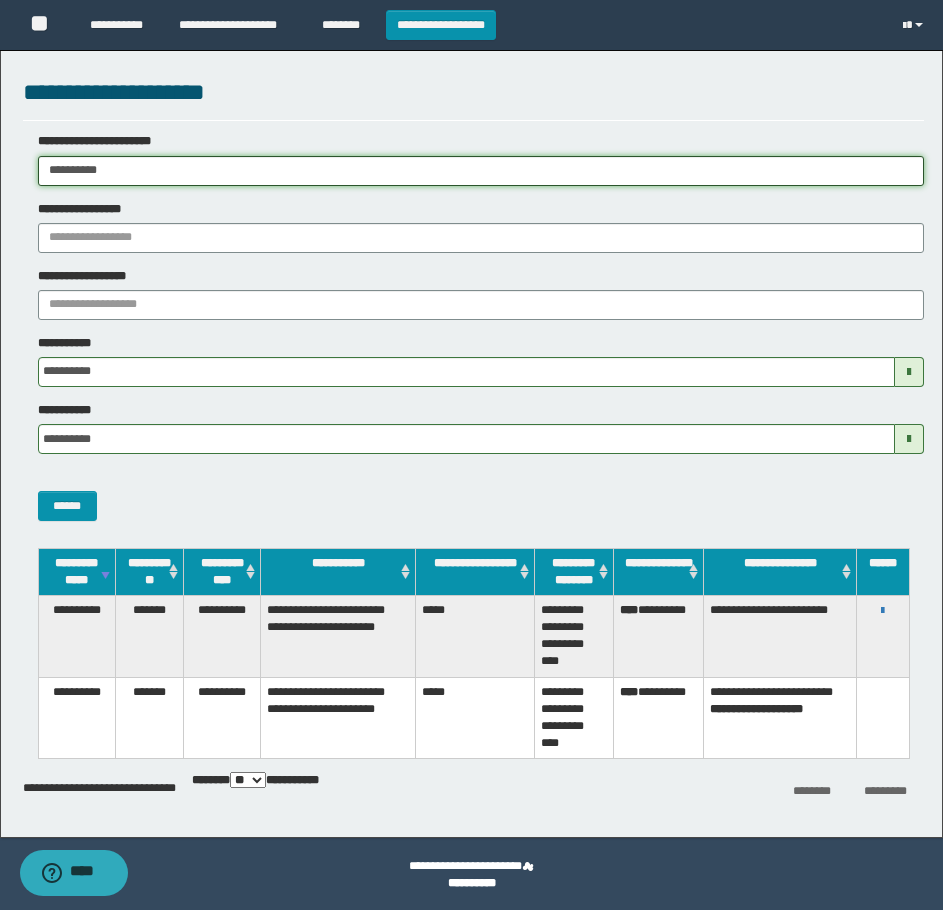 paste 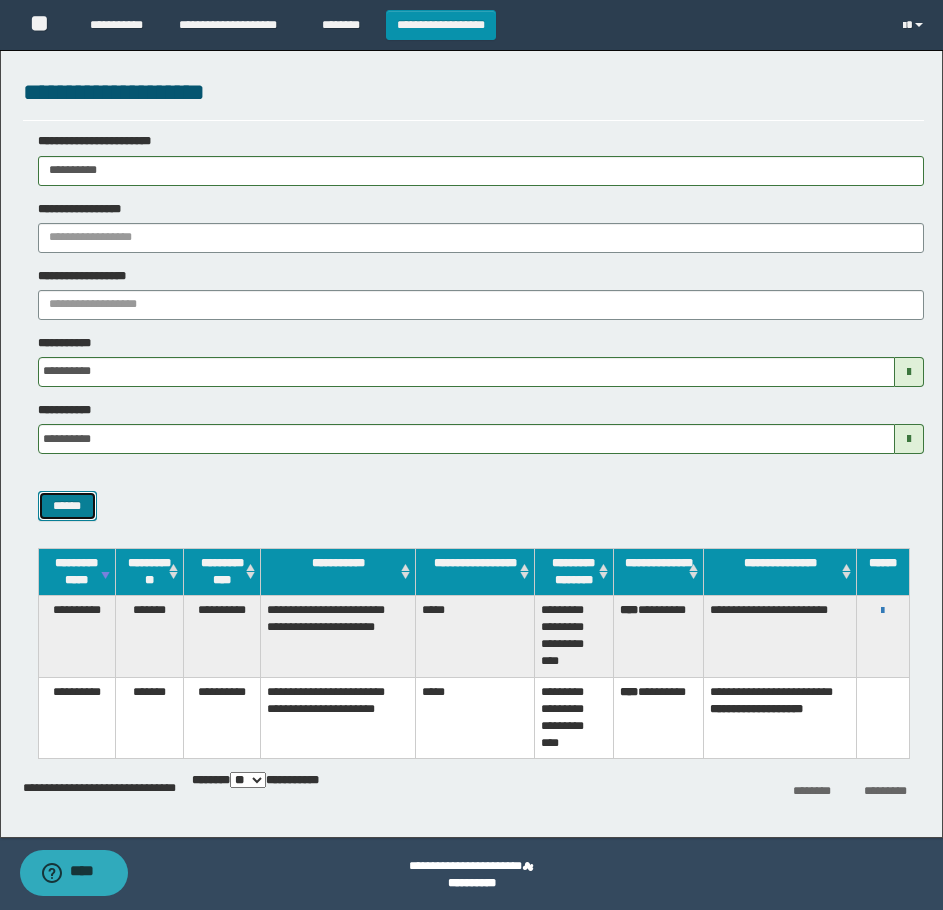 click on "******" at bounding box center (67, 506) 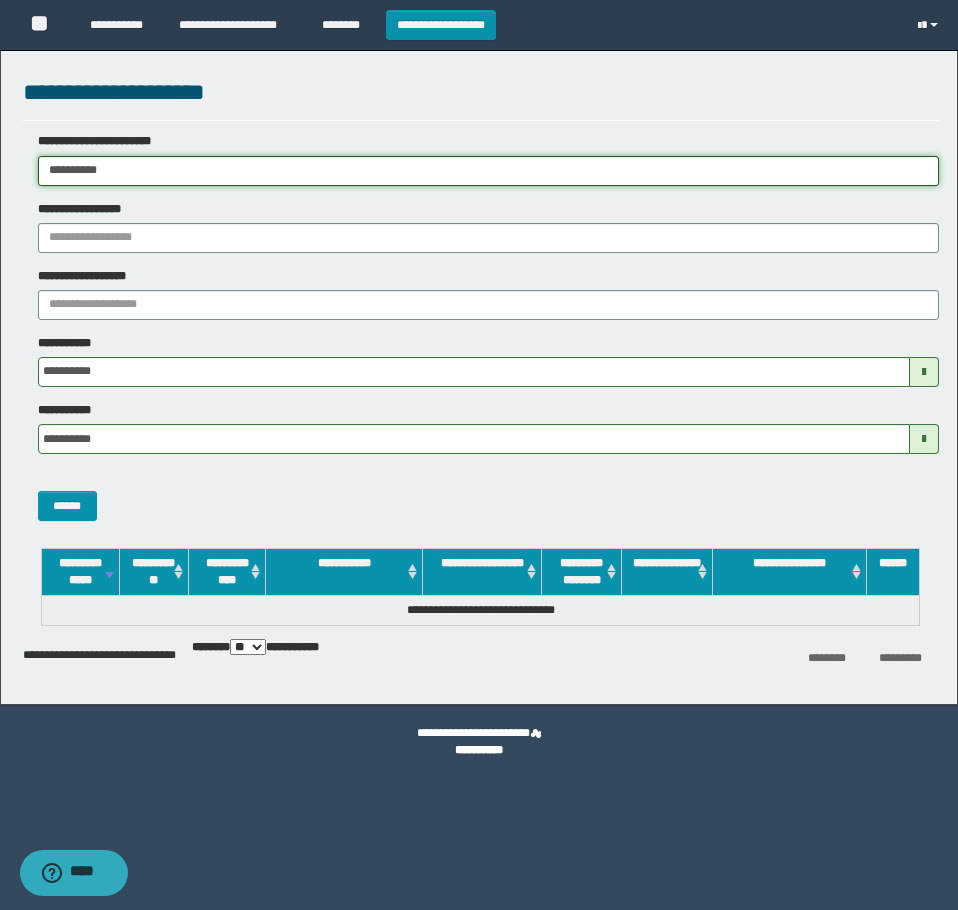 drag, startPoint x: 195, startPoint y: 183, endPoint x: -1, endPoint y: 195, distance: 196.367 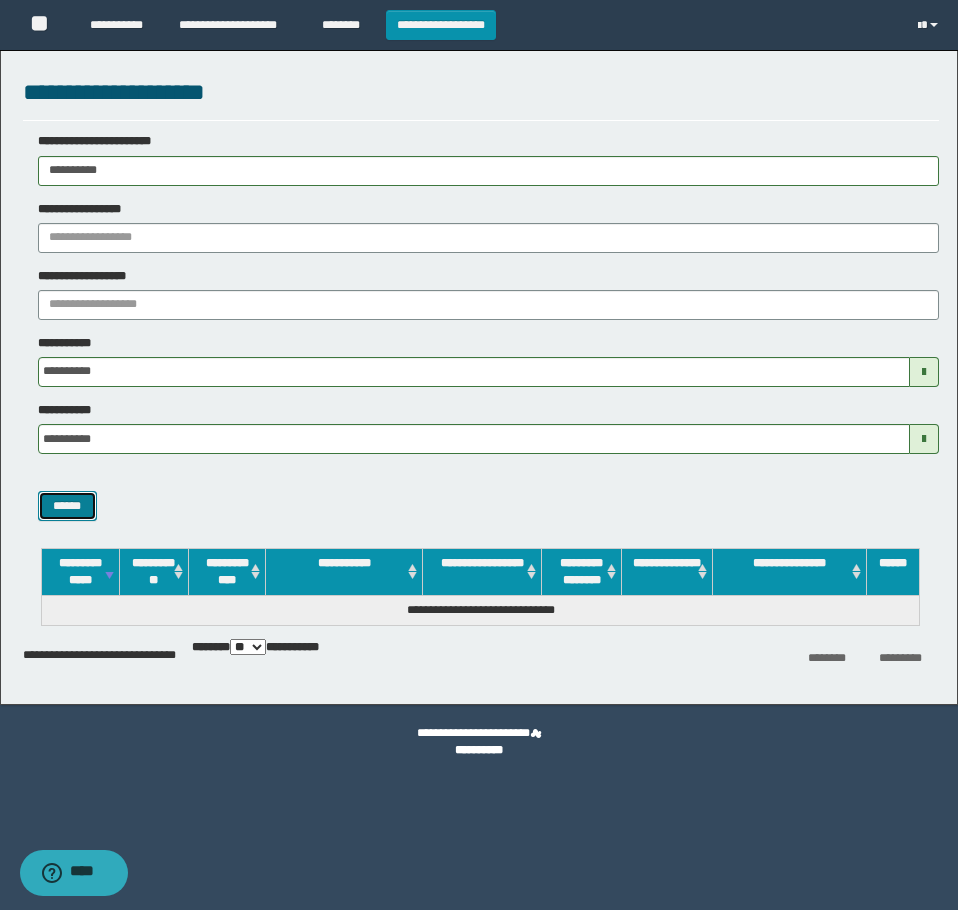 click on "******" at bounding box center [67, 506] 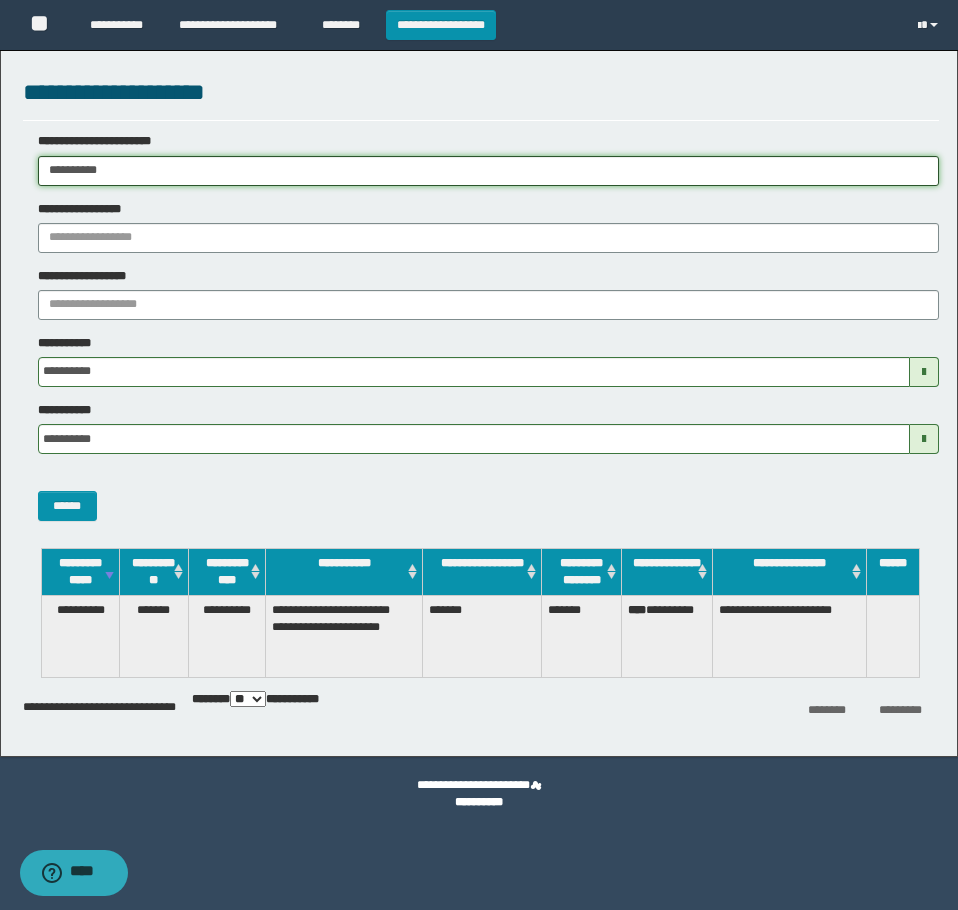 drag, startPoint x: 185, startPoint y: 167, endPoint x: 19, endPoint y: 237, distance: 180.15549 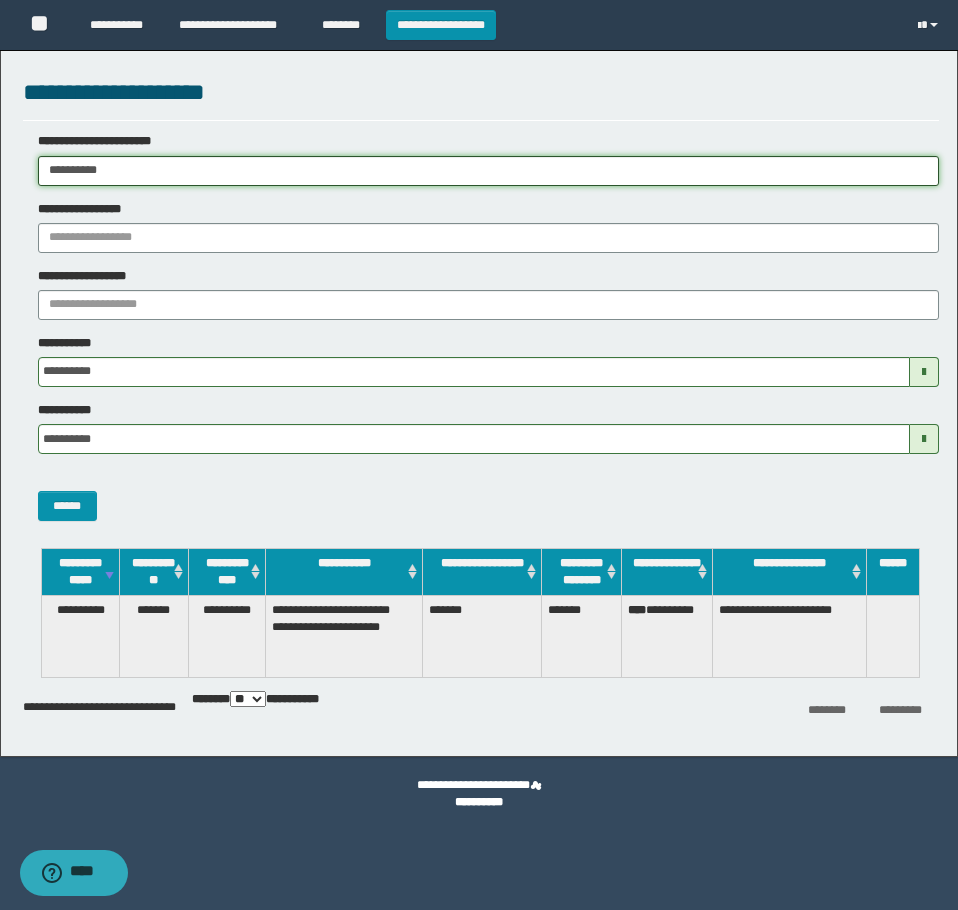 click on "**********" at bounding box center [479, 455] 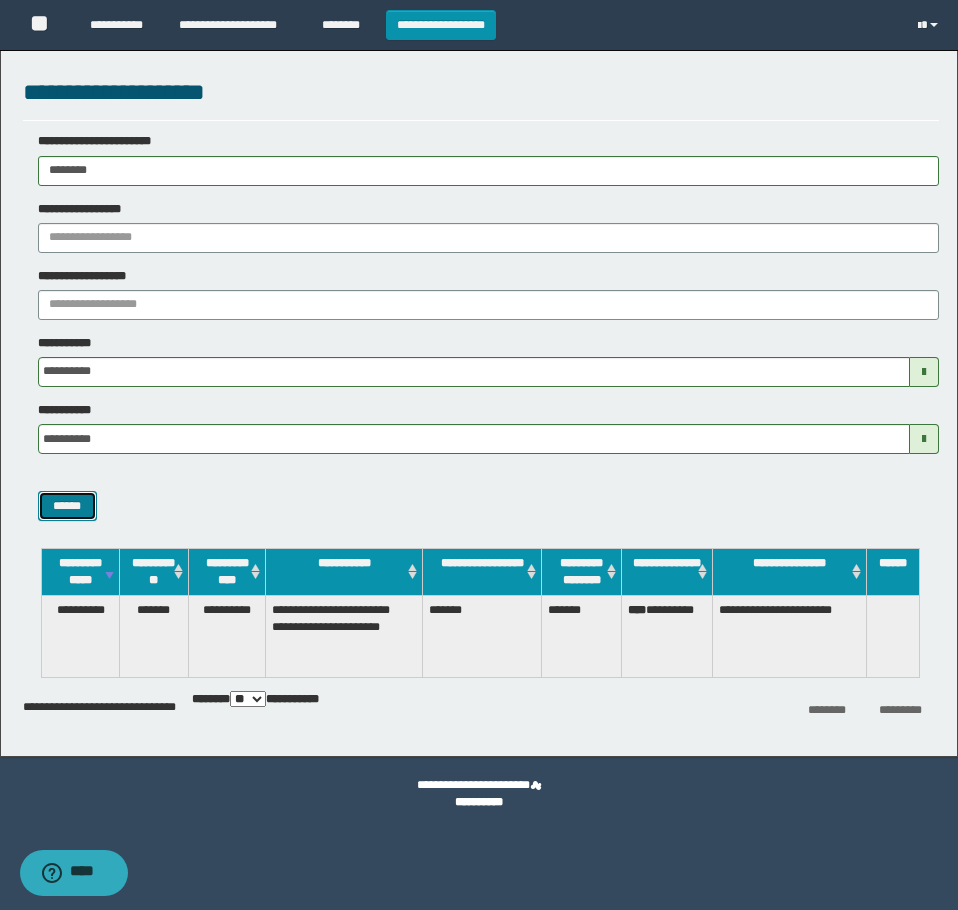 click on "******" at bounding box center (67, 506) 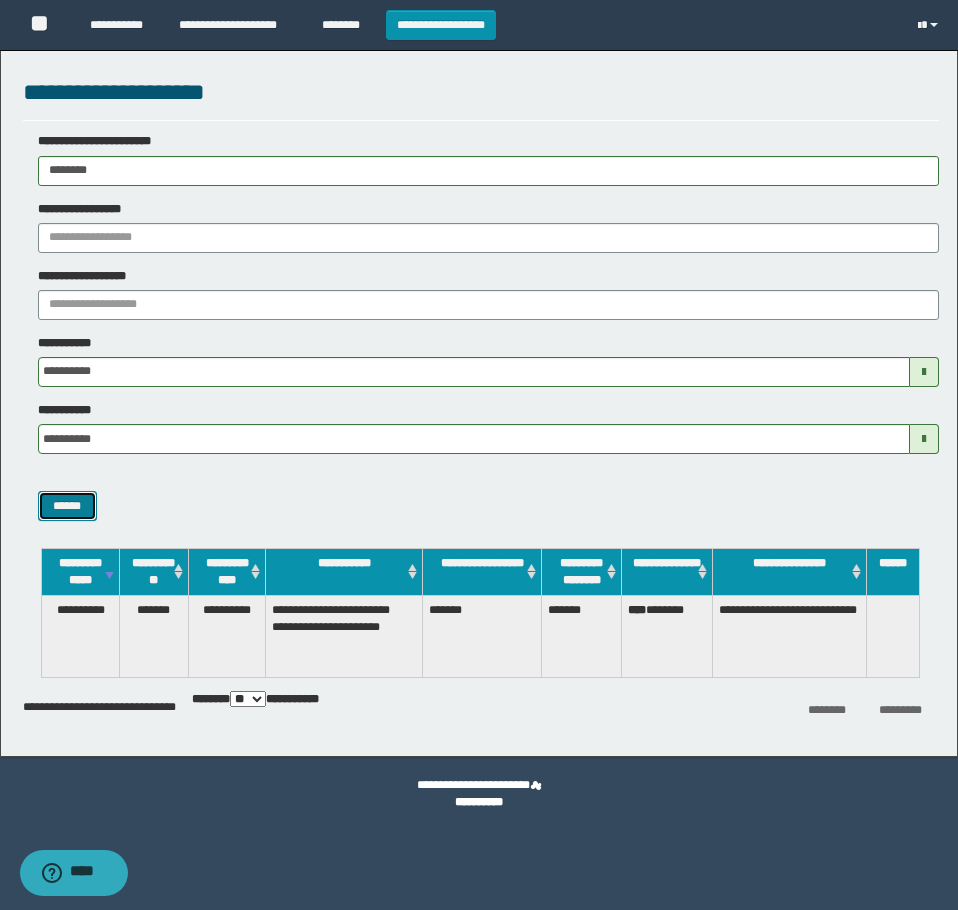 click on "******" at bounding box center (67, 506) 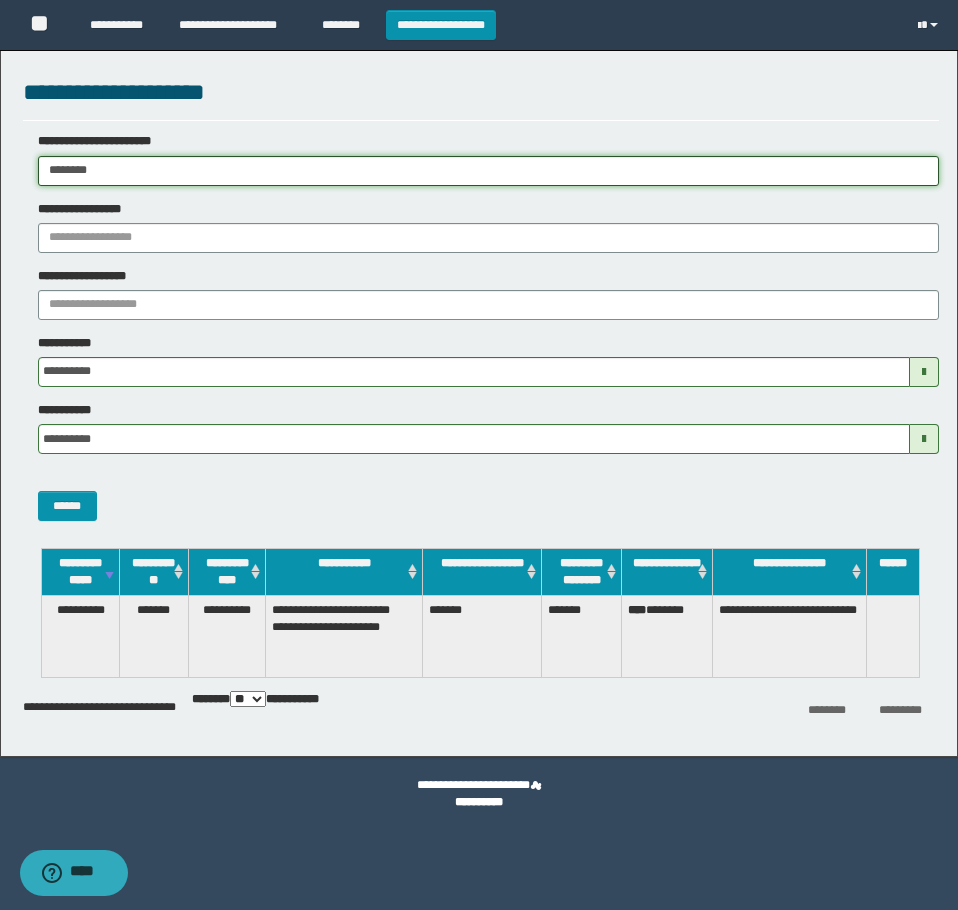 drag, startPoint x: 167, startPoint y: 165, endPoint x: -1, endPoint y: 209, distance: 173.66635 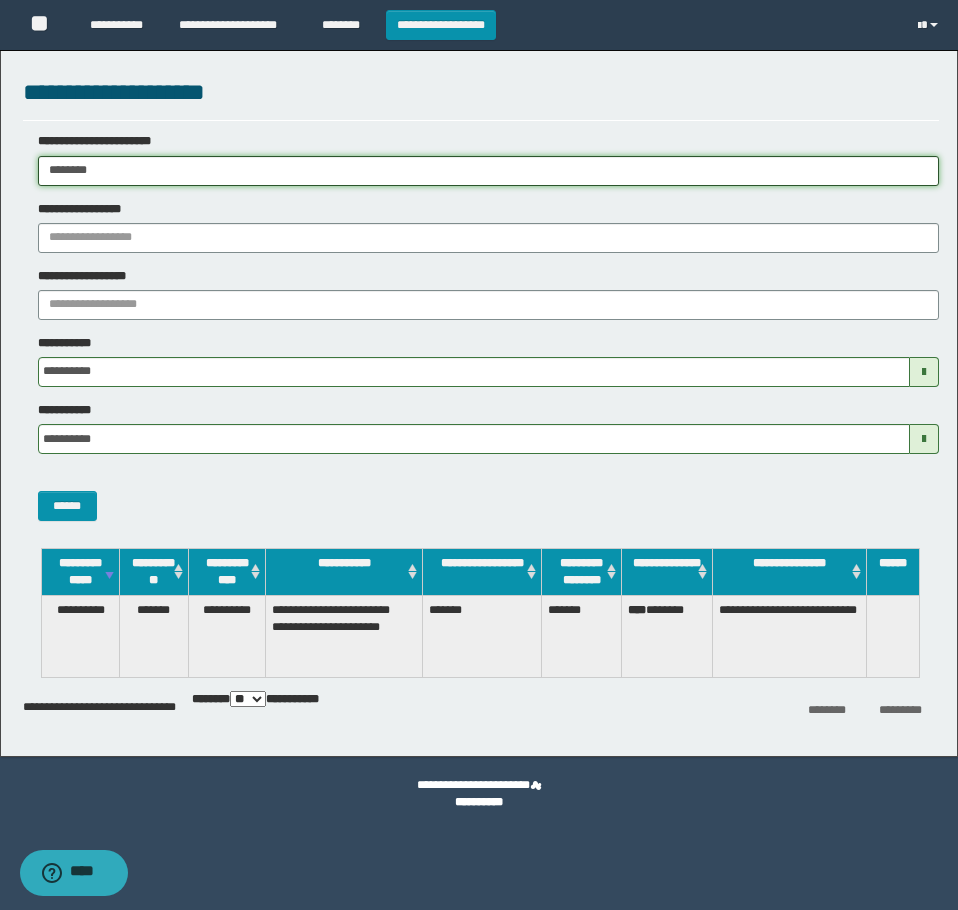 click on "**********" at bounding box center (479, 455) 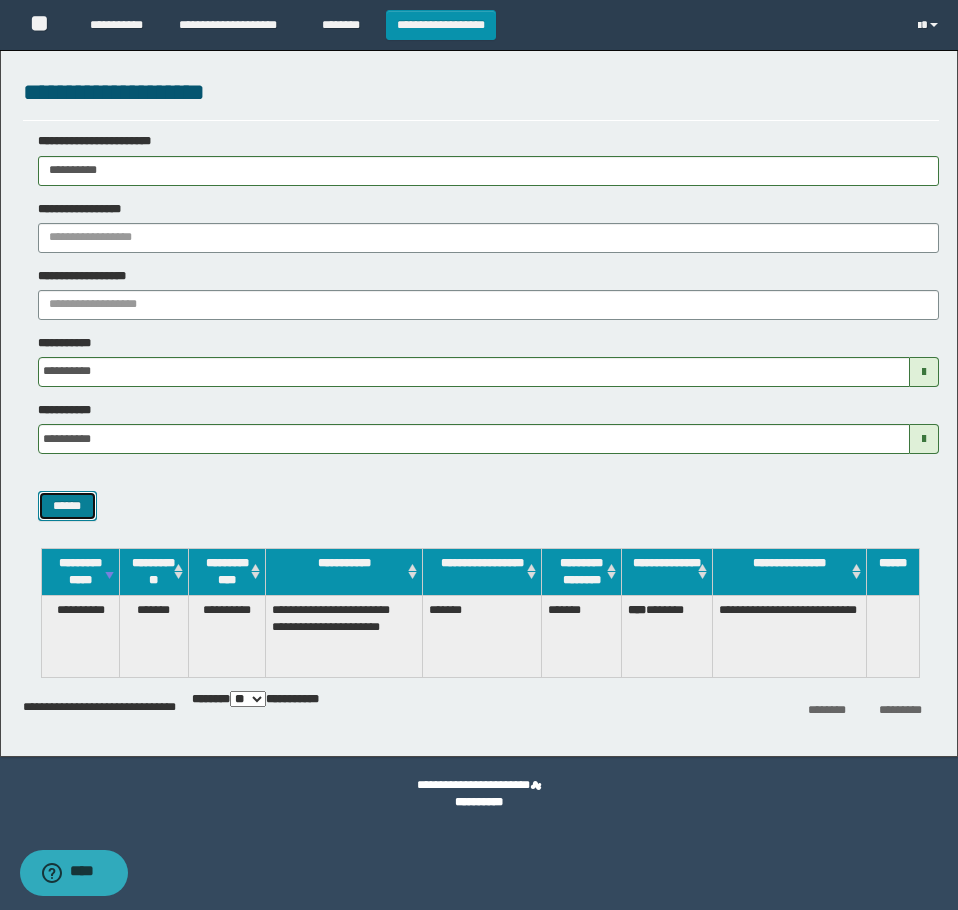 click on "******" at bounding box center [67, 506] 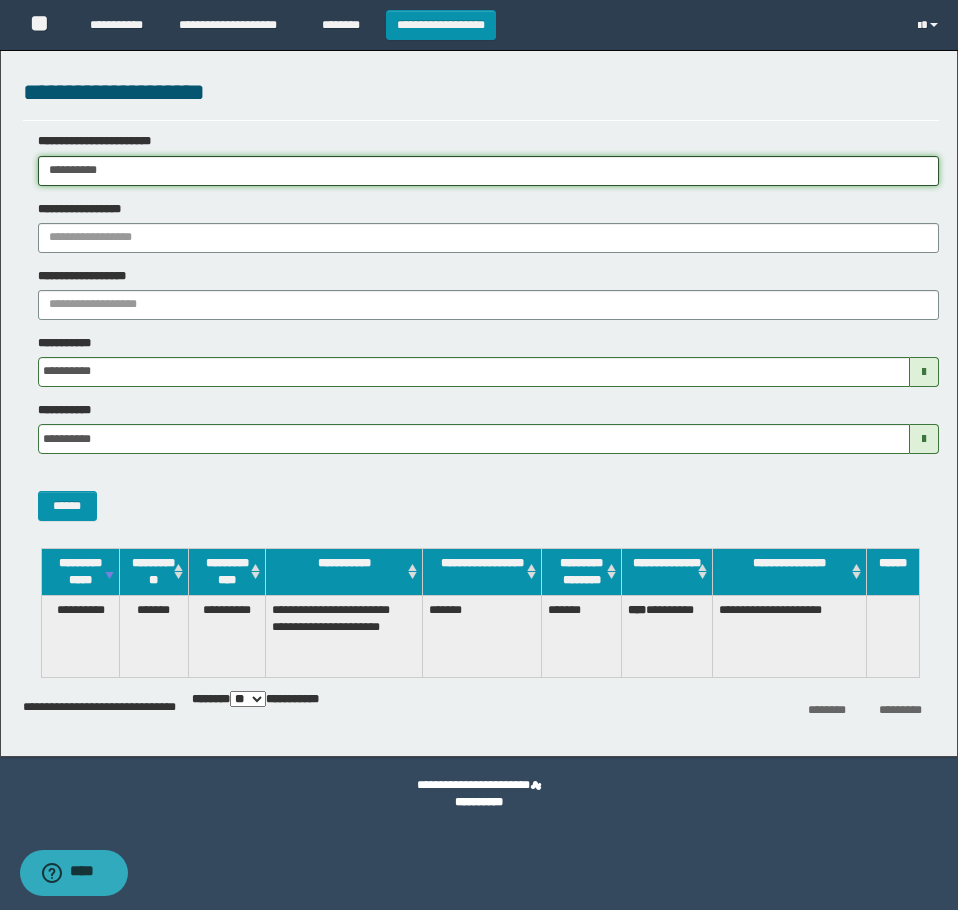 drag, startPoint x: 140, startPoint y: 180, endPoint x: -1, endPoint y: 226, distance: 148.31386 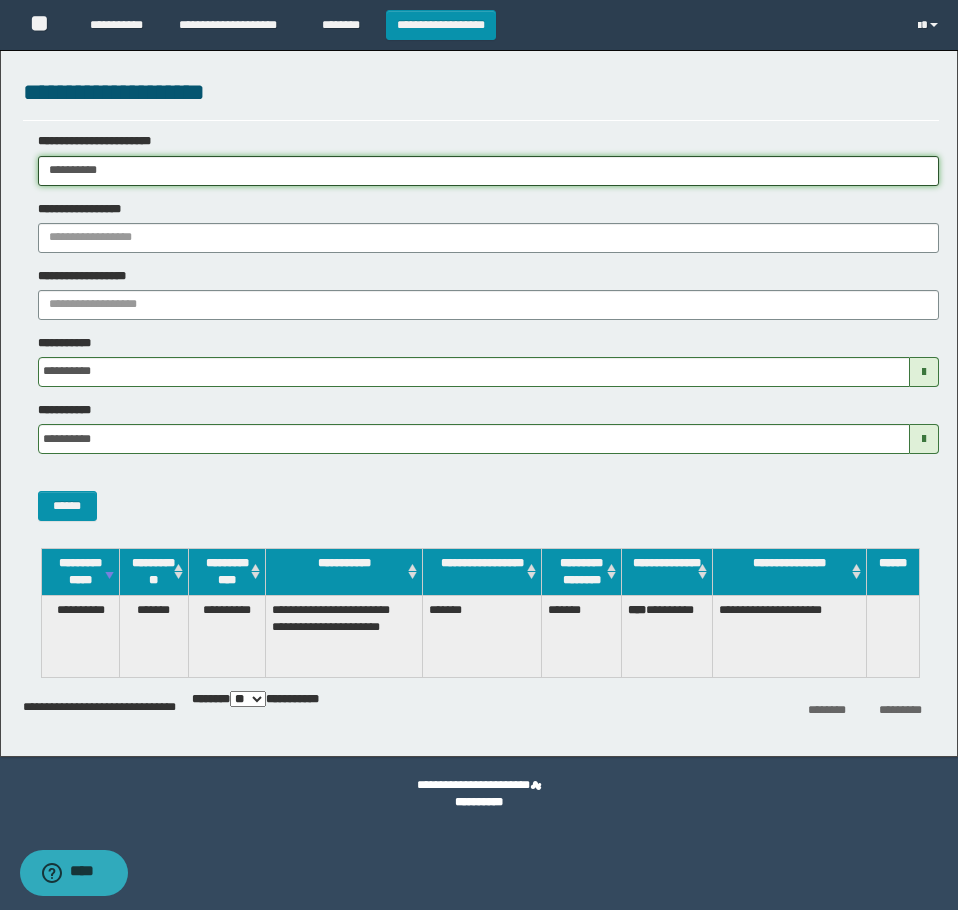 click on "**********" at bounding box center (479, 455) 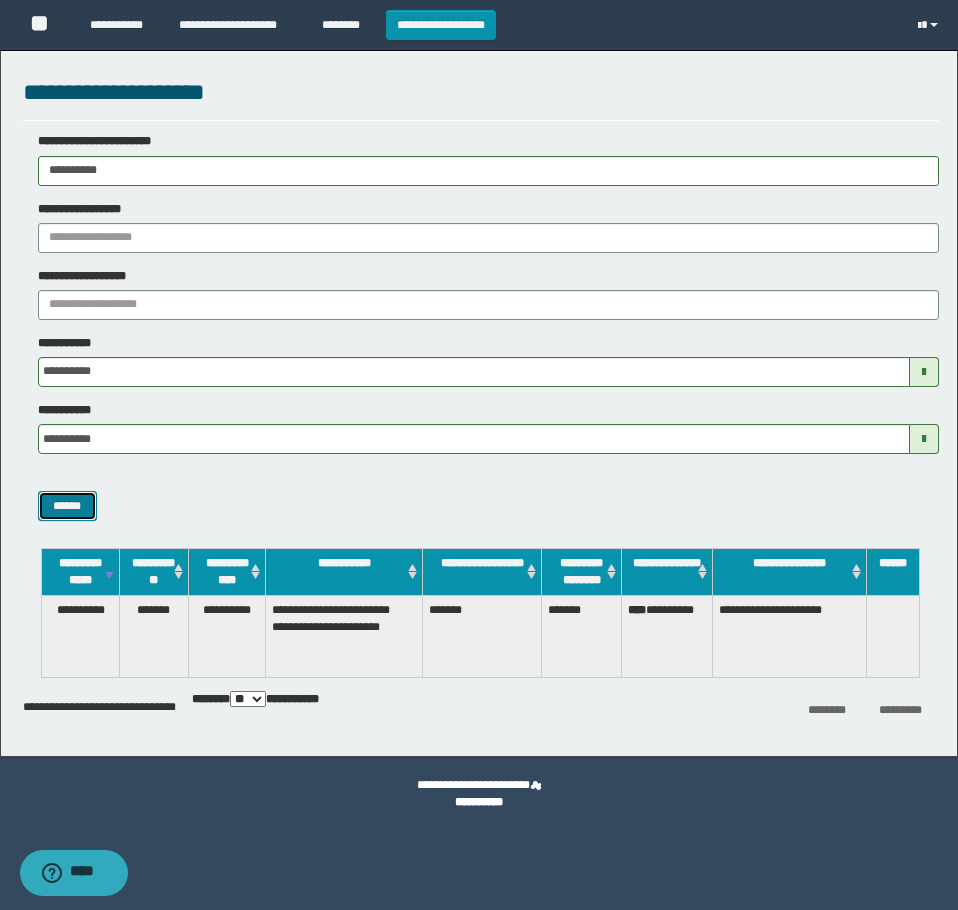click on "******" at bounding box center (67, 506) 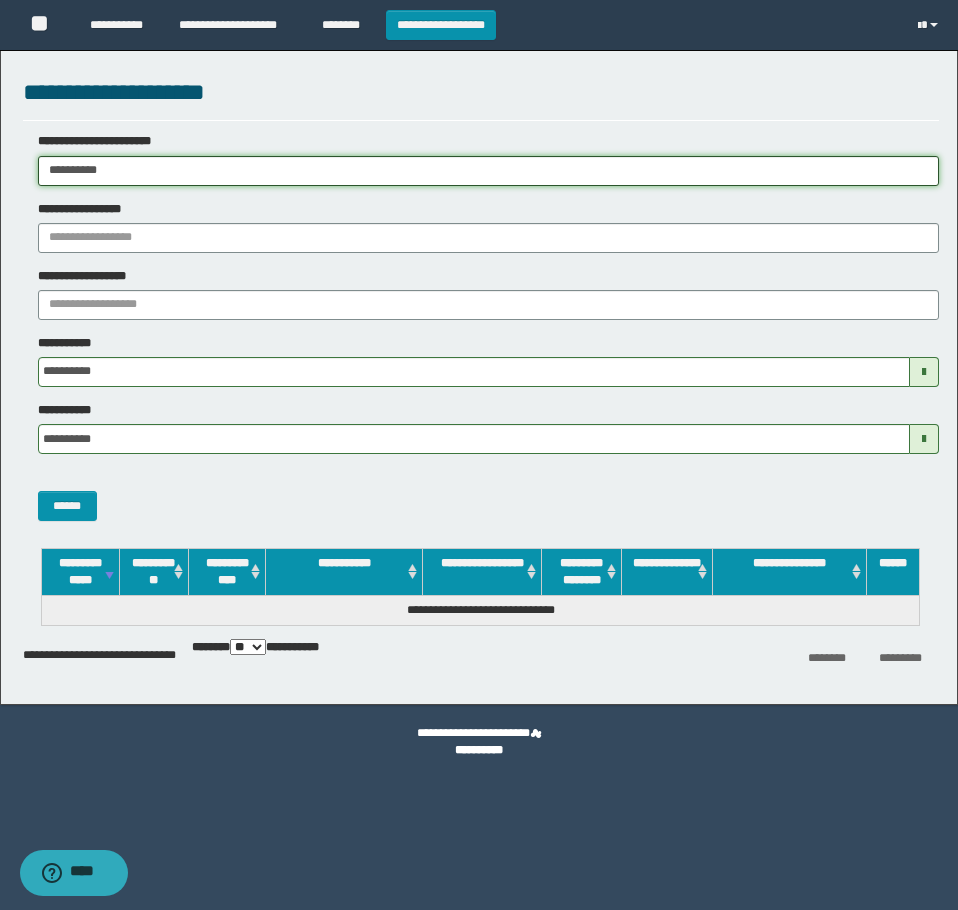 drag, startPoint x: 193, startPoint y: 162, endPoint x: -1, endPoint y: 205, distance: 198.70833 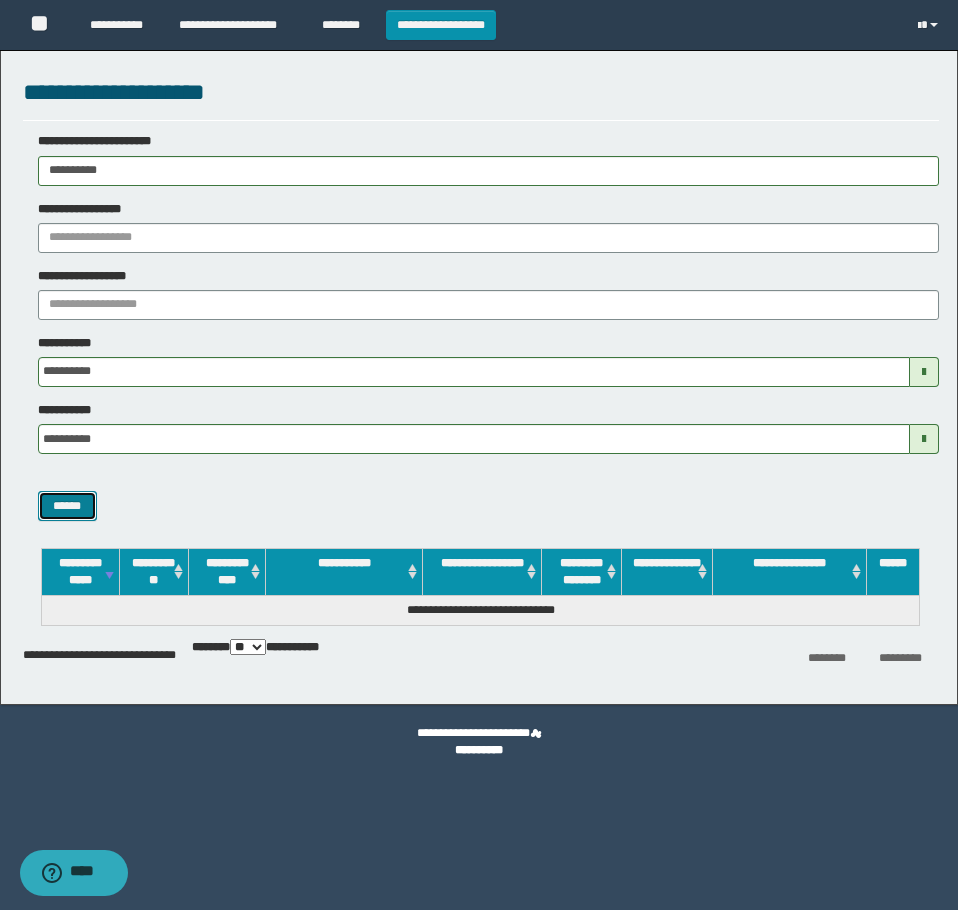 click on "******" at bounding box center (67, 506) 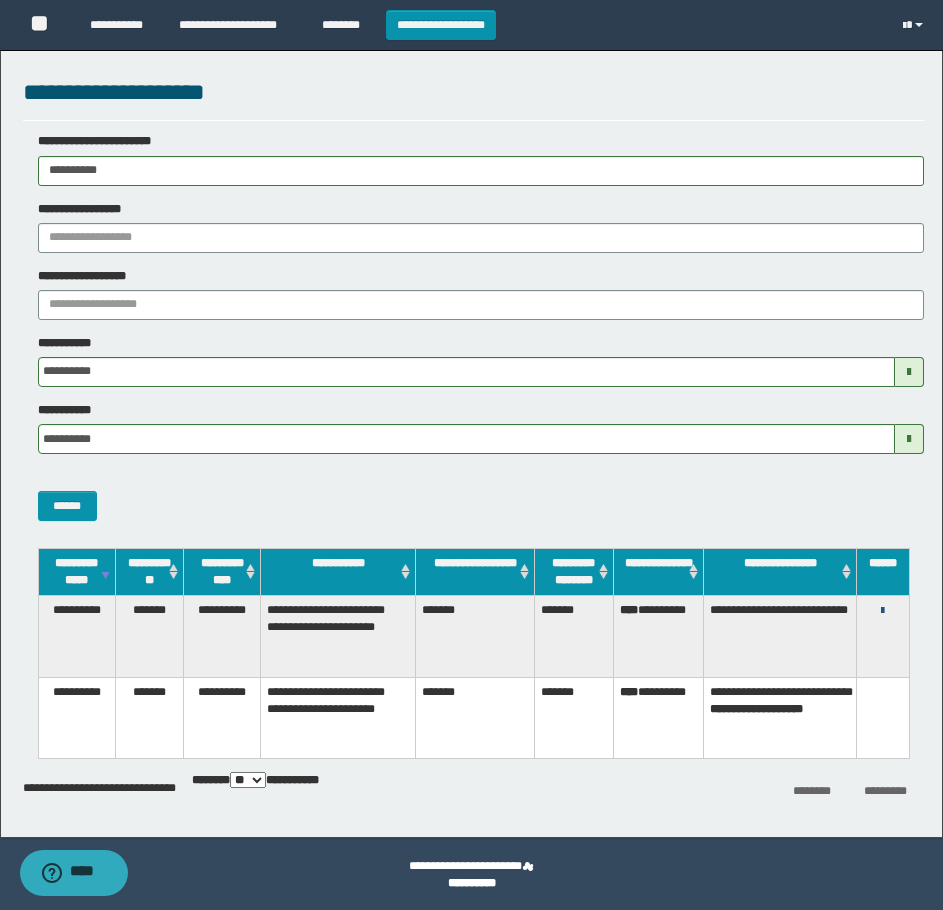click at bounding box center [882, 611] 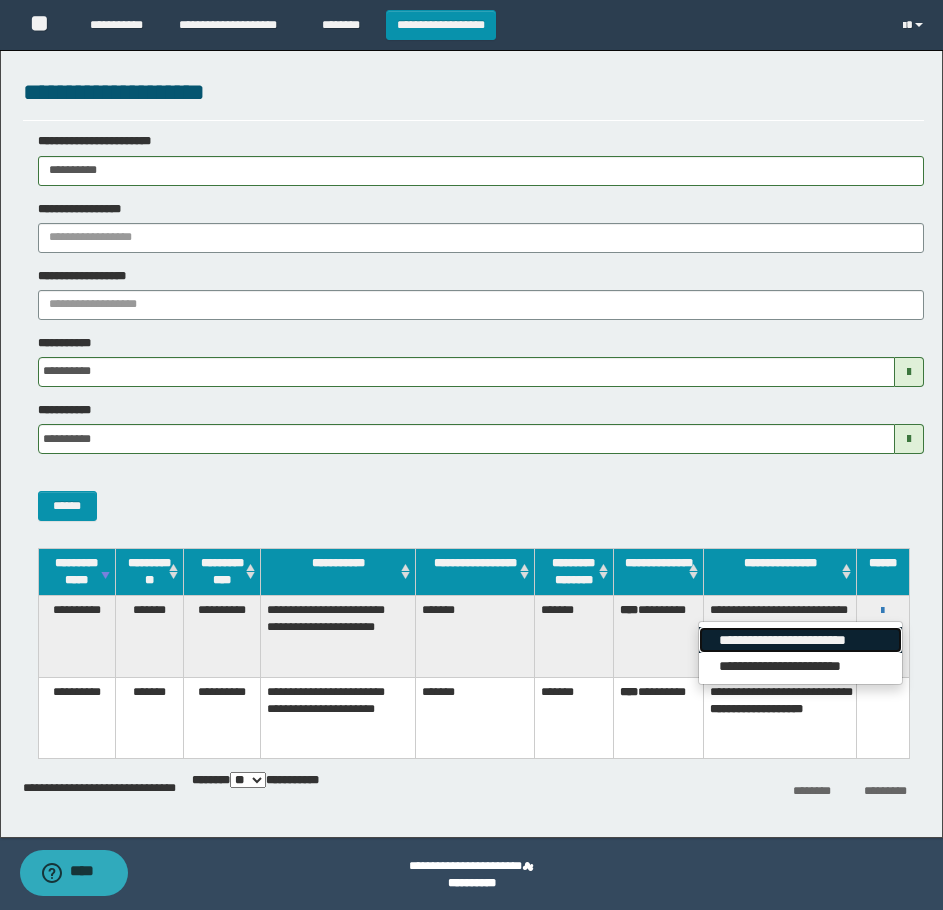 click on "**********" at bounding box center [800, 640] 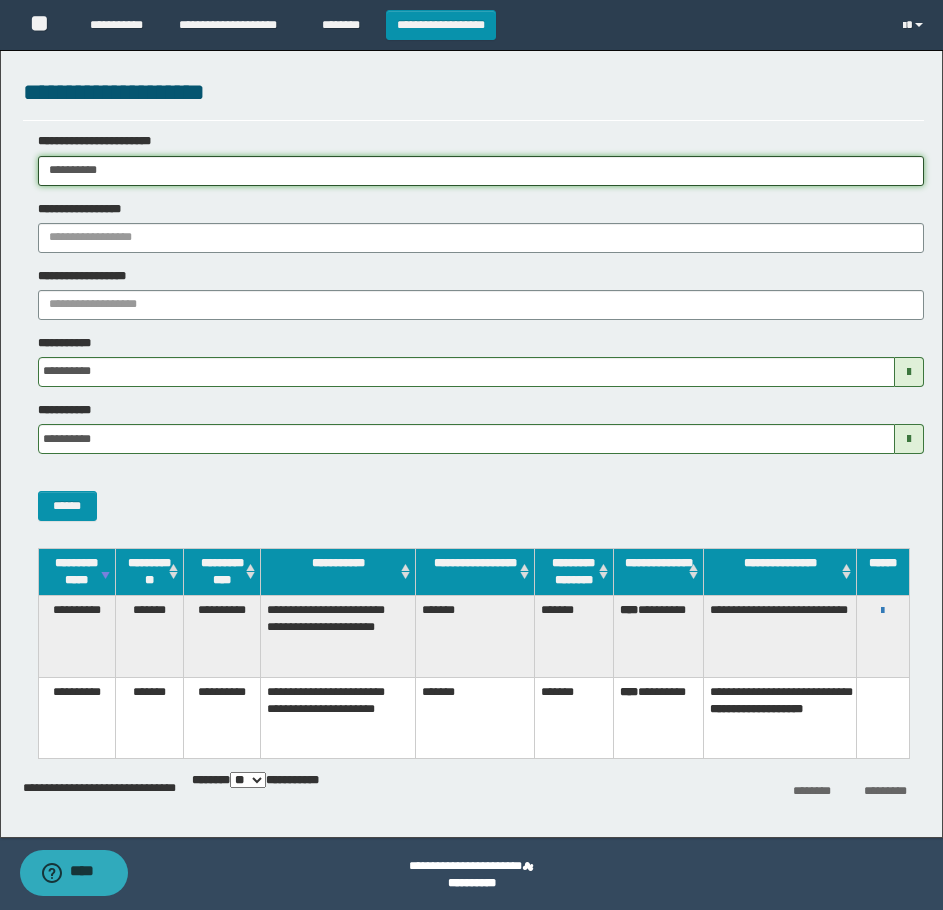 drag, startPoint x: 121, startPoint y: 169, endPoint x: -1, endPoint y: 189, distance: 123.62848 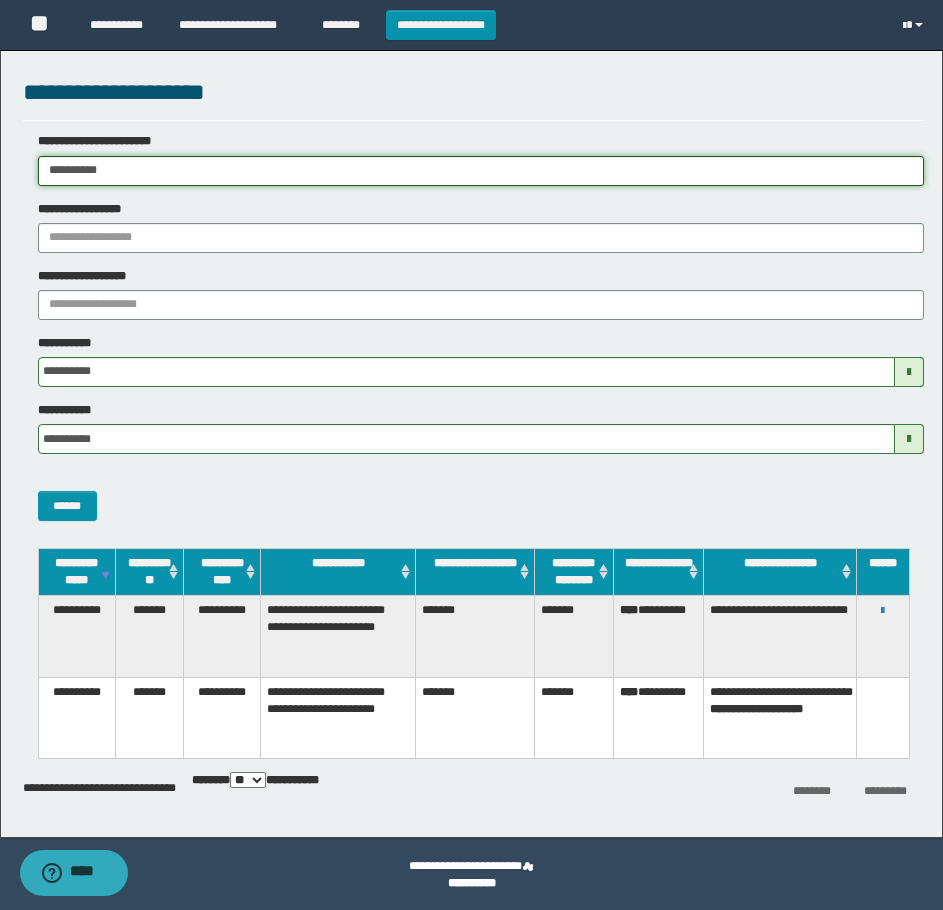 click on "**********" at bounding box center [471, 455] 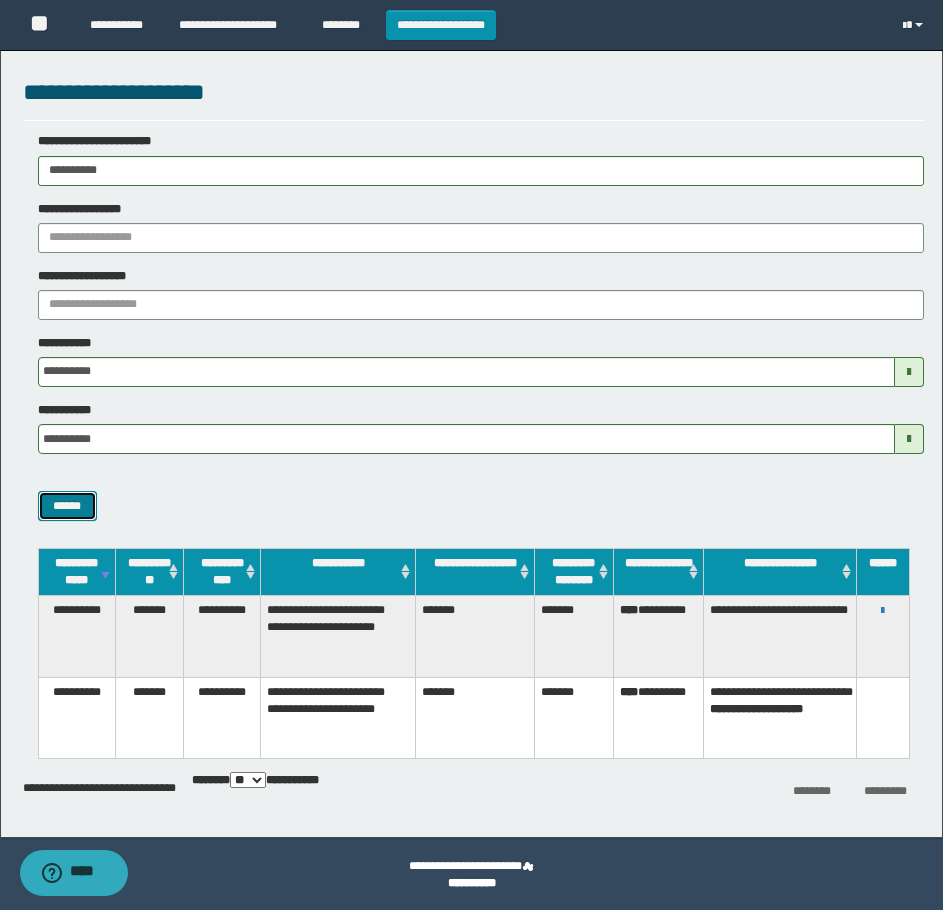 click on "******" at bounding box center [67, 506] 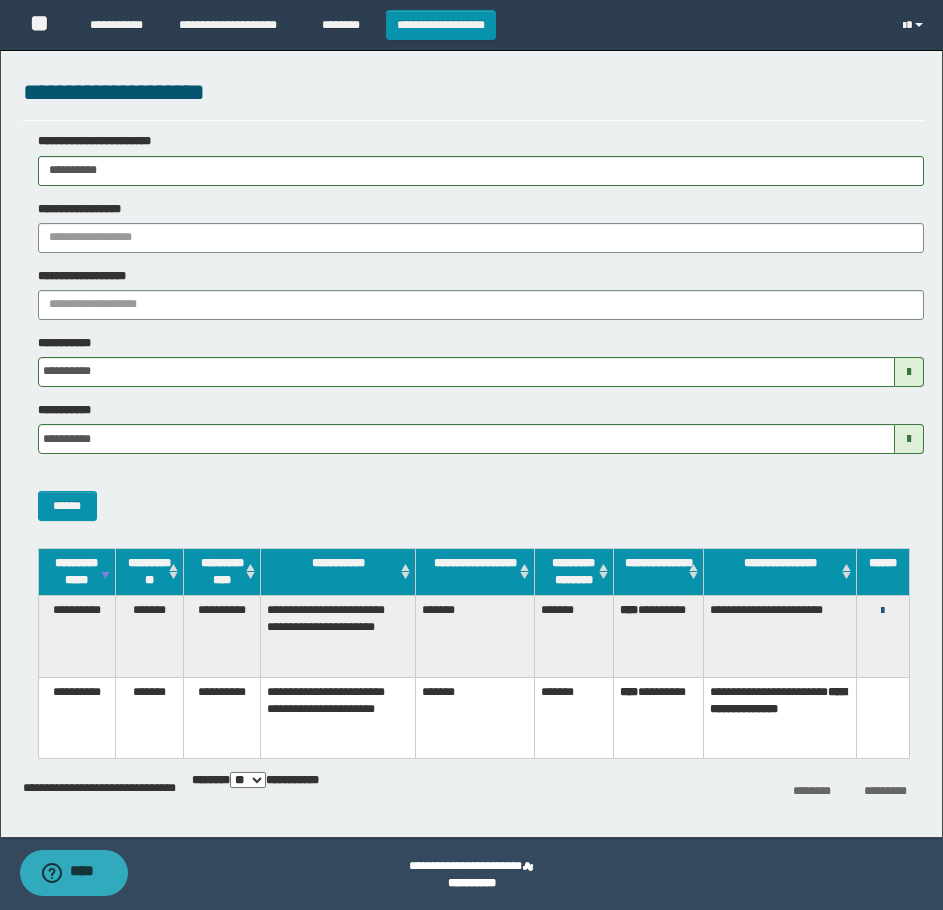 click at bounding box center (882, 611) 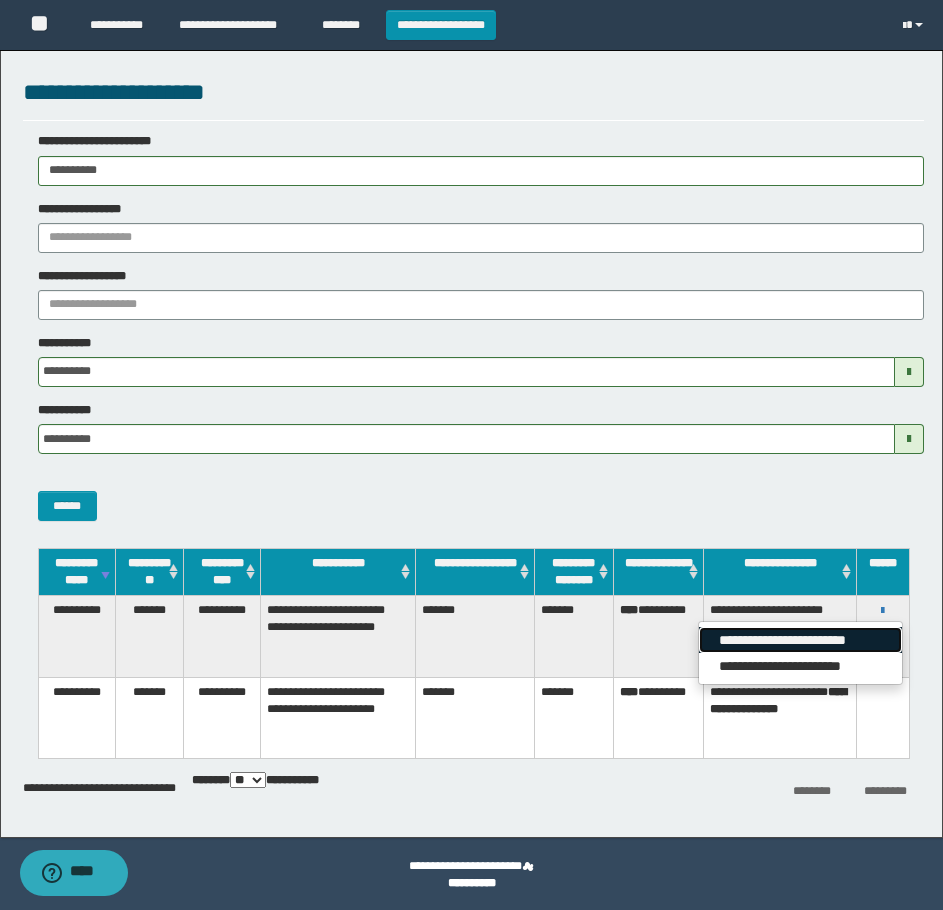 click on "**********" at bounding box center (800, 640) 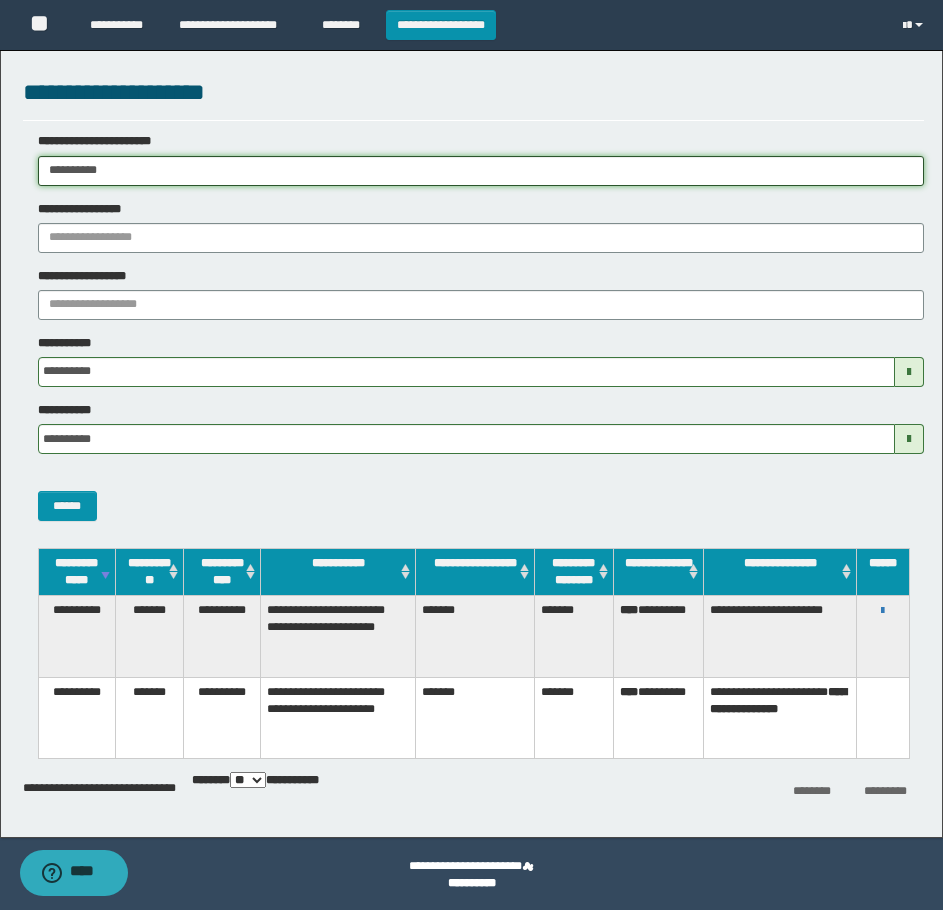 drag, startPoint x: 156, startPoint y: 168, endPoint x: 95, endPoint y: 307, distance: 151.79591 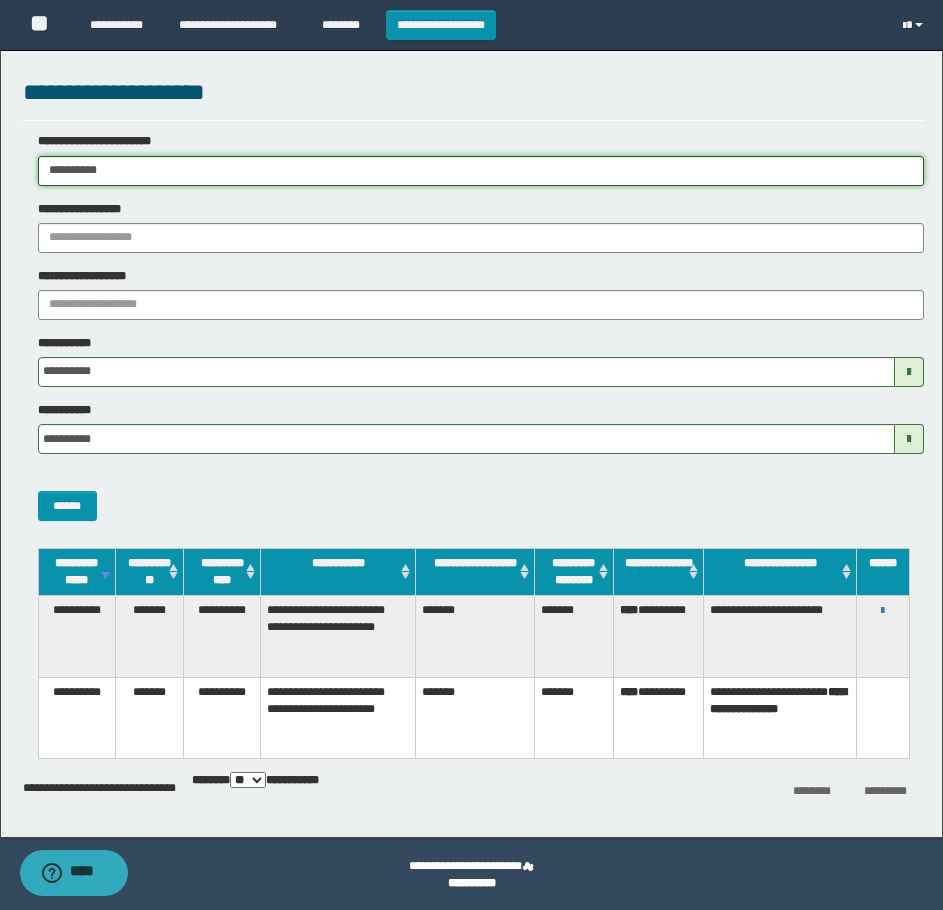 click on "**********" at bounding box center [471, 455] 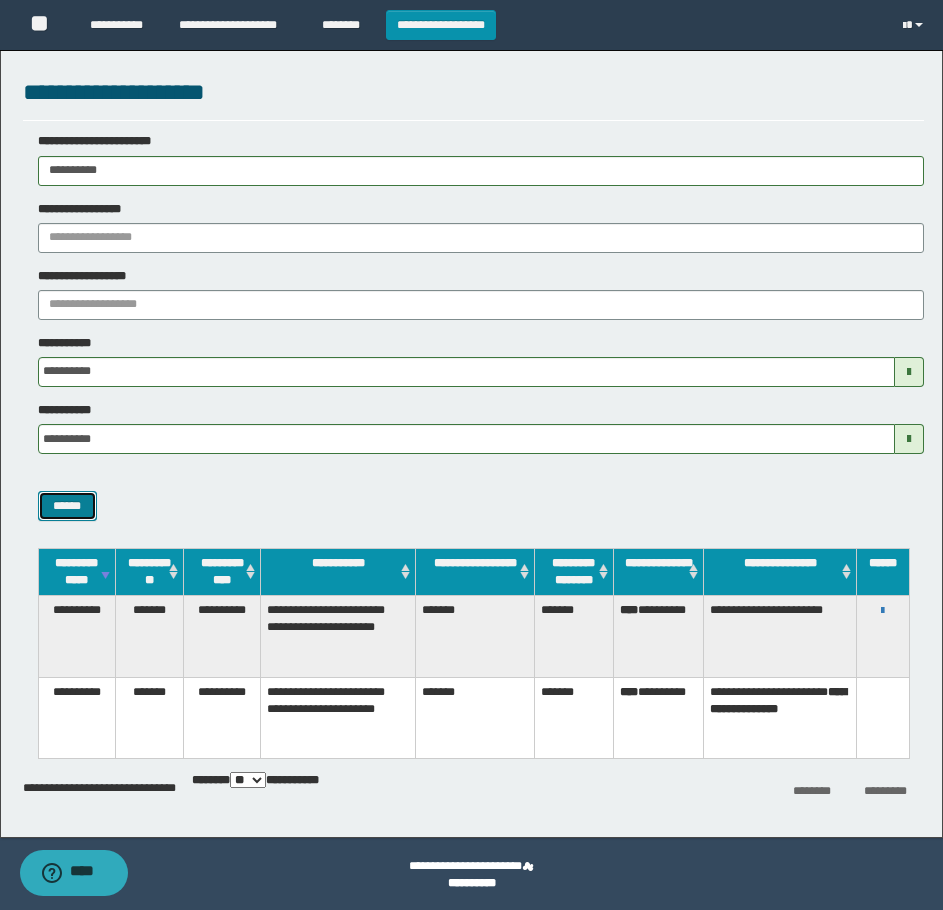 click on "******" at bounding box center (67, 506) 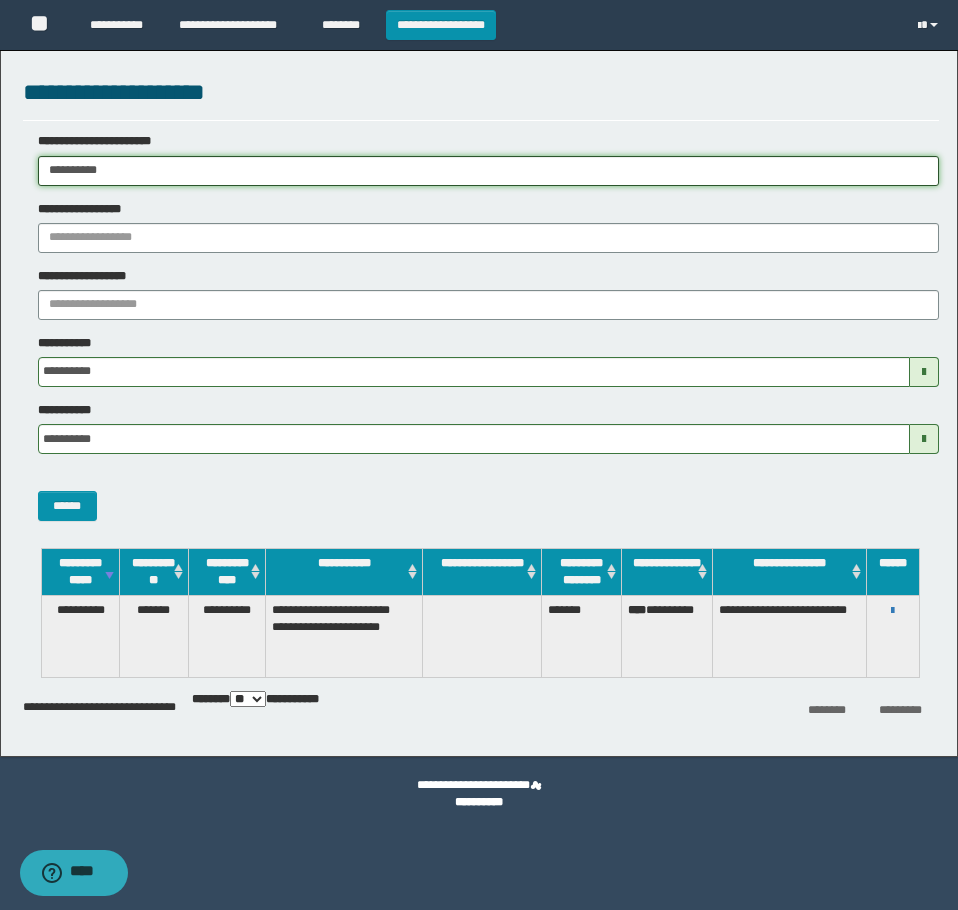 drag, startPoint x: 171, startPoint y: 162, endPoint x: 25, endPoint y: 330, distance: 222.57584 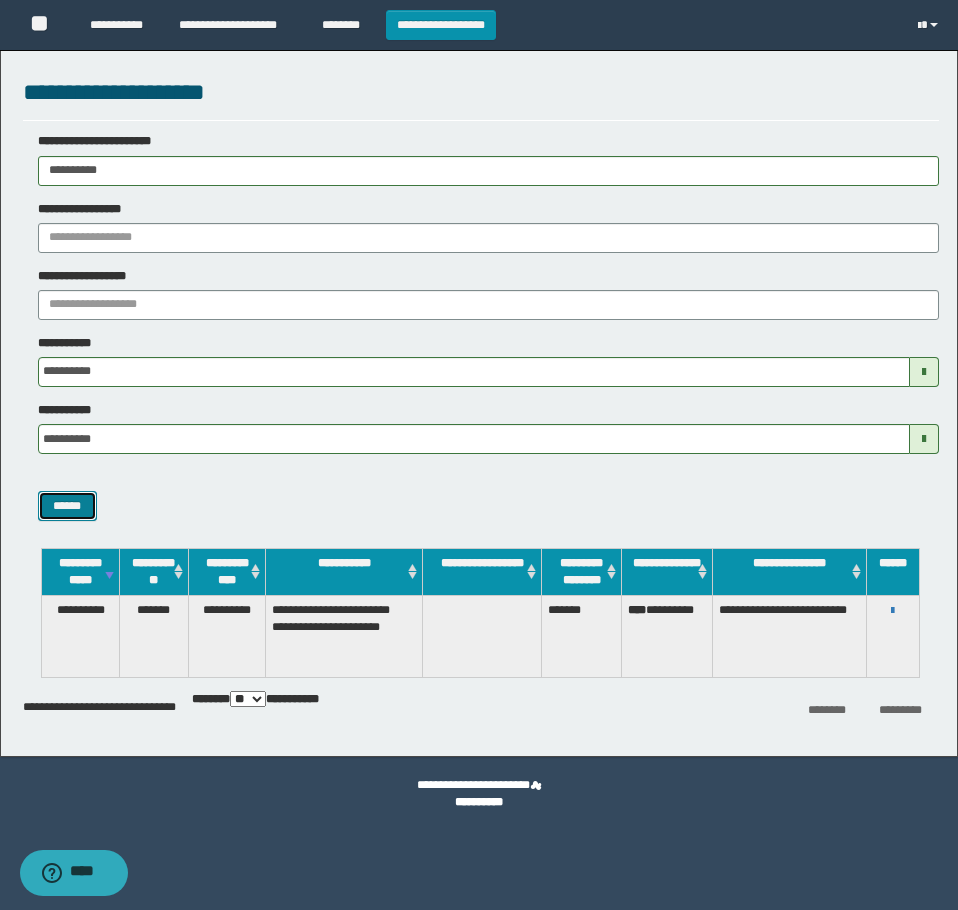 click on "******" at bounding box center (67, 506) 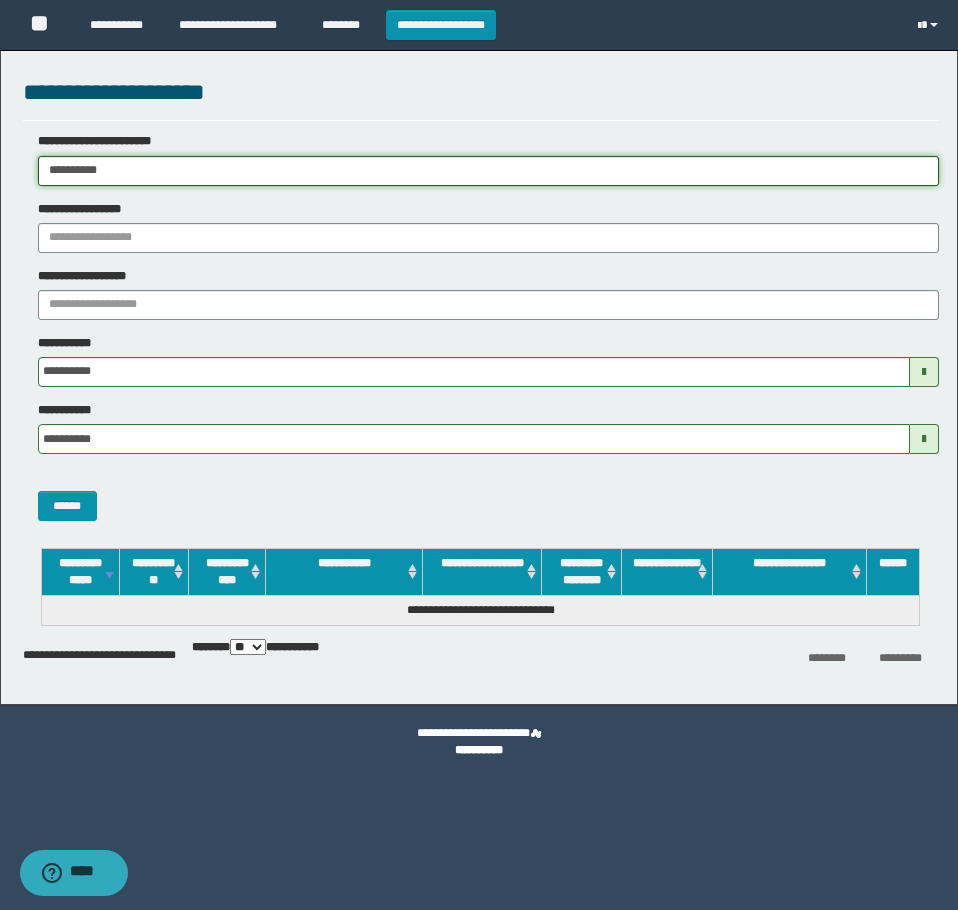 drag, startPoint x: 200, startPoint y: 167, endPoint x: -1, endPoint y: 177, distance: 201.2486 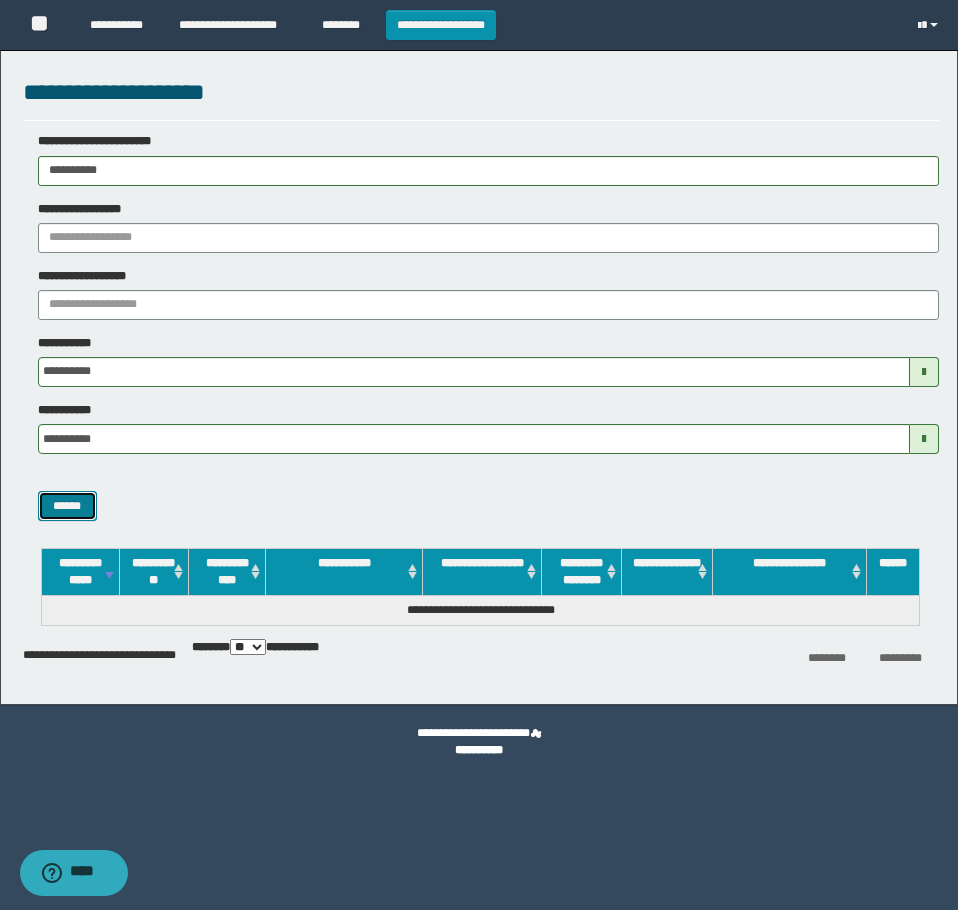 click on "******" at bounding box center (67, 506) 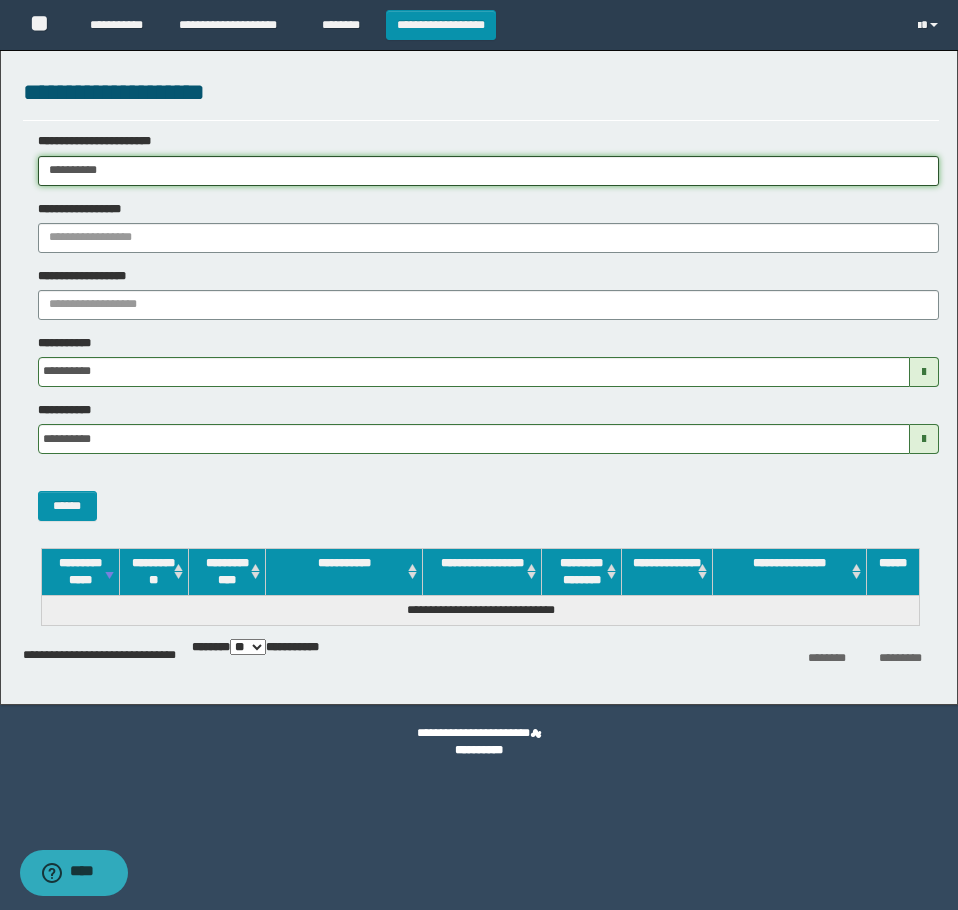 drag, startPoint x: 152, startPoint y: 183, endPoint x: -1, endPoint y: 182, distance: 153.00327 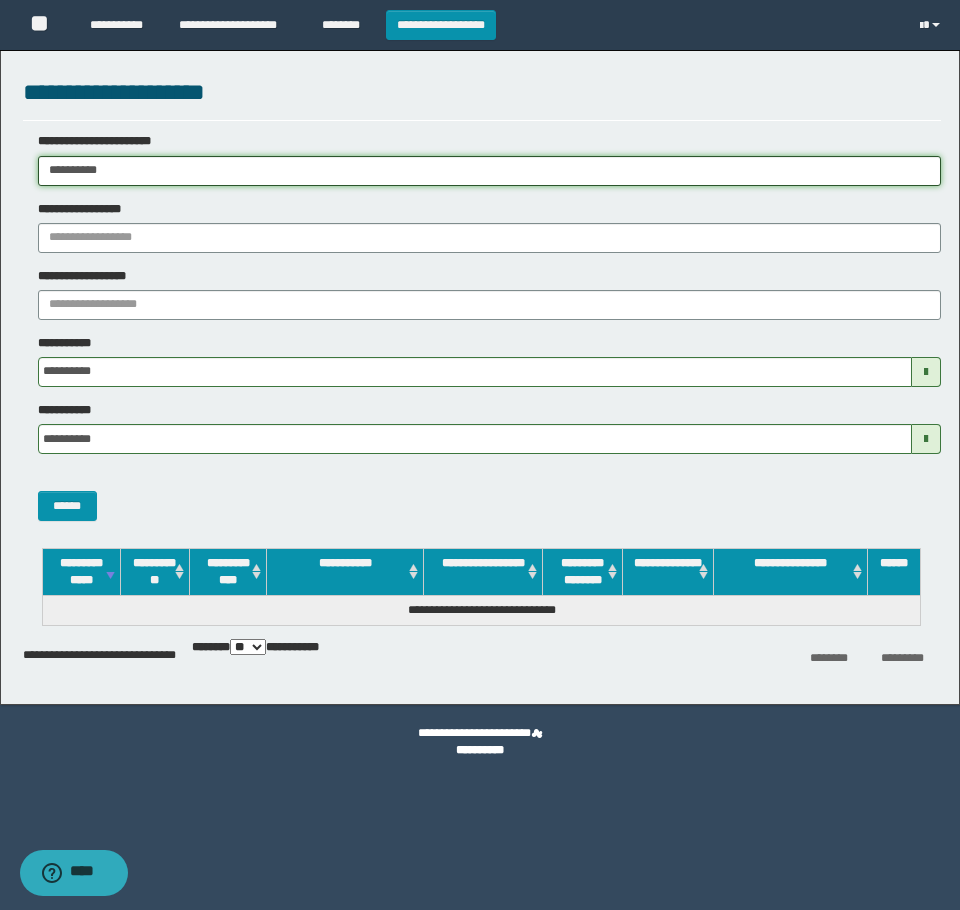 click on "**********" at bounding box center (489, 171) 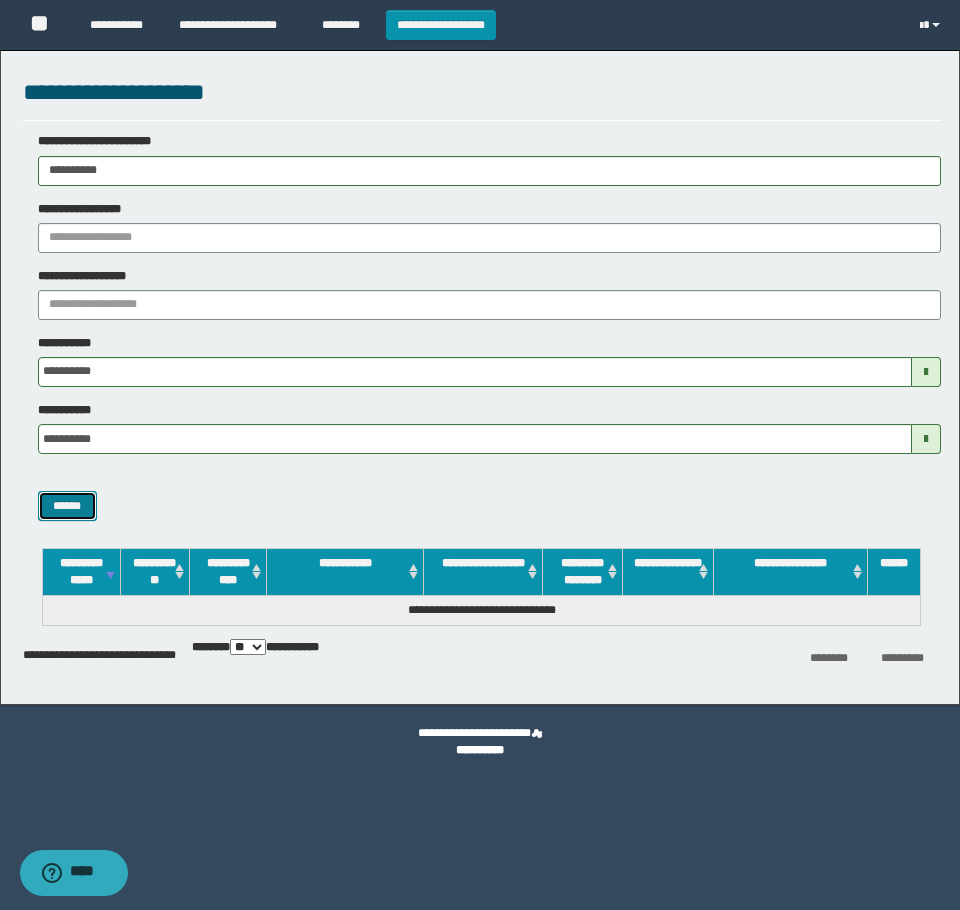 click on "******" at bounding box center (67, 506) 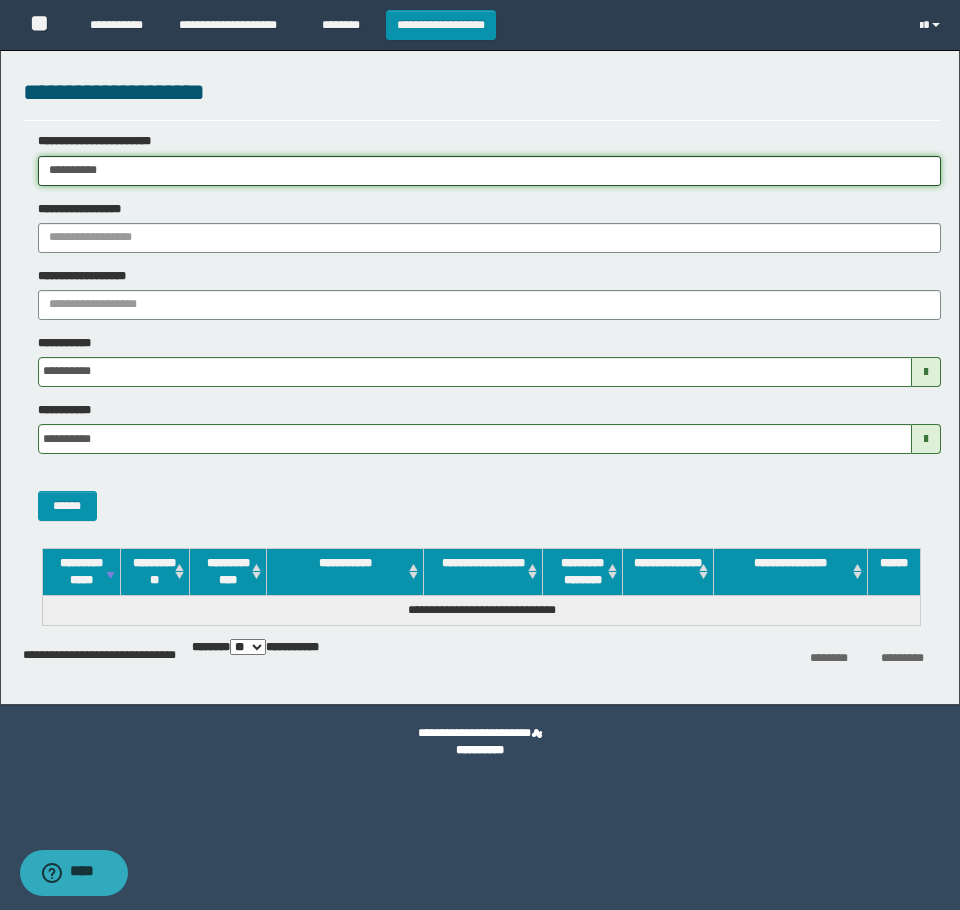 drag, startPoint x: 195, startPoint y: 172, endPoint x: 3, endPoint y: 193, distance: 193.14502 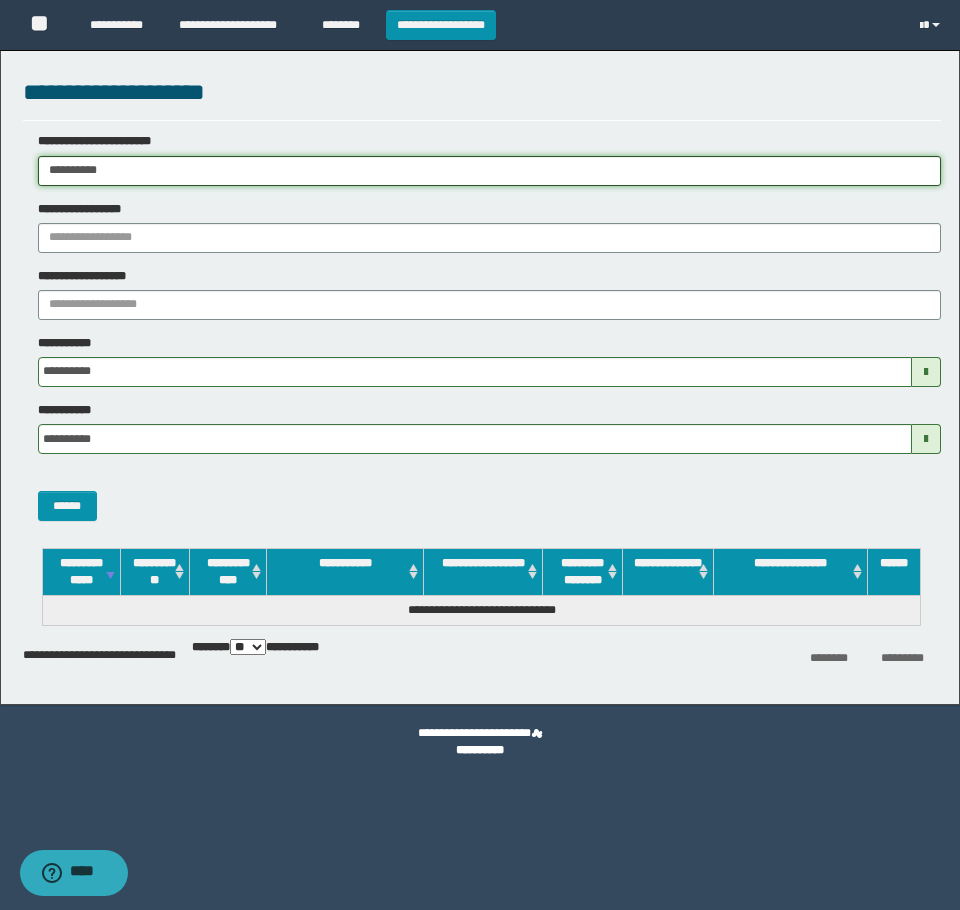 click on "**********" at bounding box center (480, 455) 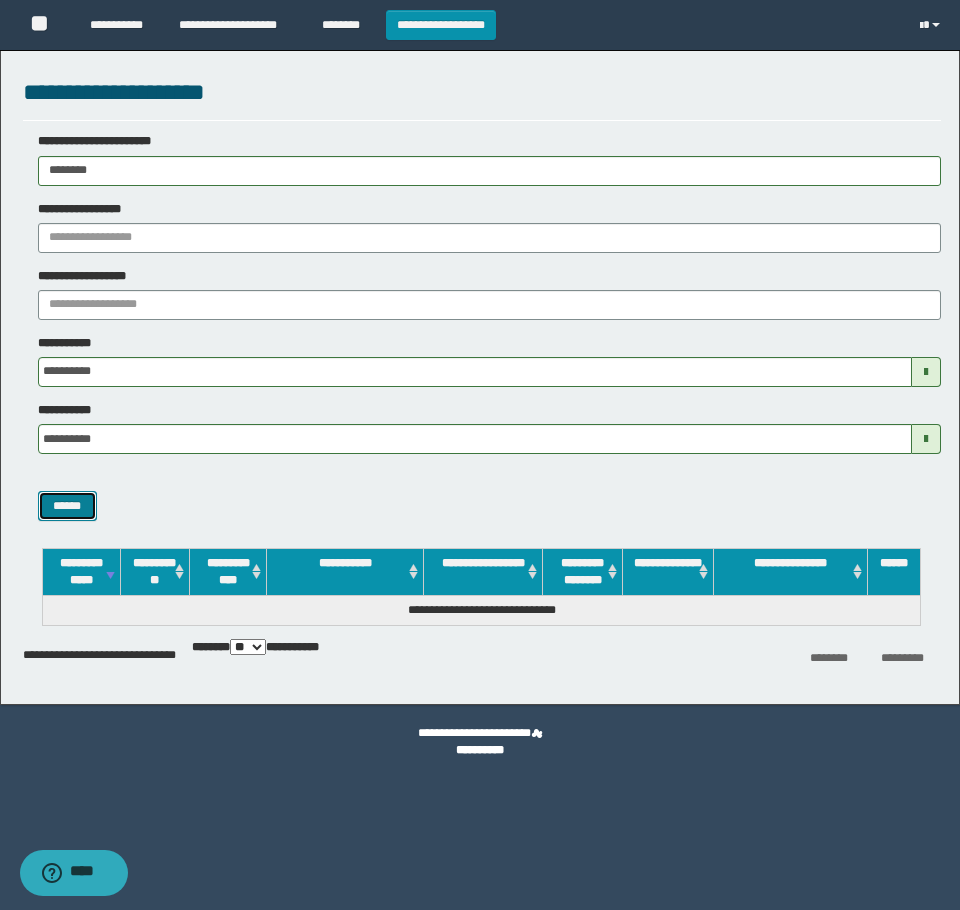 click on "******" at bounding box center [67, 506] 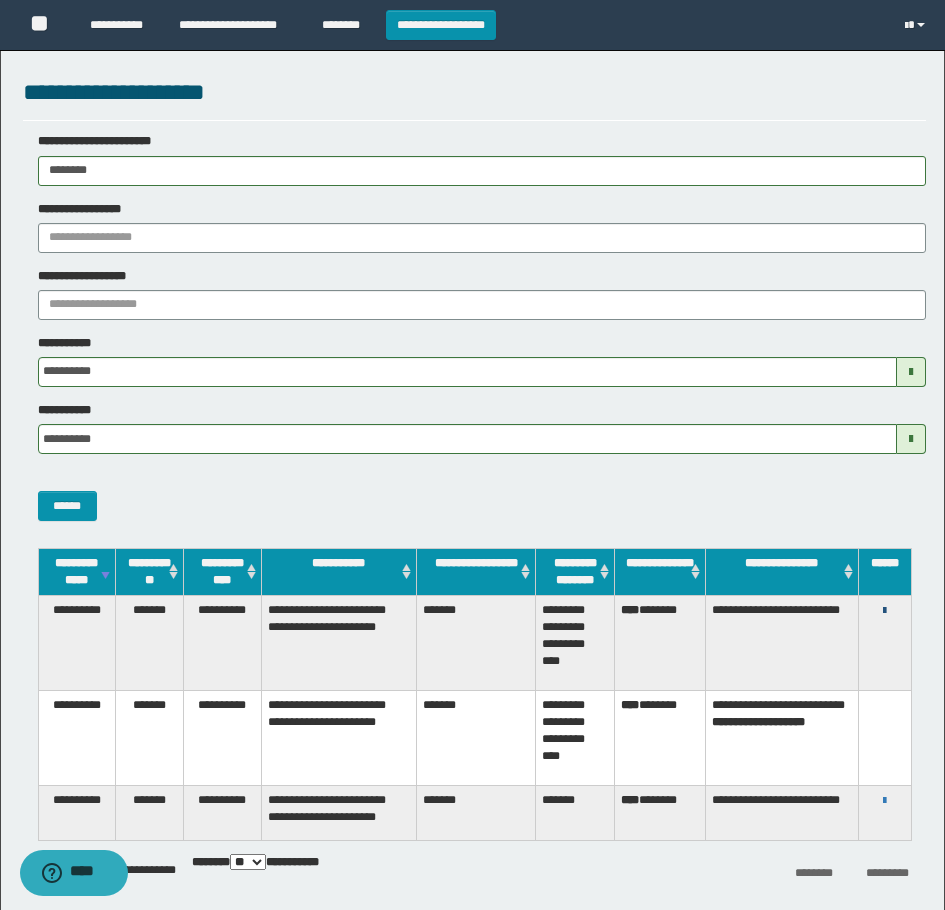 click at bounding box center [884, 611] 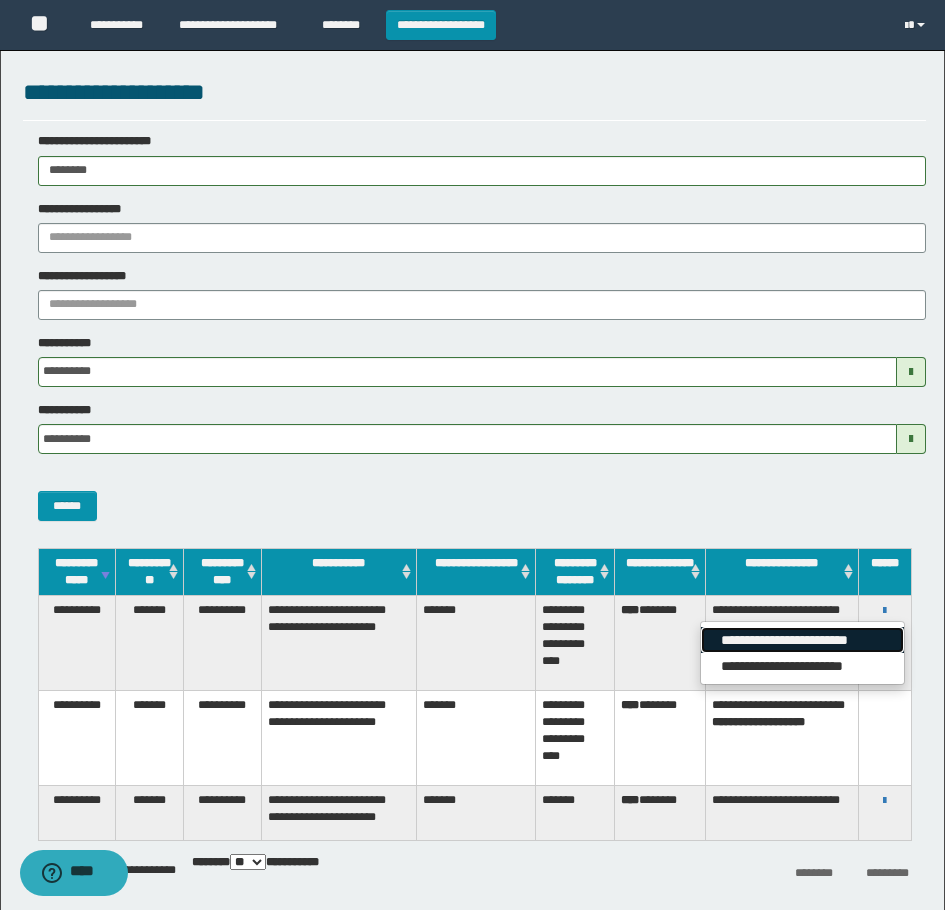 click on "**********" at bounding box center (802, 640) 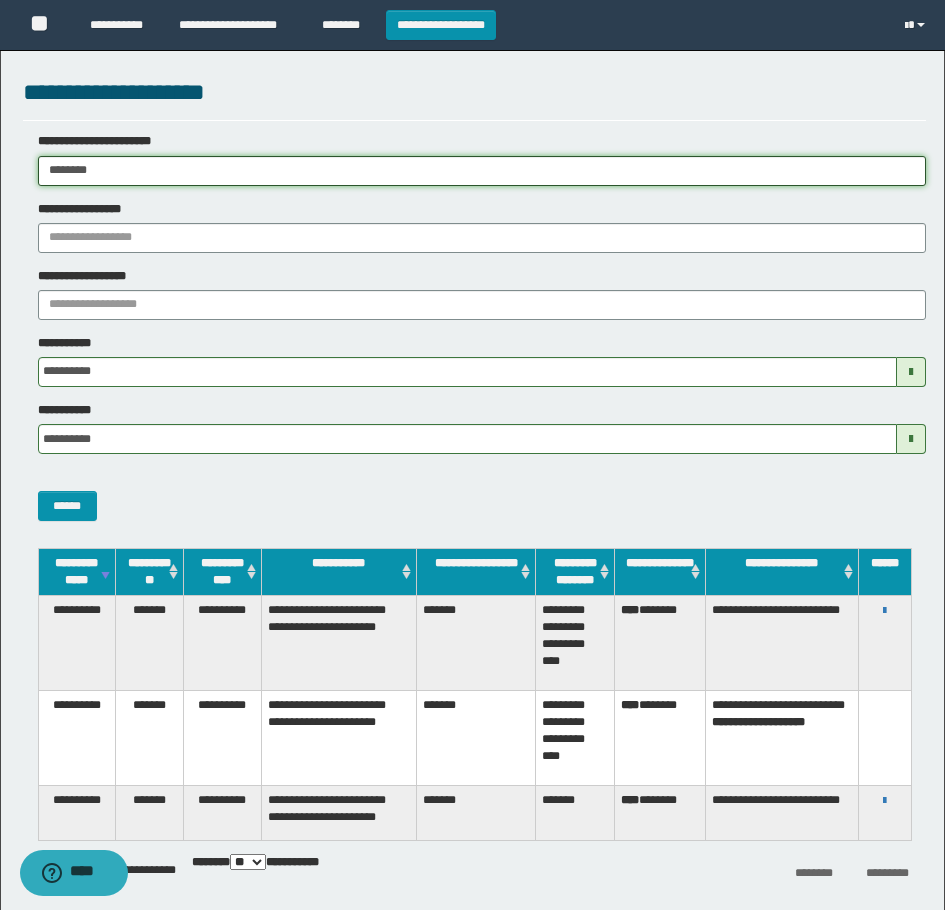 drag, startPoint x: 222, startPoint y: 175, endPoint x: -1, endPoint y: 219, distance: 227.29936 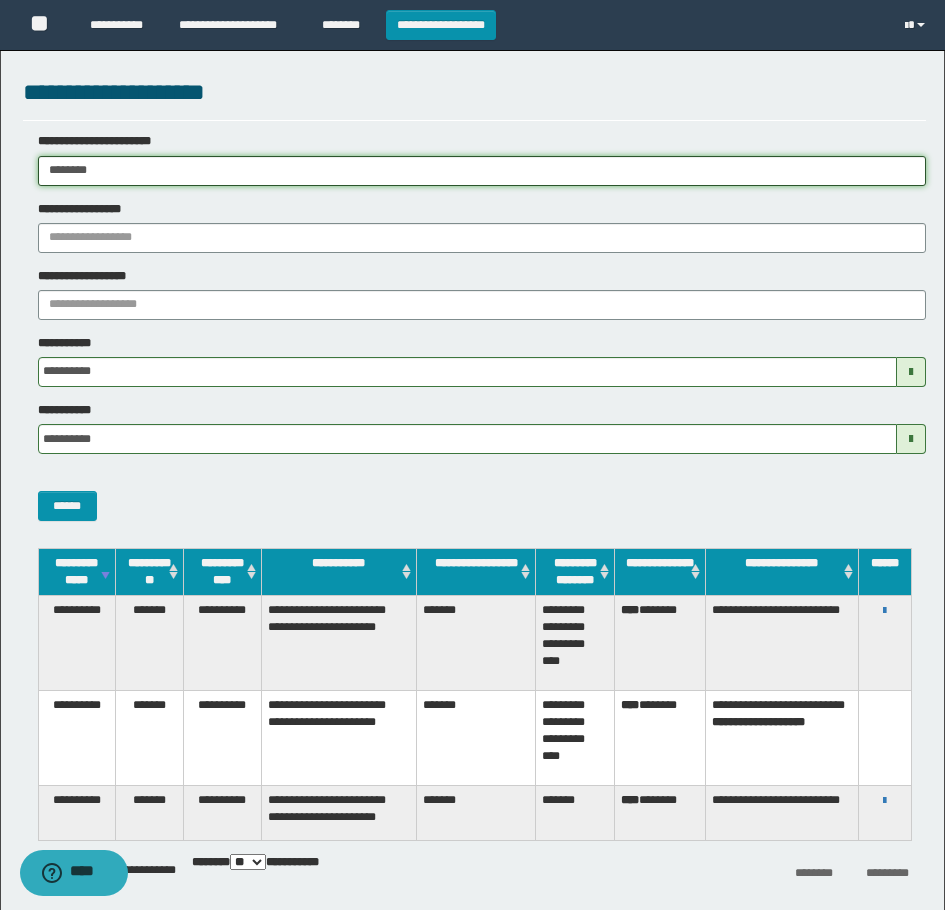 click on "**********" at bounding box center [472, 455] 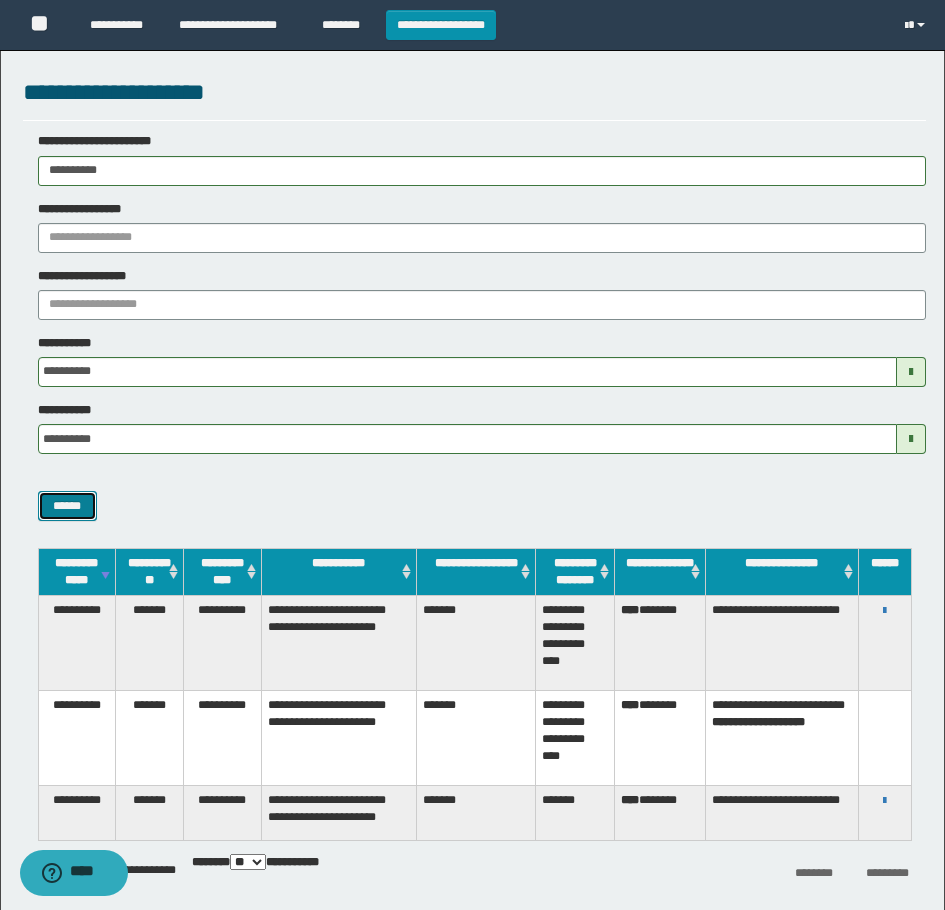 click on "******" at bounding box center [67, 506] 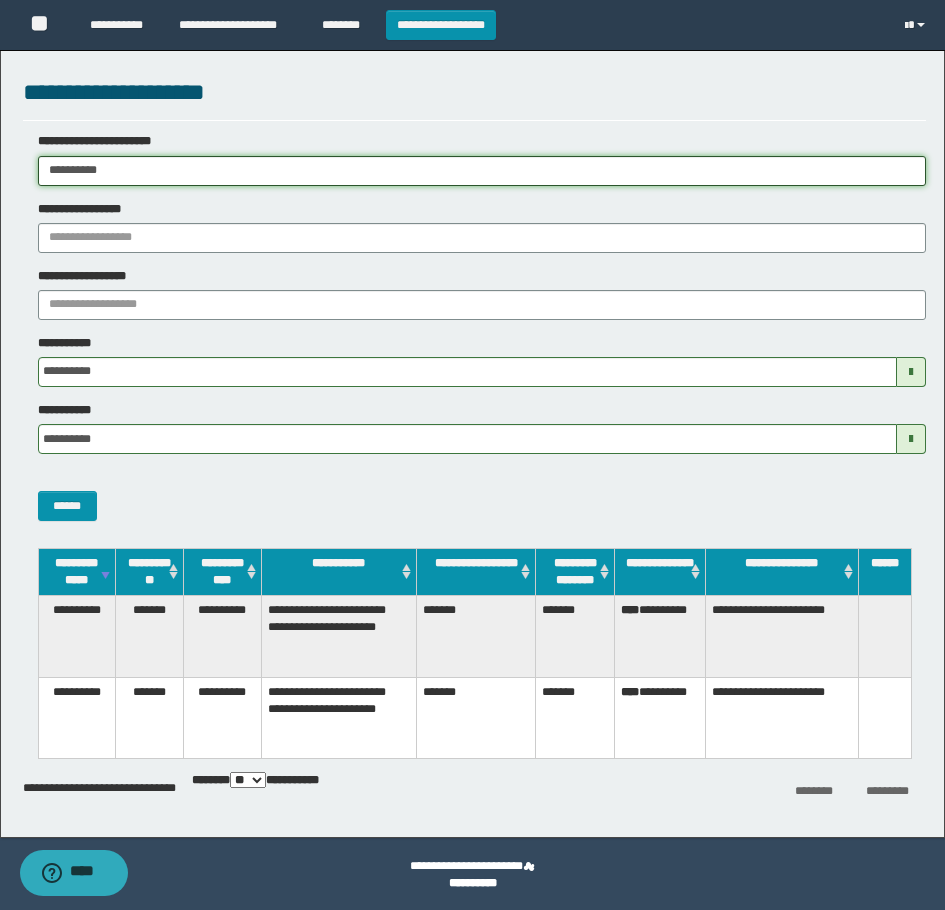 drag, startPoint x: 253, startPoint y: 162, endPoint x: -1, endPoint y: 172, distance: 254.19678 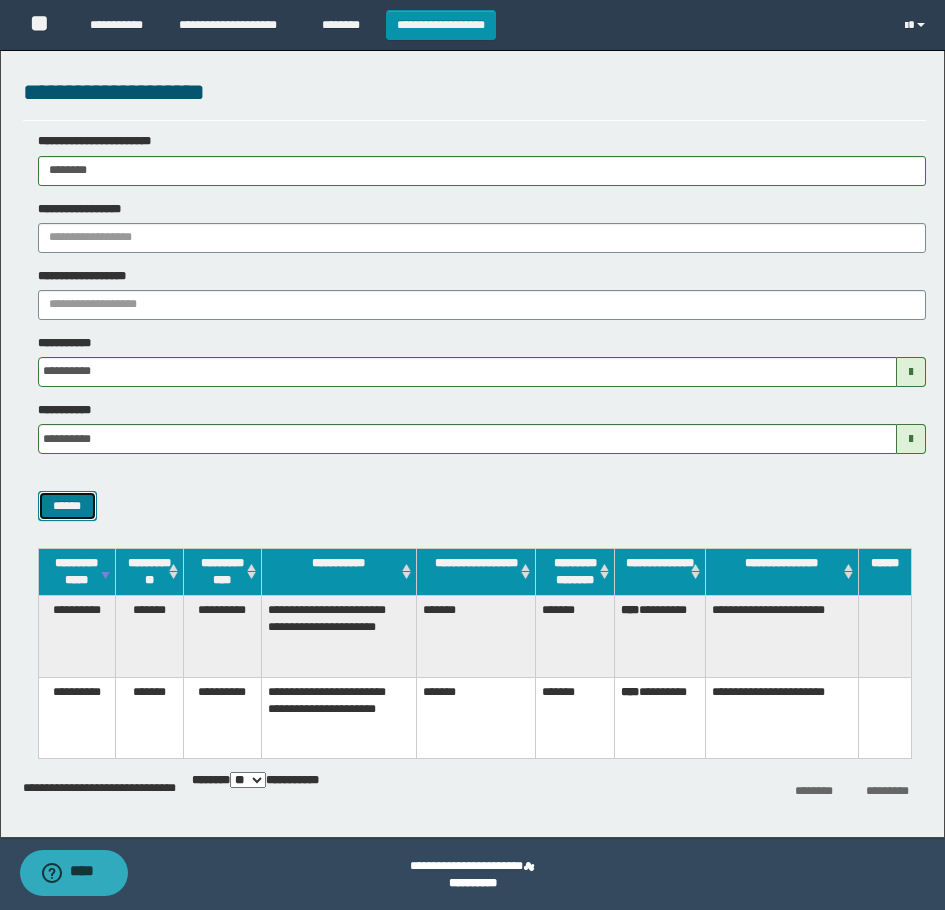 click on "******" at bounding box center (67, 506) 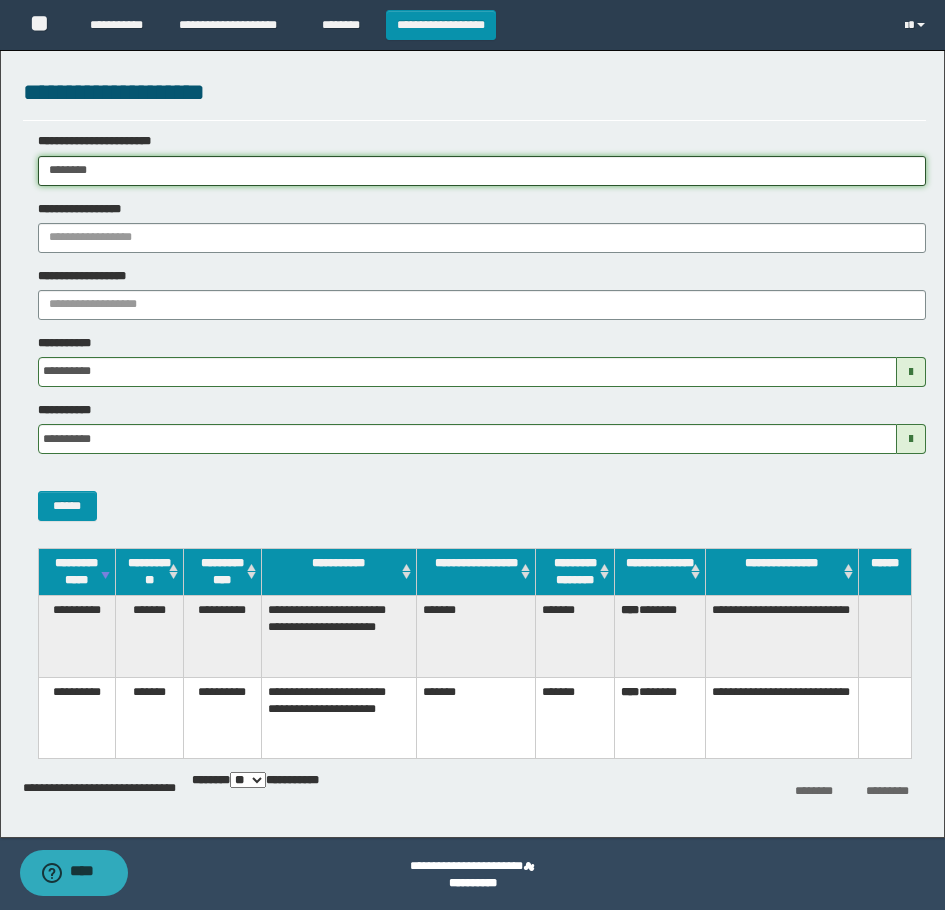 drag, startPoint x: 159, startPoint y: 171, endPoint x: -1, endPoint y: 183, distance: 160.44937 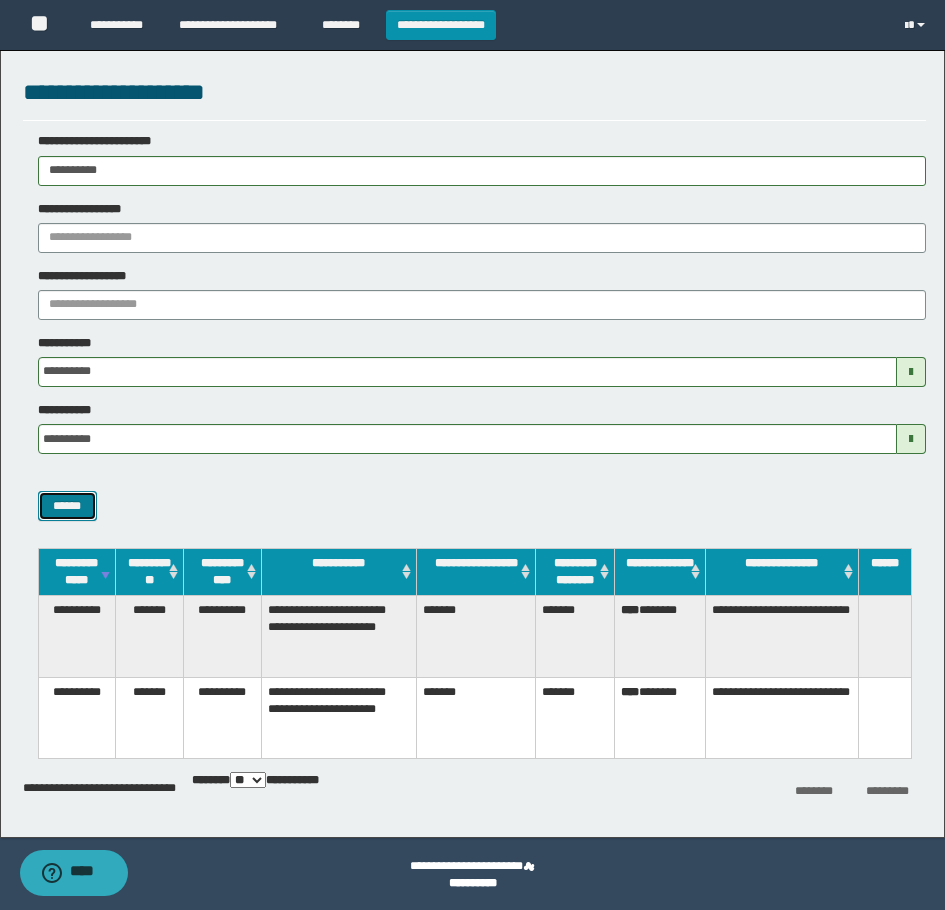 click on "******" at bounding box center [67, 506] 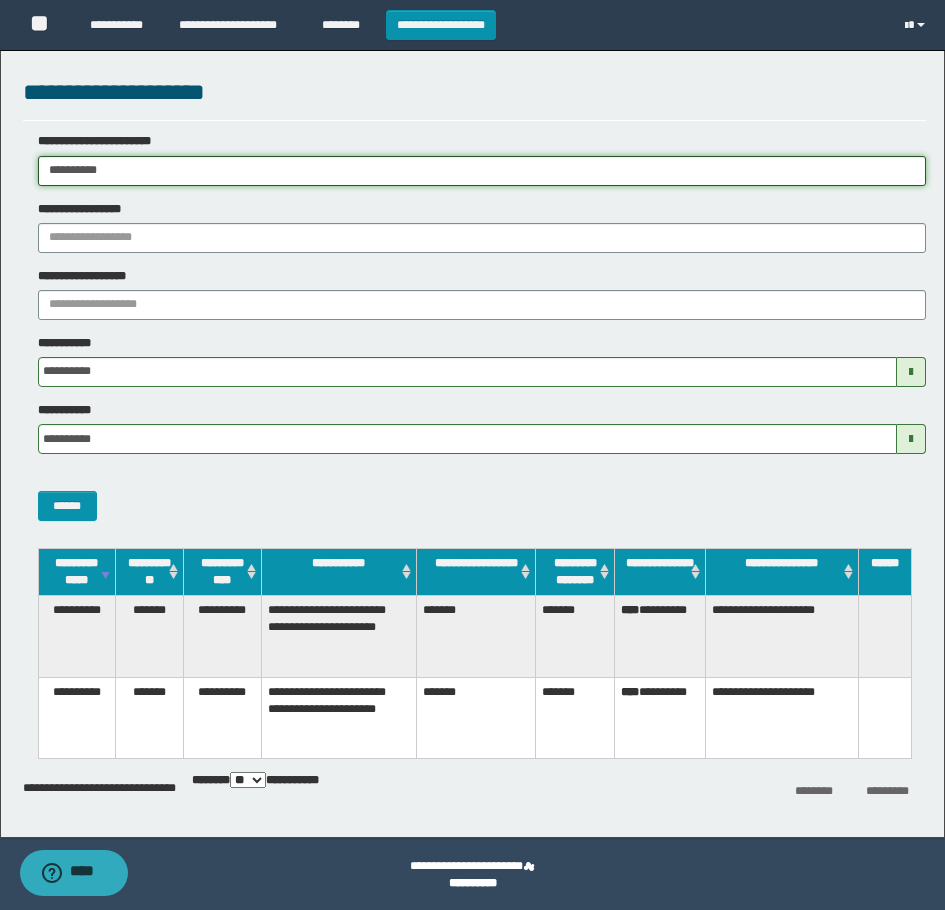 drag, startPoint x: 140, startPoint y: 168, endPoint x: -1, endPoint y: 168, distance: 141 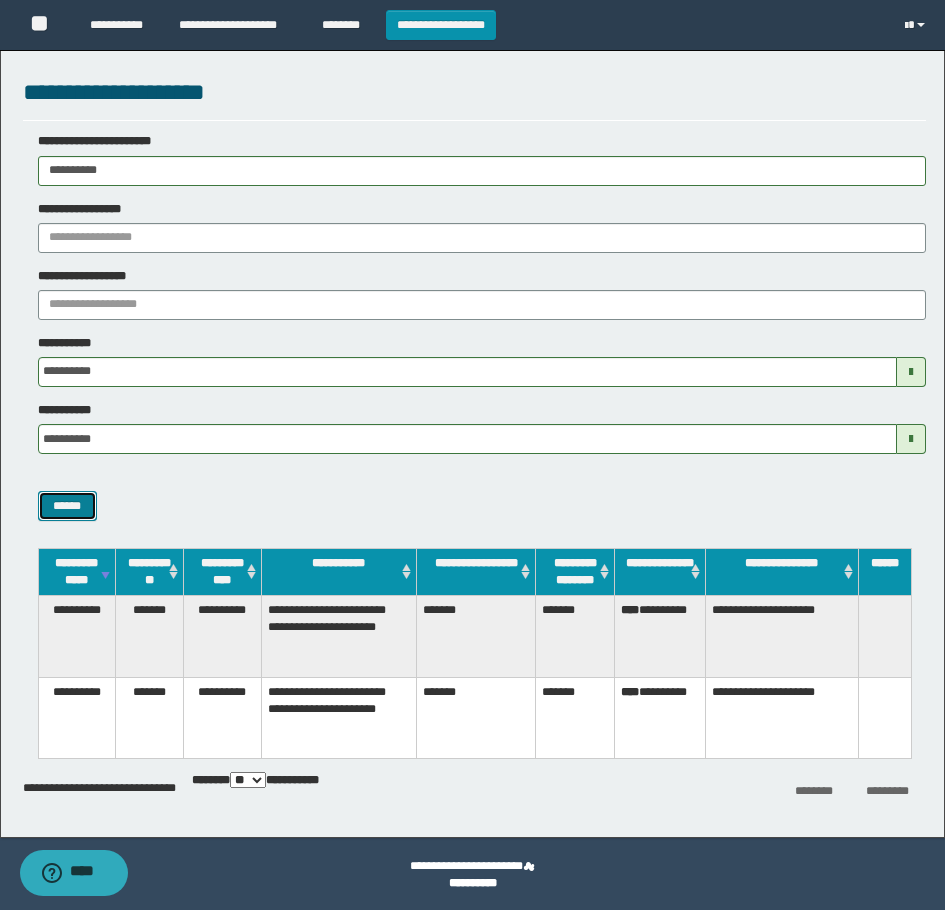 click on "******" at bounding box center (67, 506) 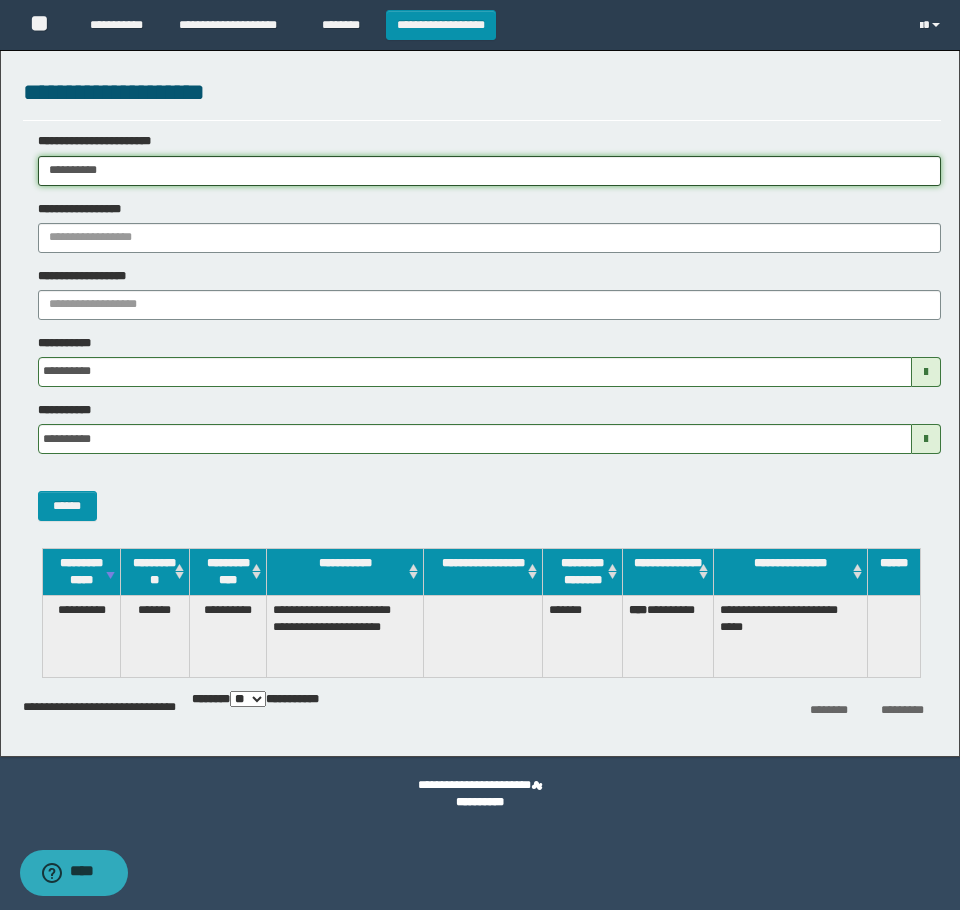 drag, startPoint x: 72, startPoint y: 178, endPoint x: -1, endPoint y: 182, distance: 73.109505 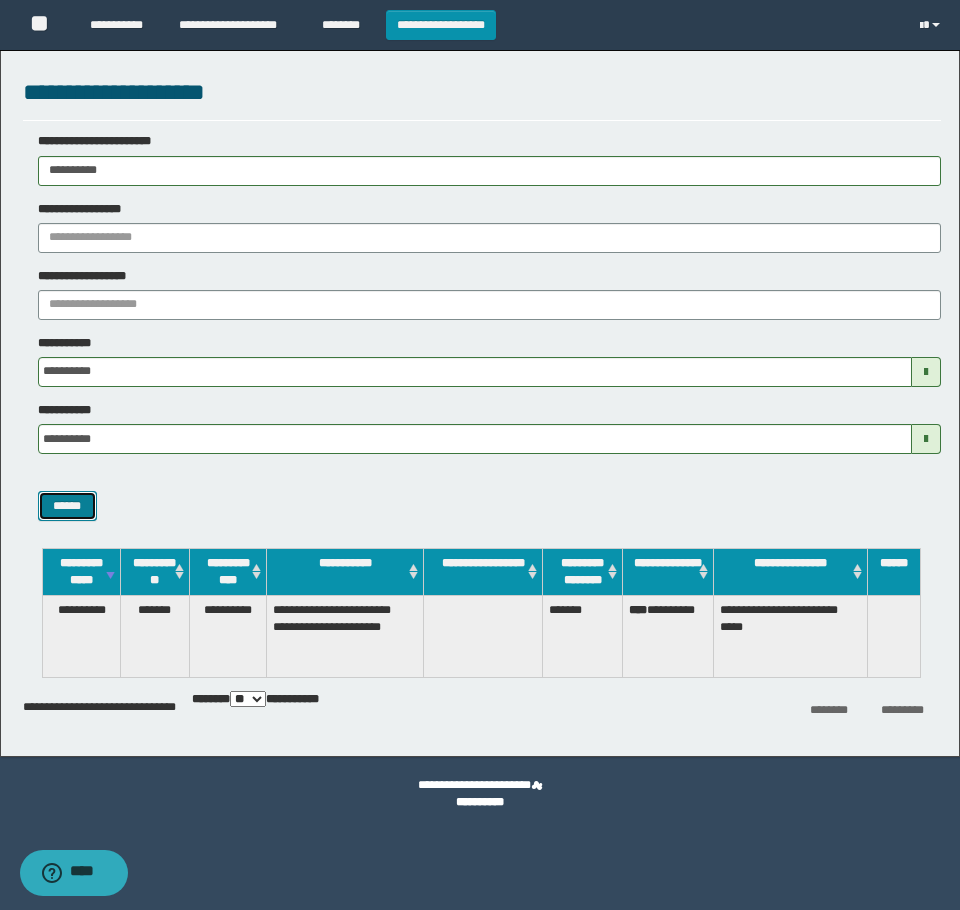 click on "******" at bounding box center (67, 506) 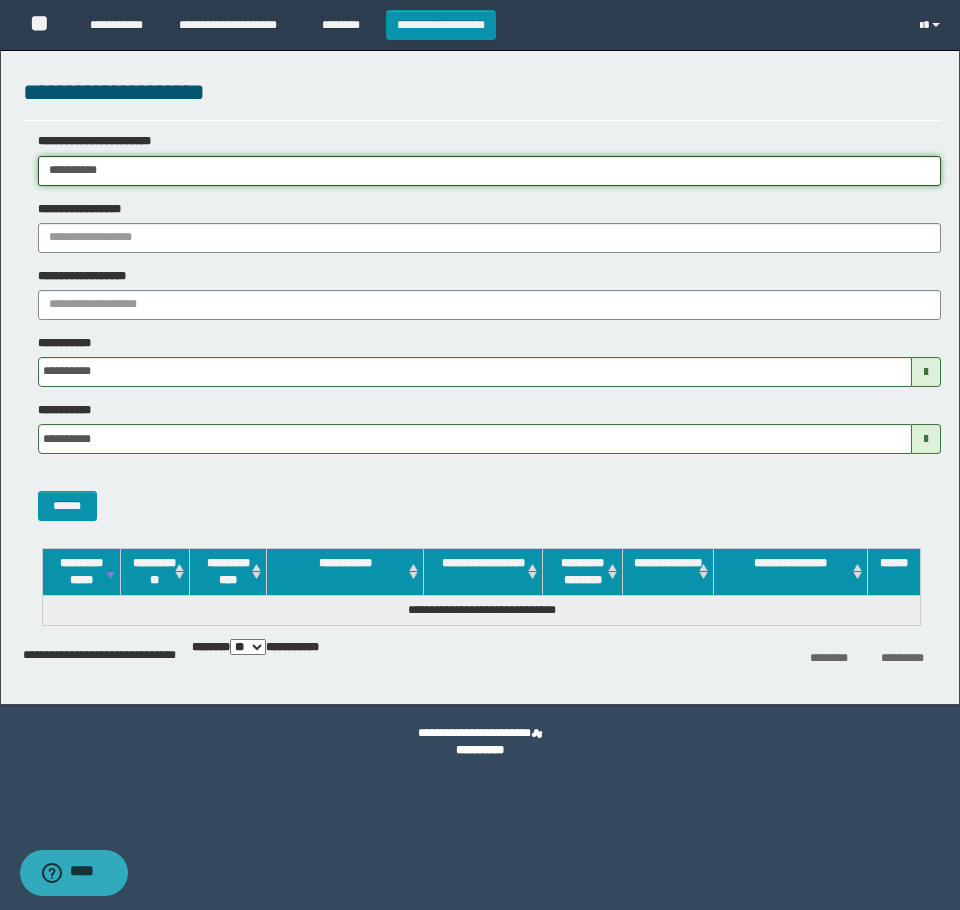 drag, startPoint x: 182, startPoint y: 171, endPoint x: -1, endPoint y: 194, distance: 184.4397 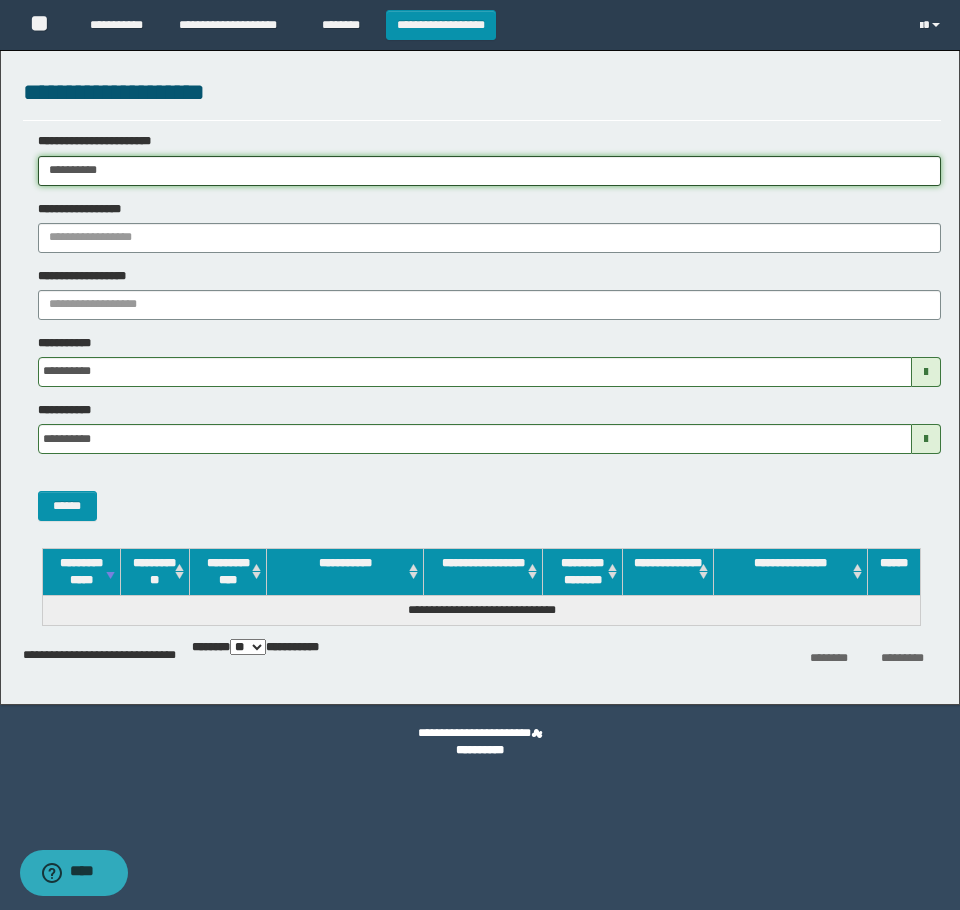 click on "**********" at bounding box center [480, 455] 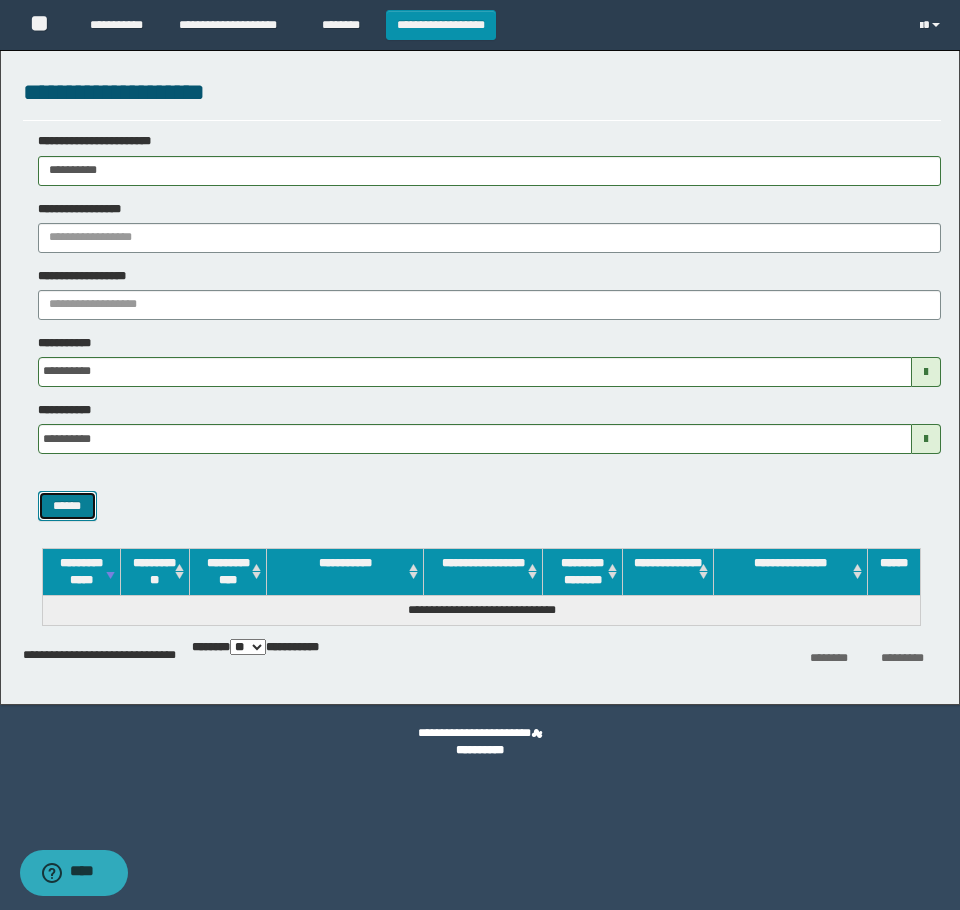 click on "******" at bounding box center (67, 506) 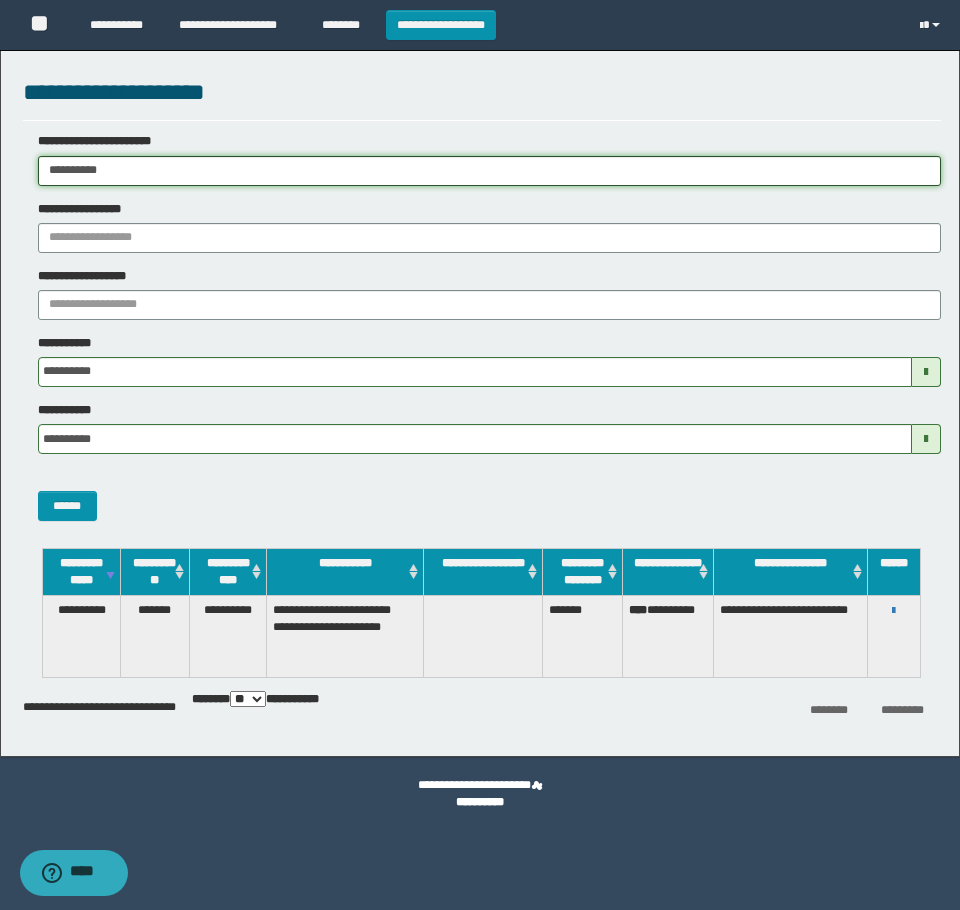 drag, startPoint x: 247, startPoint y: 166, endPoint x: -1, endPoint y: 259, distance: 264.8641 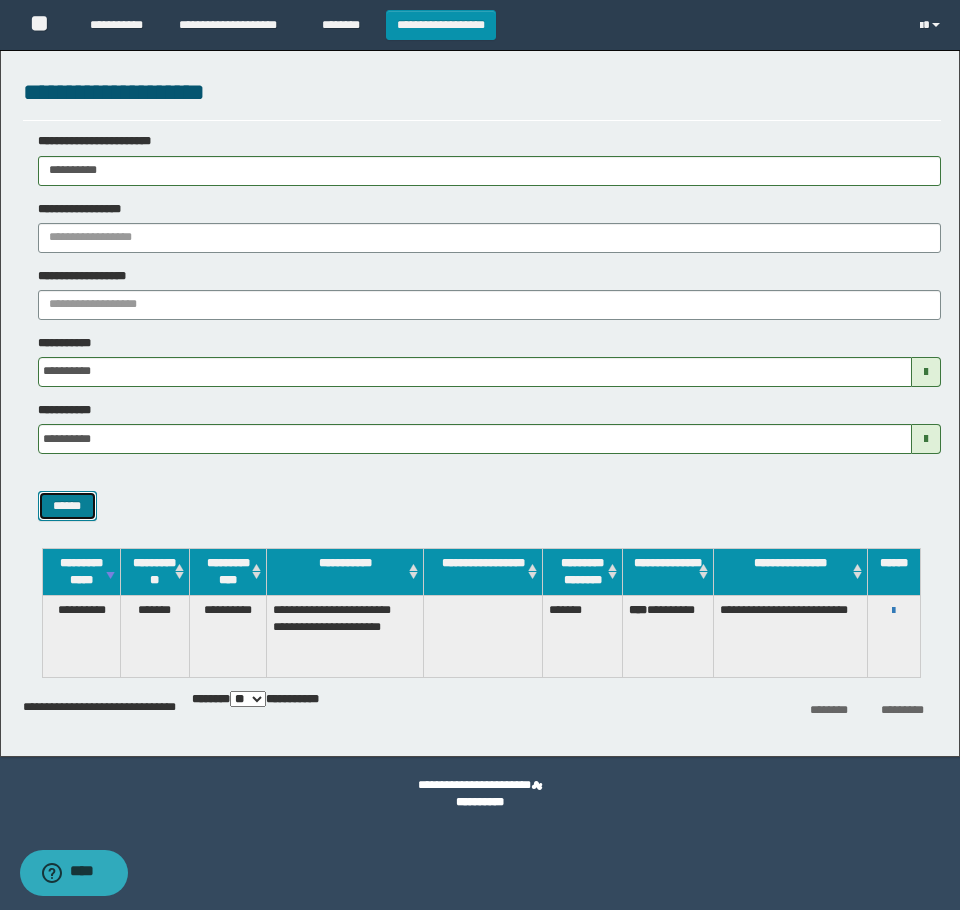 click on "******" at bounding box center [67, 506] 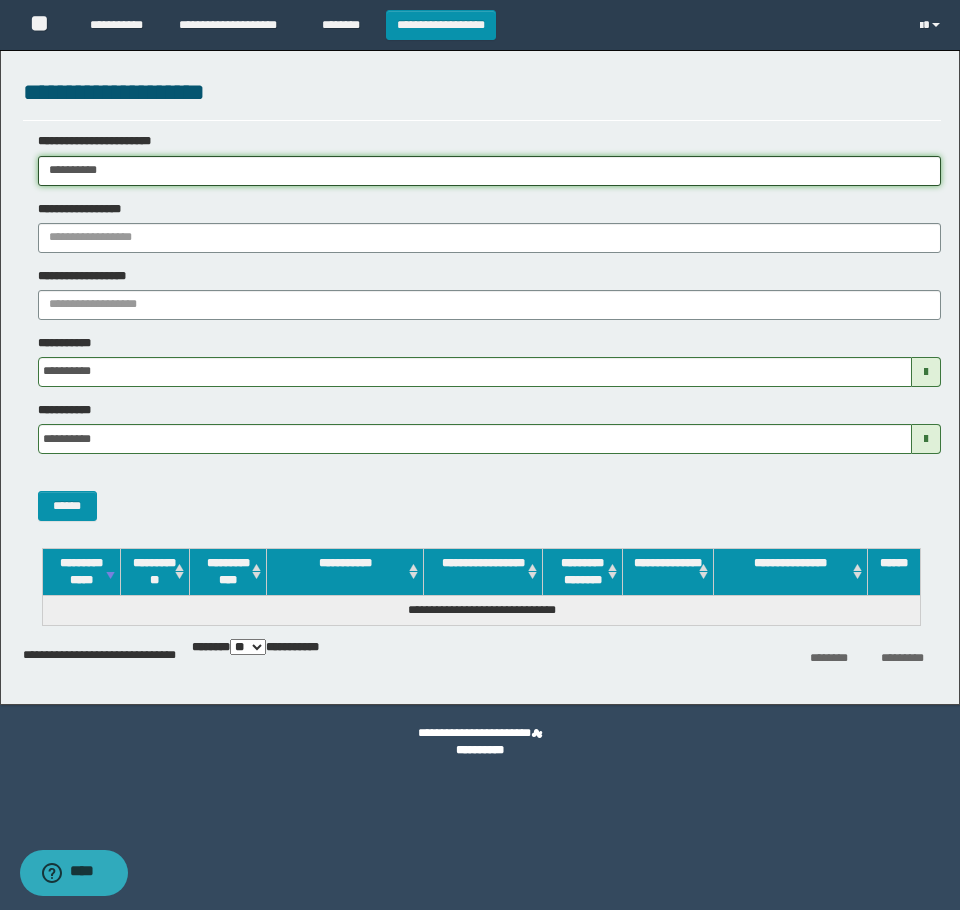 drag, startPoint x: 224, startPoint y: 176, endPoint x: -1, endPoint y: 219, distance: 229.07204 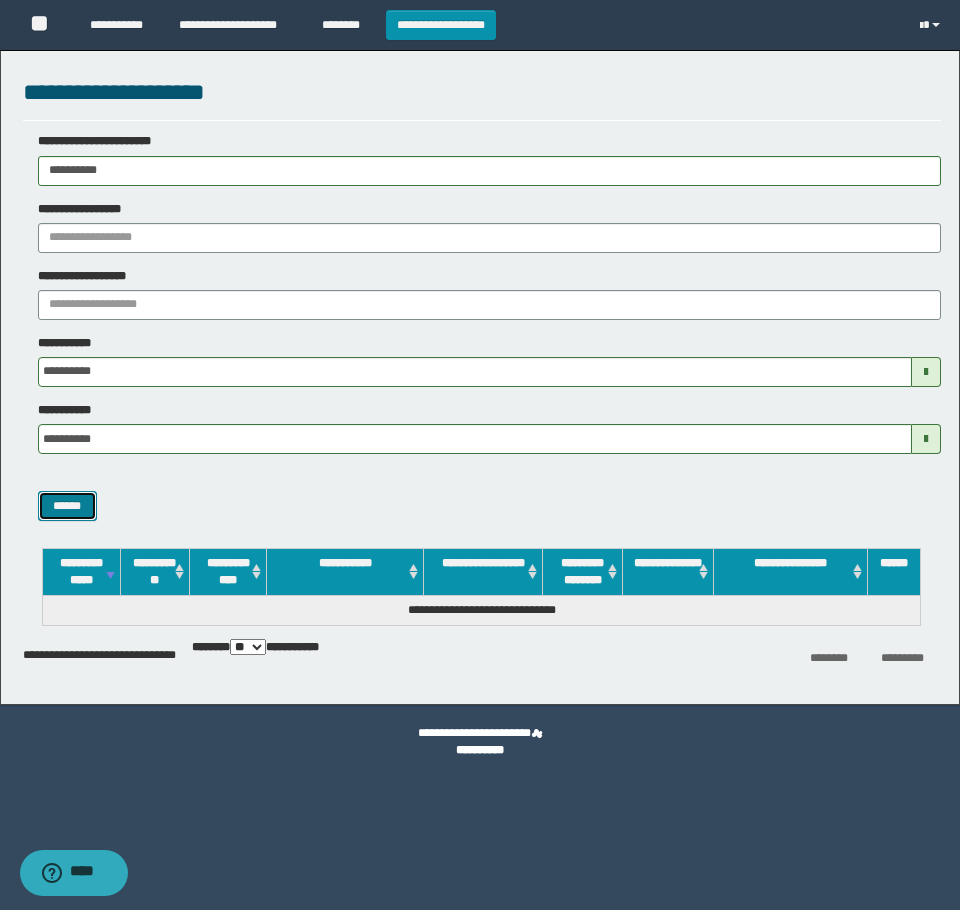 click on "******" at bounding box center (67, 506) 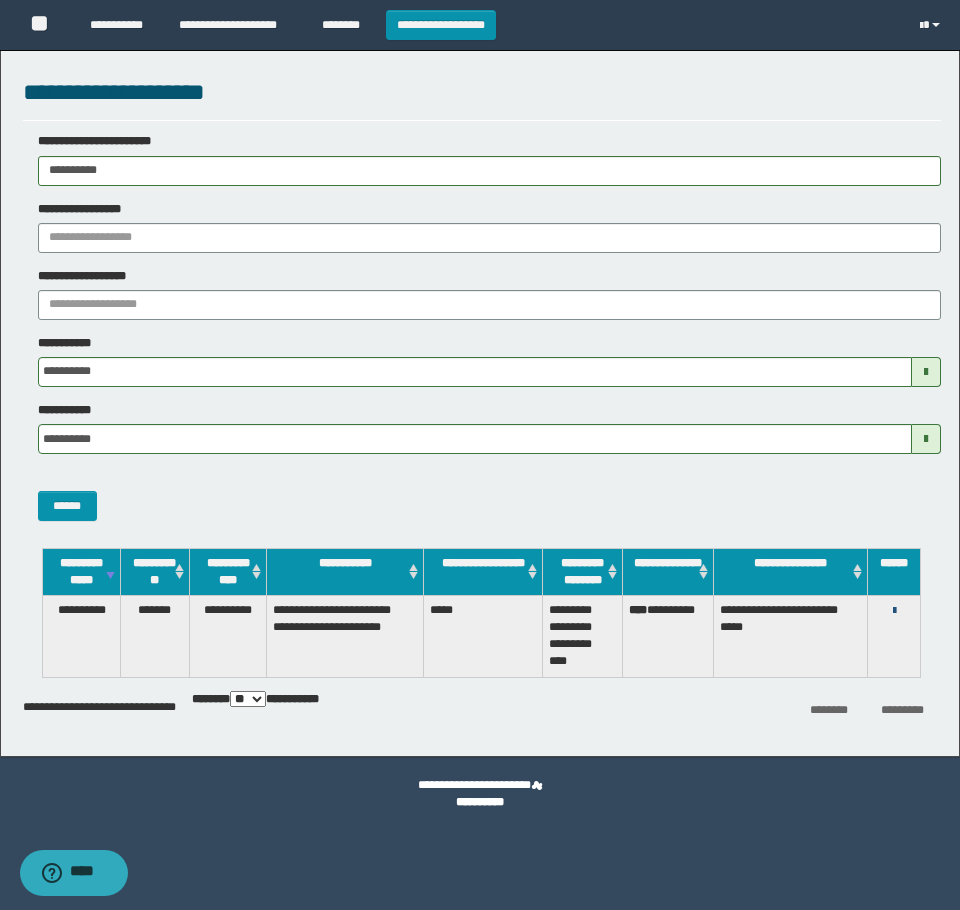 click at bounding box center (894, 611) 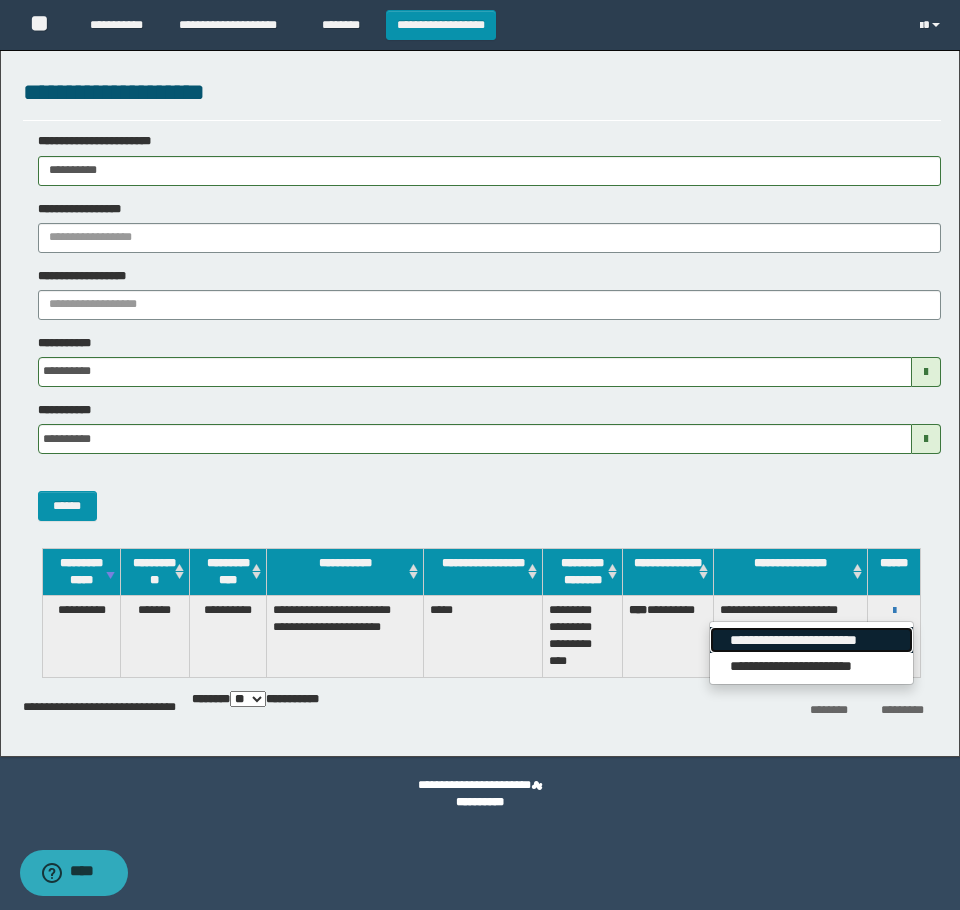 click on "**********" at bounding box center [811, 640] 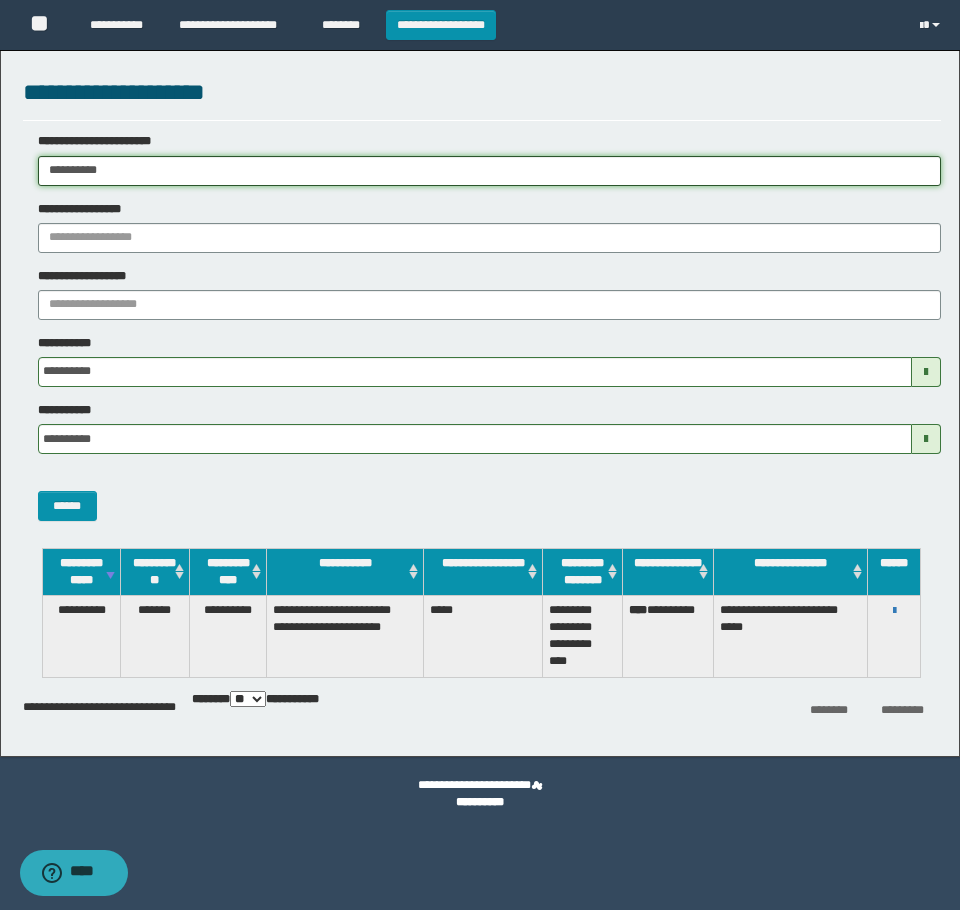 drag, startPoint x: -1, startPoint y: 198, endPoint x: -1, endPoint y: 249, distance: 51 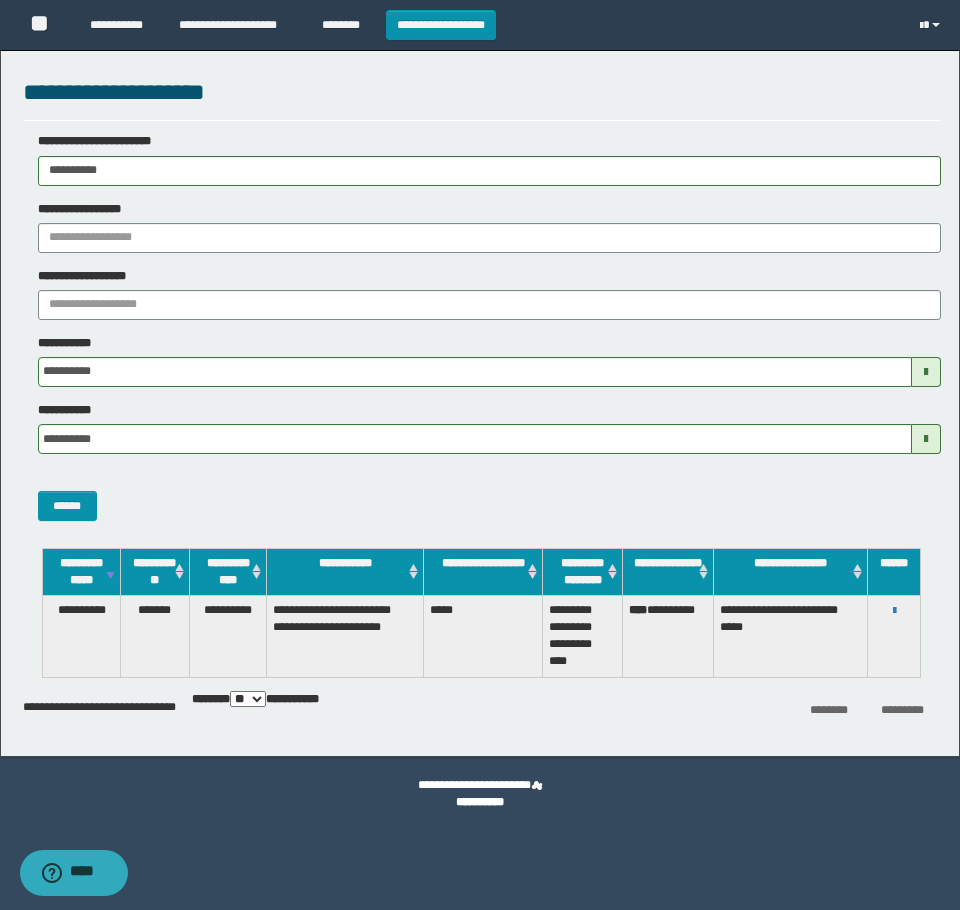 click on "******" at bounding box center (482, 495) 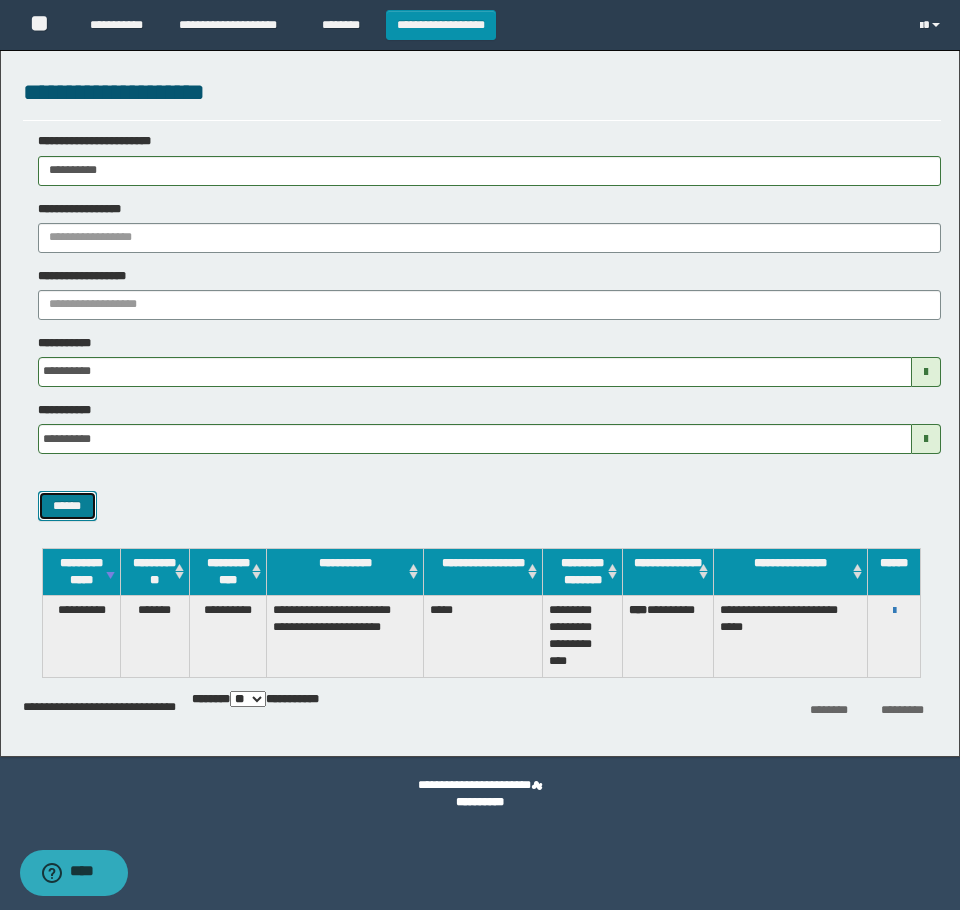 click on "******" at bounding box center [67, 506] 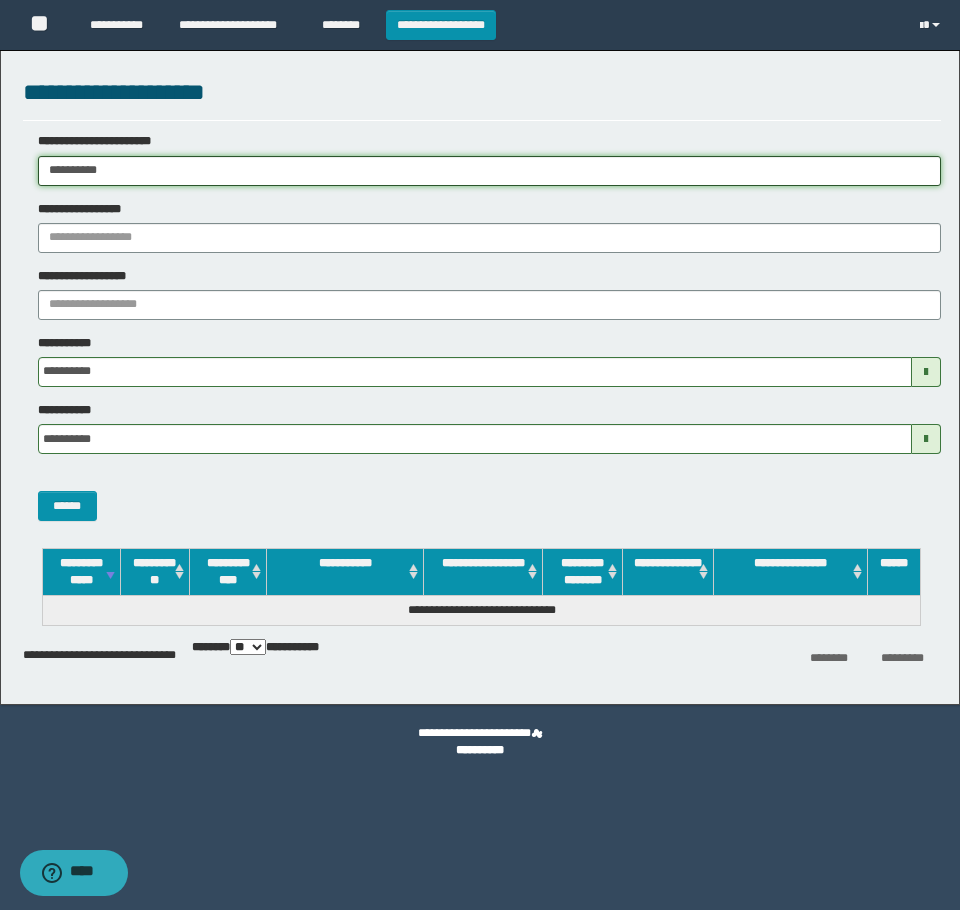 drag, startPoint x: 187, startPoint y: 177, endPoint x: -1, endPoint y: 258, distance: 204.7071 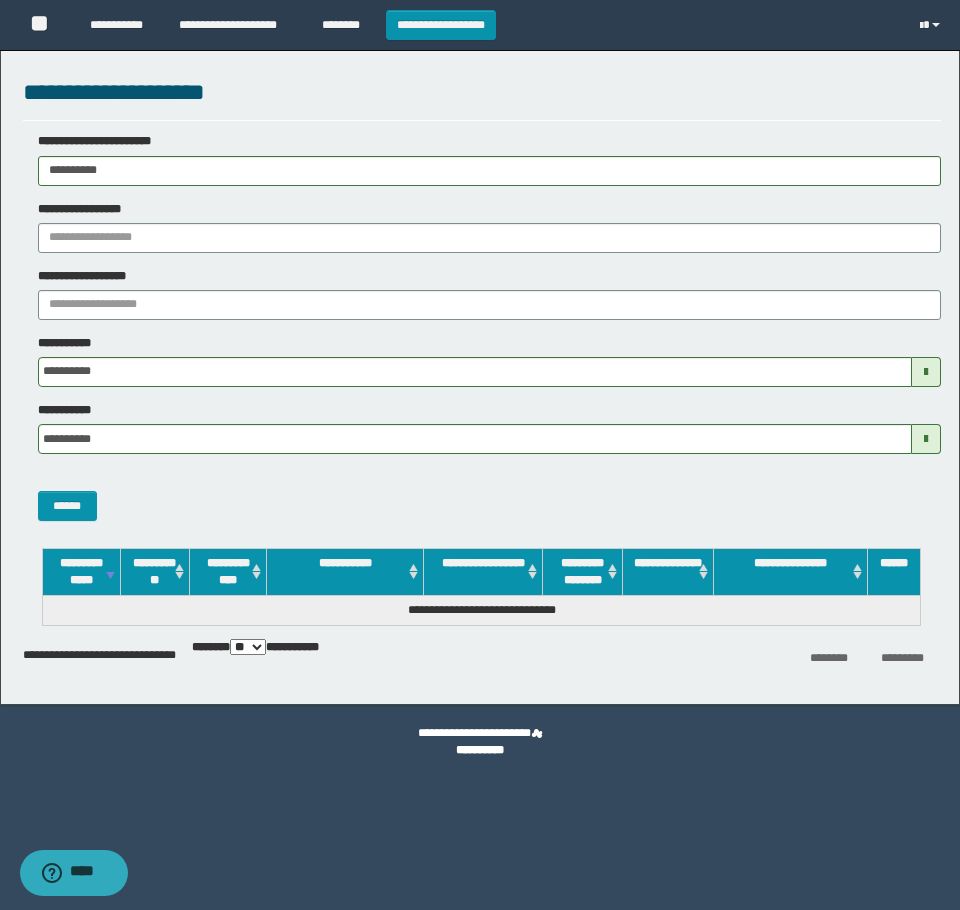 click on "**********" at bounding box center (482, 334) 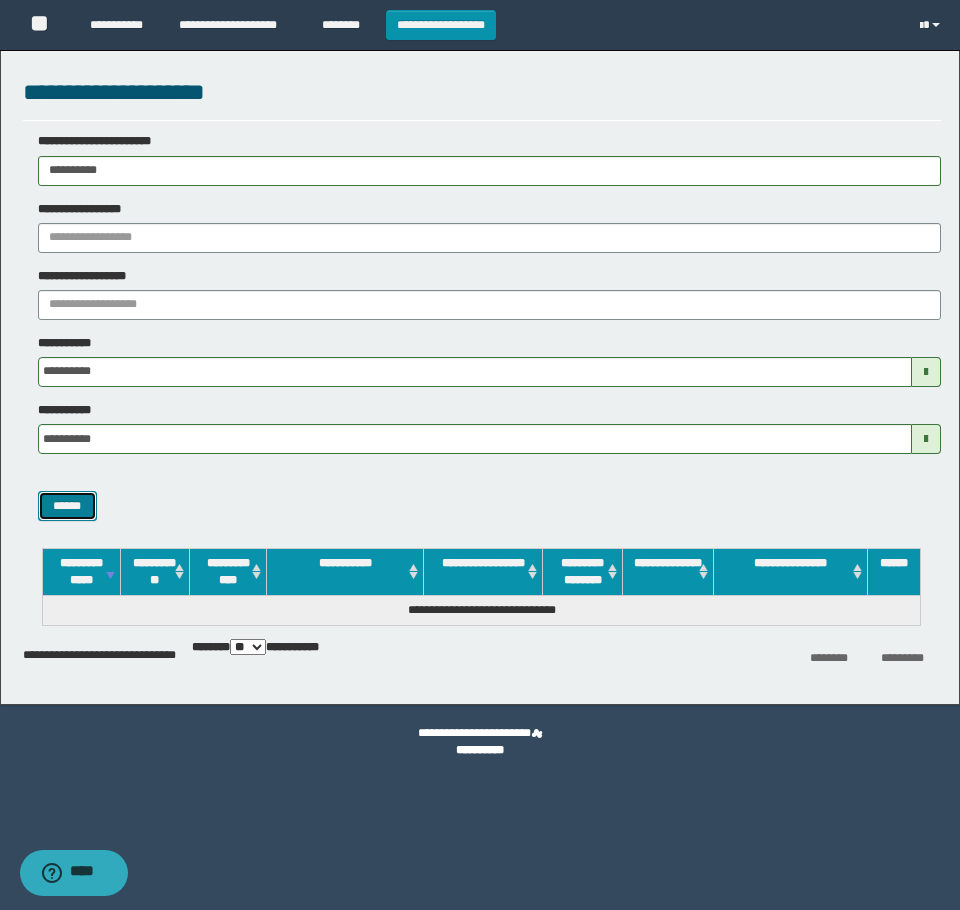 click on "******" at bounding box center [67, 506] 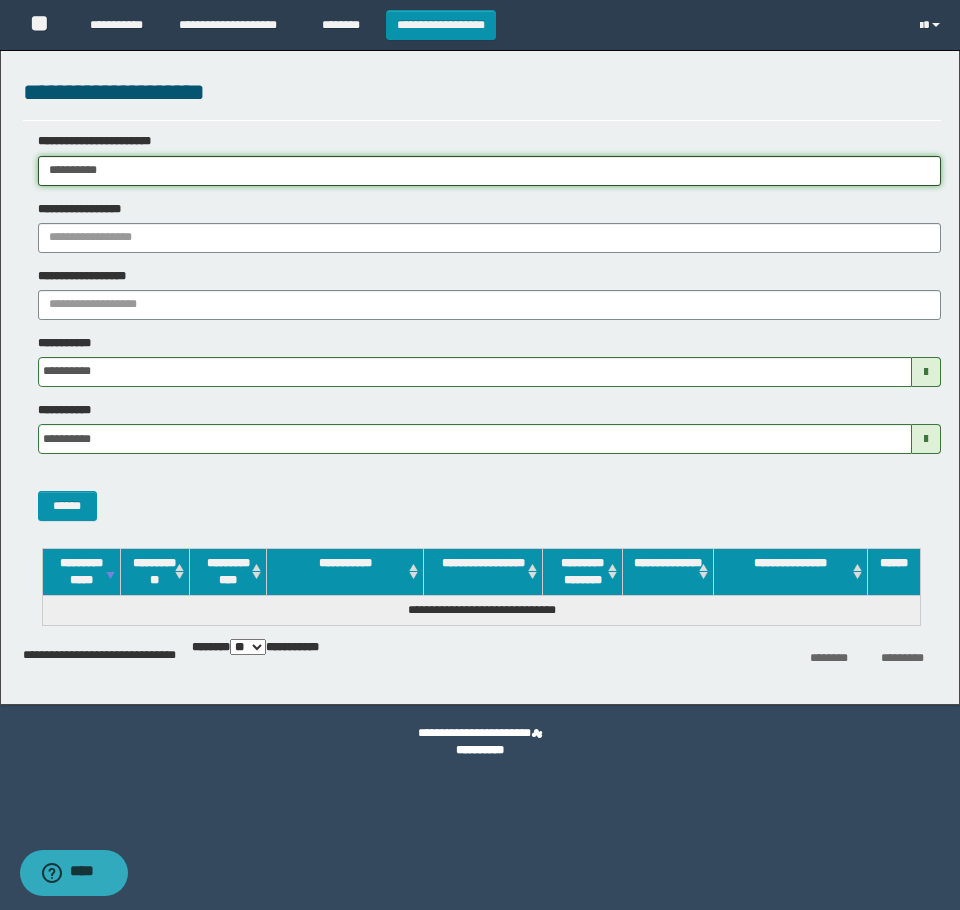 drag, startPoint x: 122, startPoint y: 170, endPoint x: 21, endPoint y: 244, distance: 125.207825 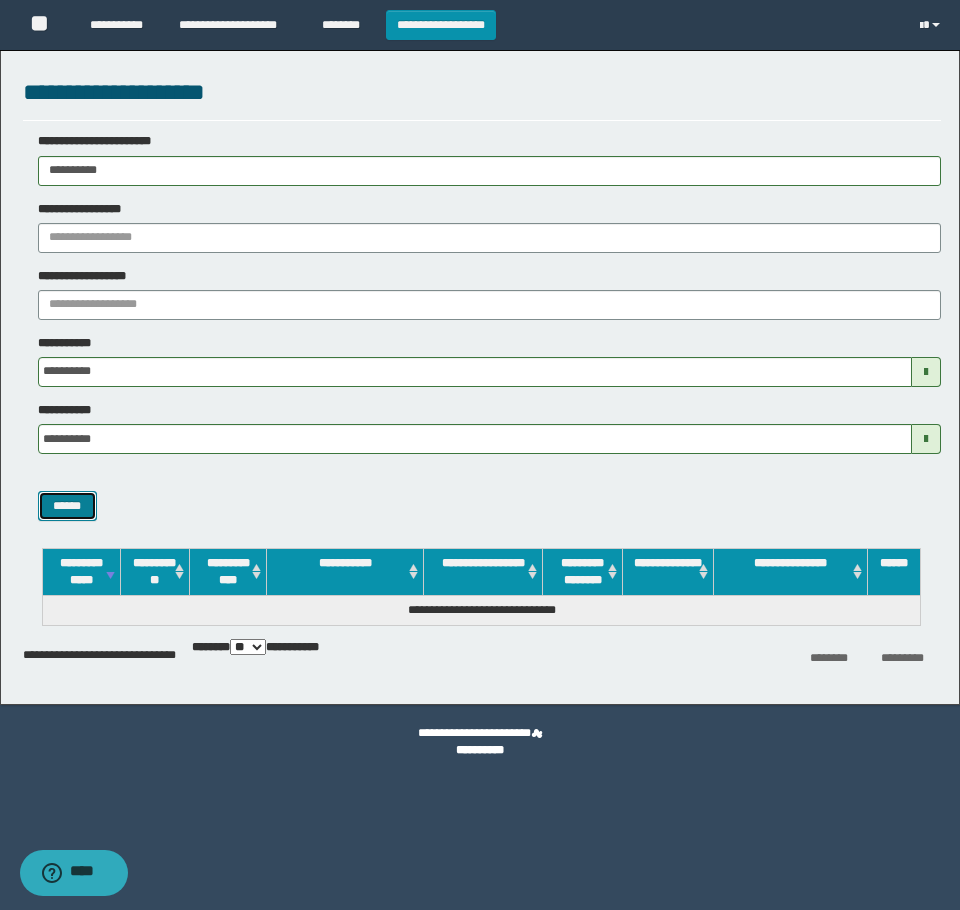click on "******" at bounding box center (67, 506) 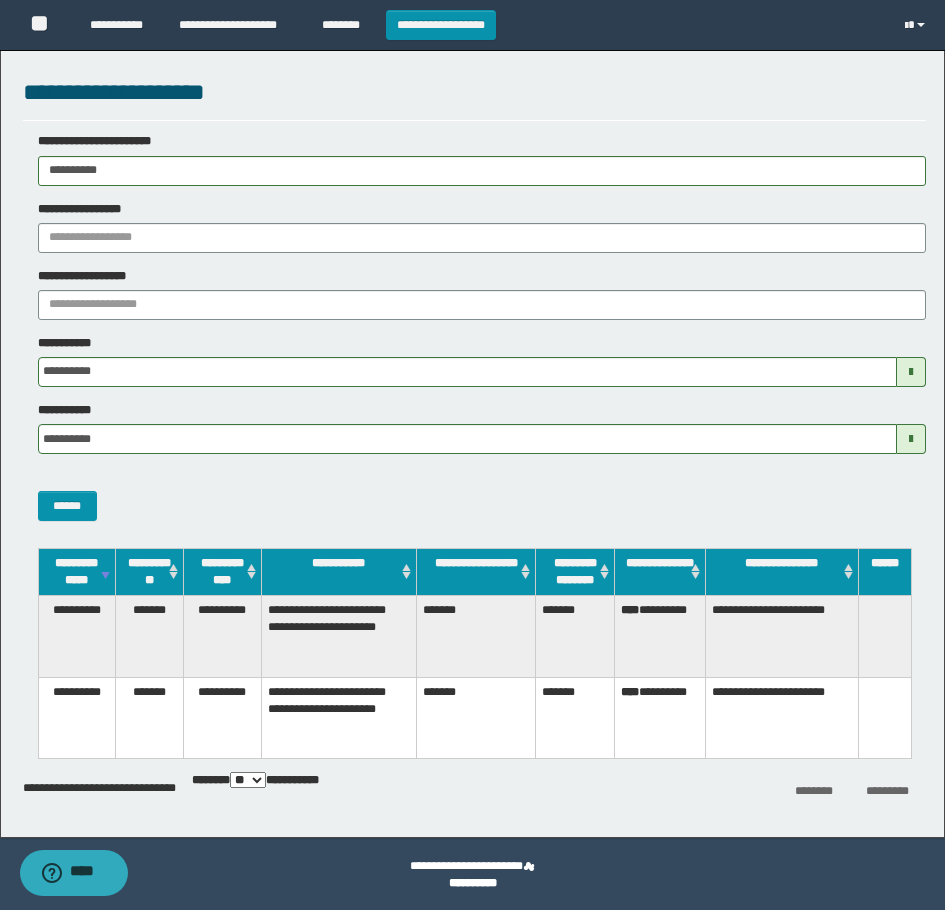 click on "**********" at bounding box center [474, 326] 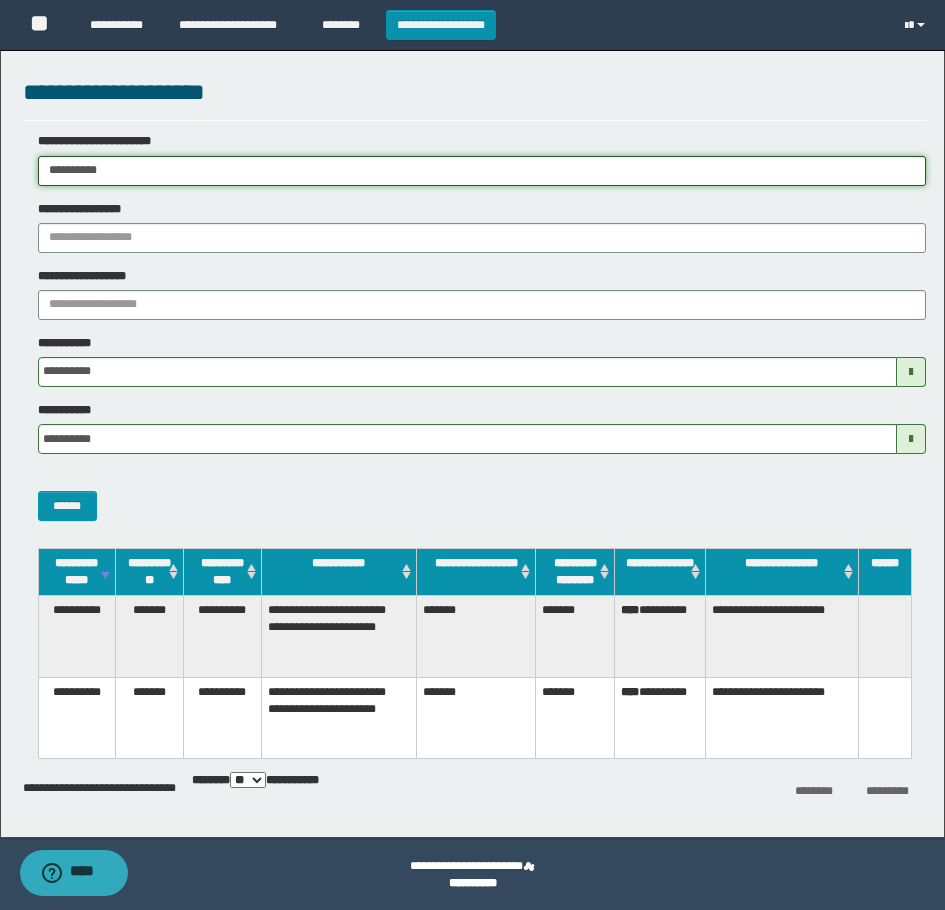 drag, startPoint x: 203, startPoint y: 172, endPoint x: -1, endPoint y: 163, distance: 204.19843 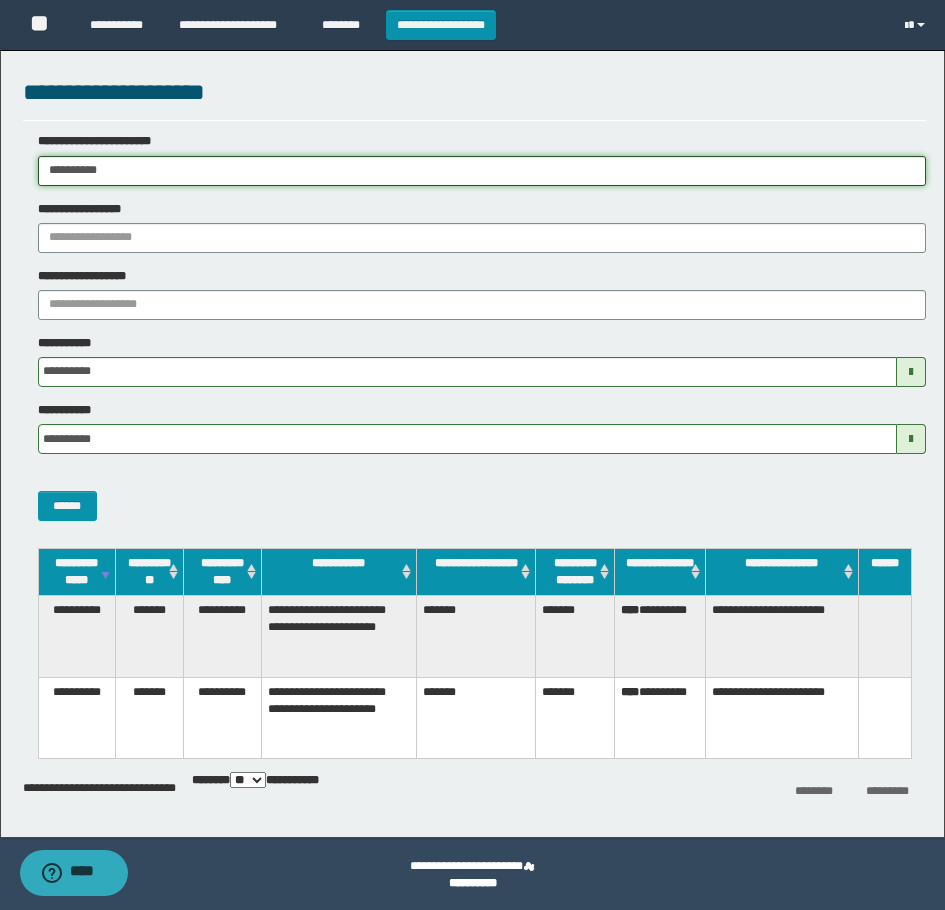 click on "**********" at bounding box center [472, 455] 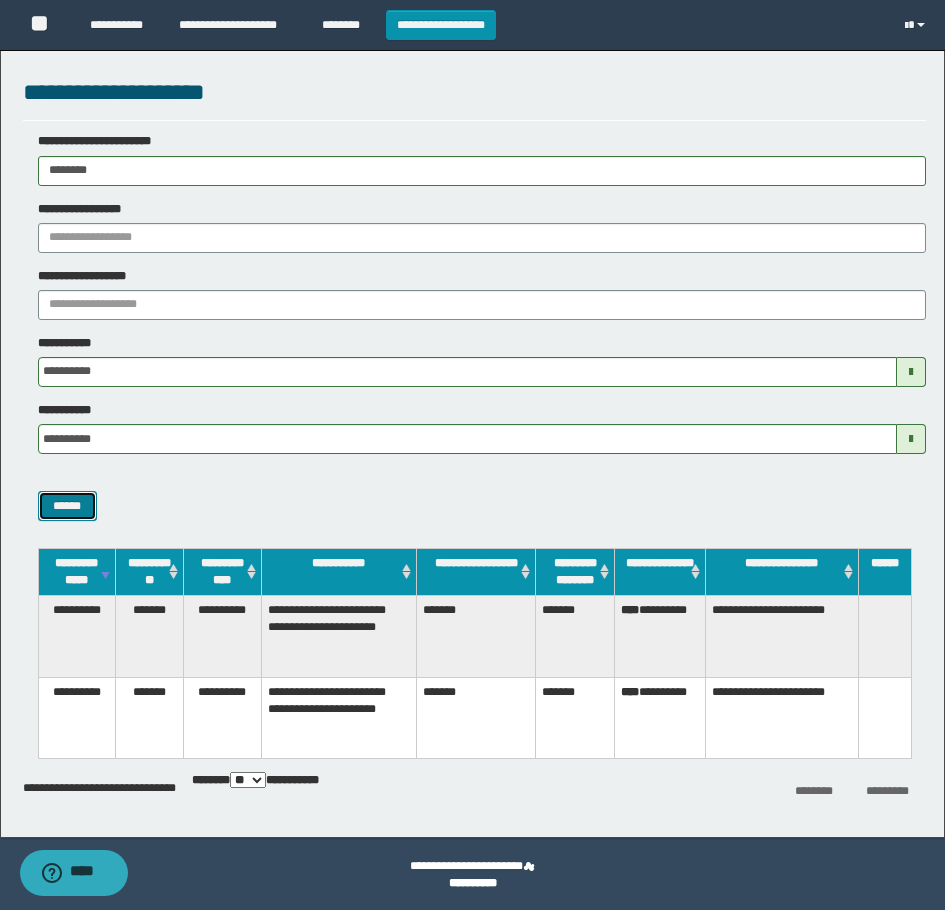 click on "******" at bounding box center (67, 506) 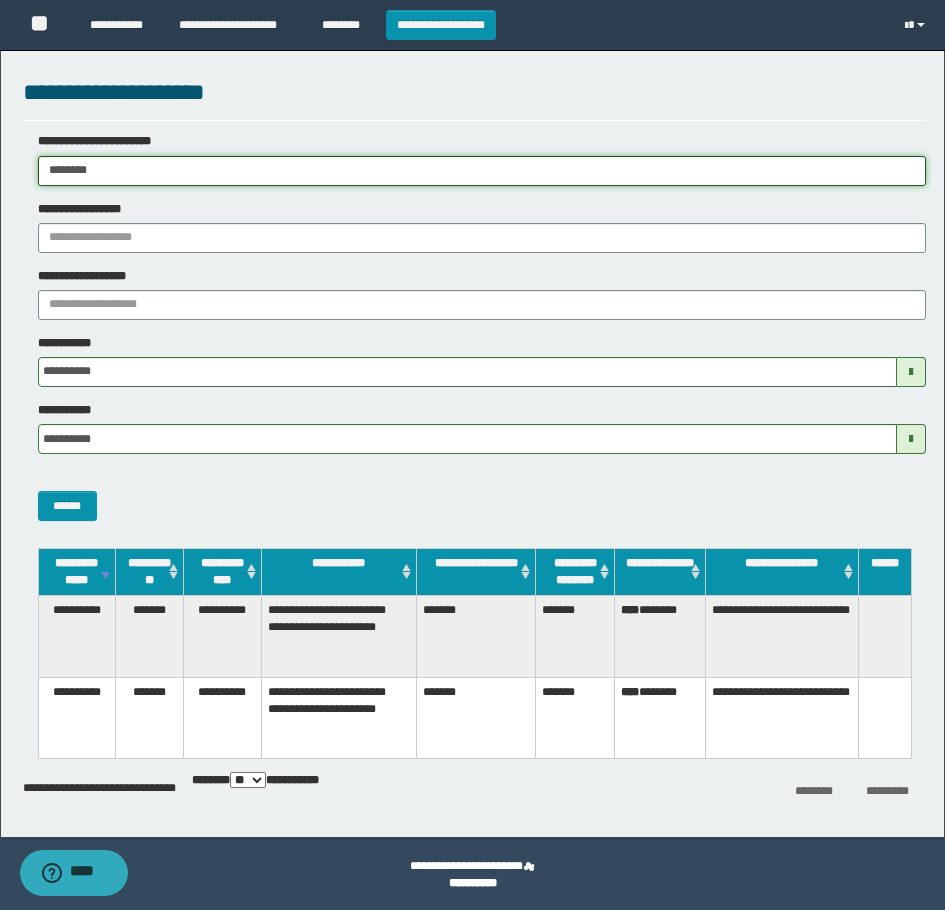drag, startPoint x: 245, startPoint y: 157, endPoint x: -1, endPoint y: 255, distance: 264.80182 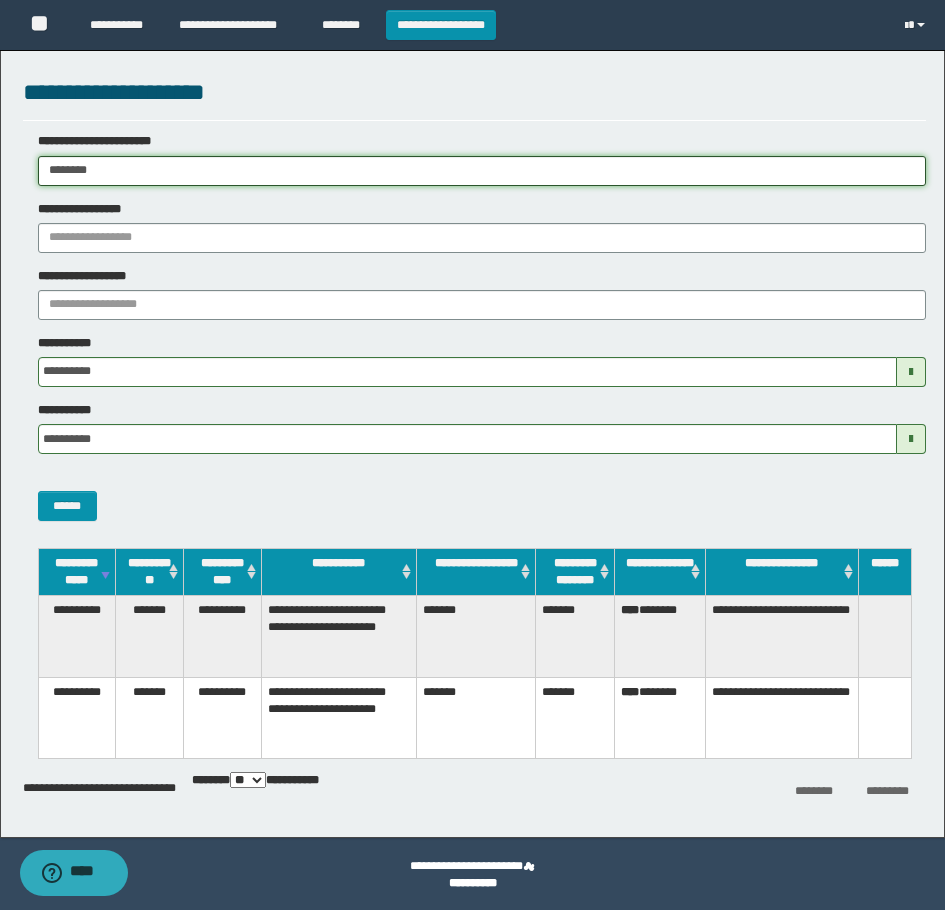 click on "**********" at bounding box center [472, 455] 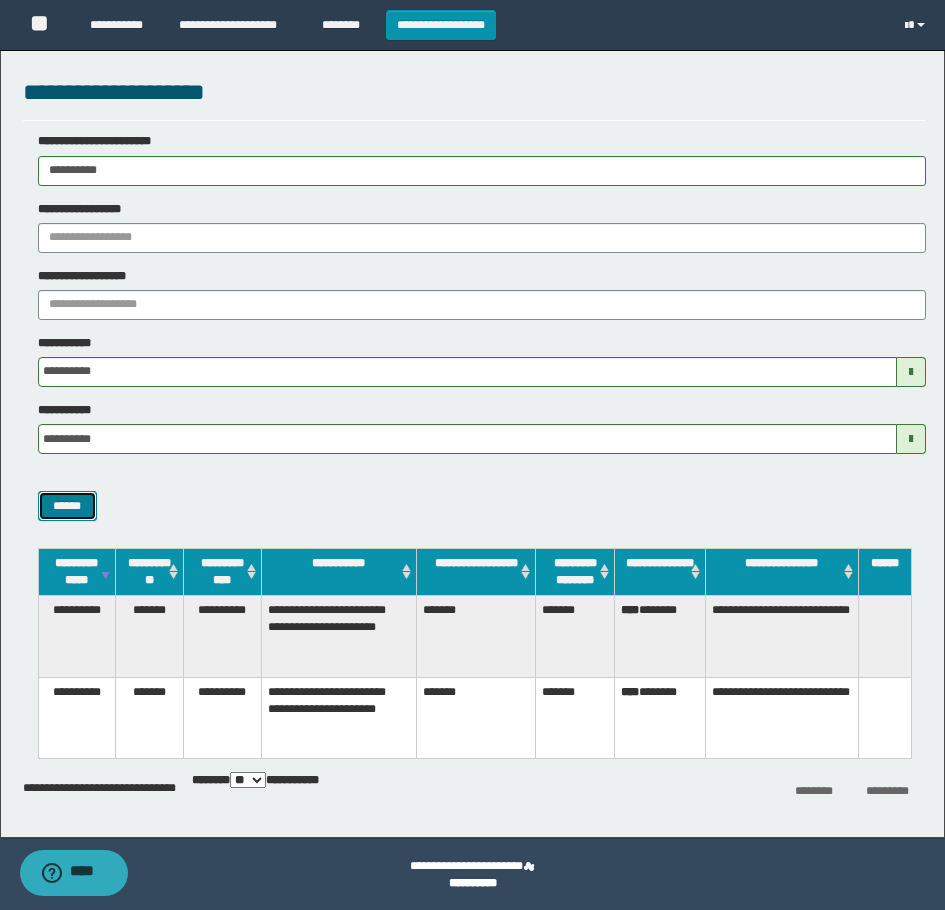 click on "******" at bounding box center (67, 506) 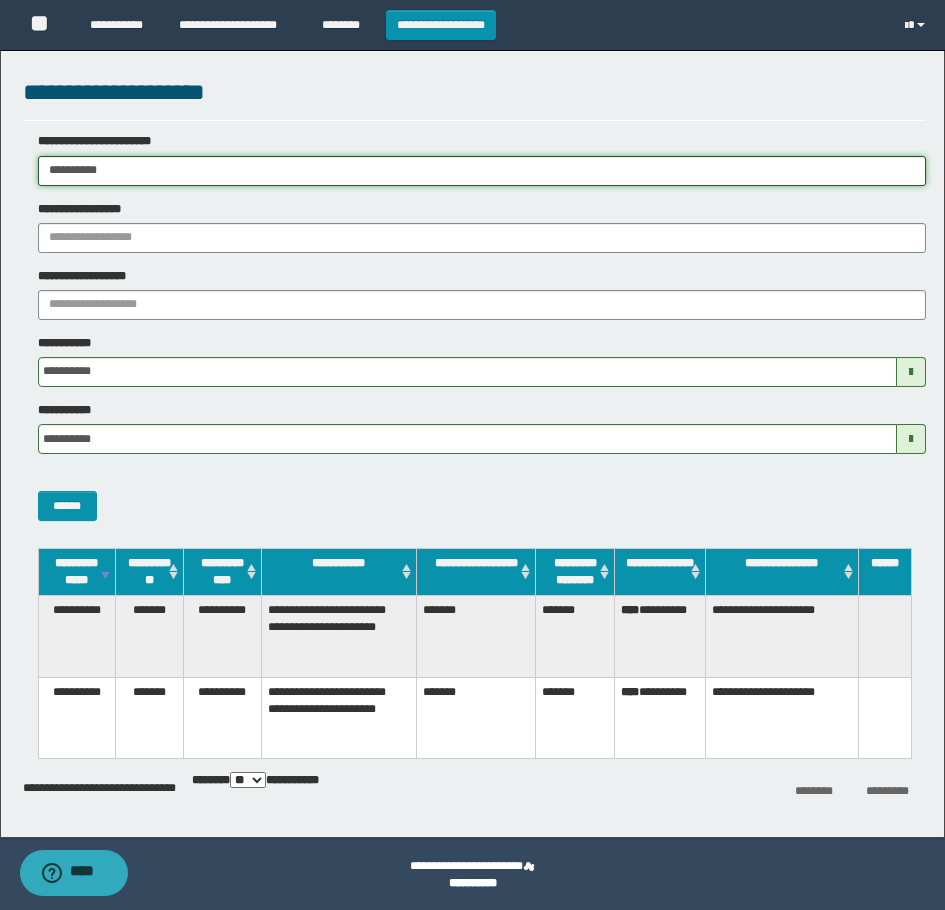 drag, startPoint x: 157, startPoint y: 164, endPoint x: -1, endPoint y: 178, distance: 158.61903 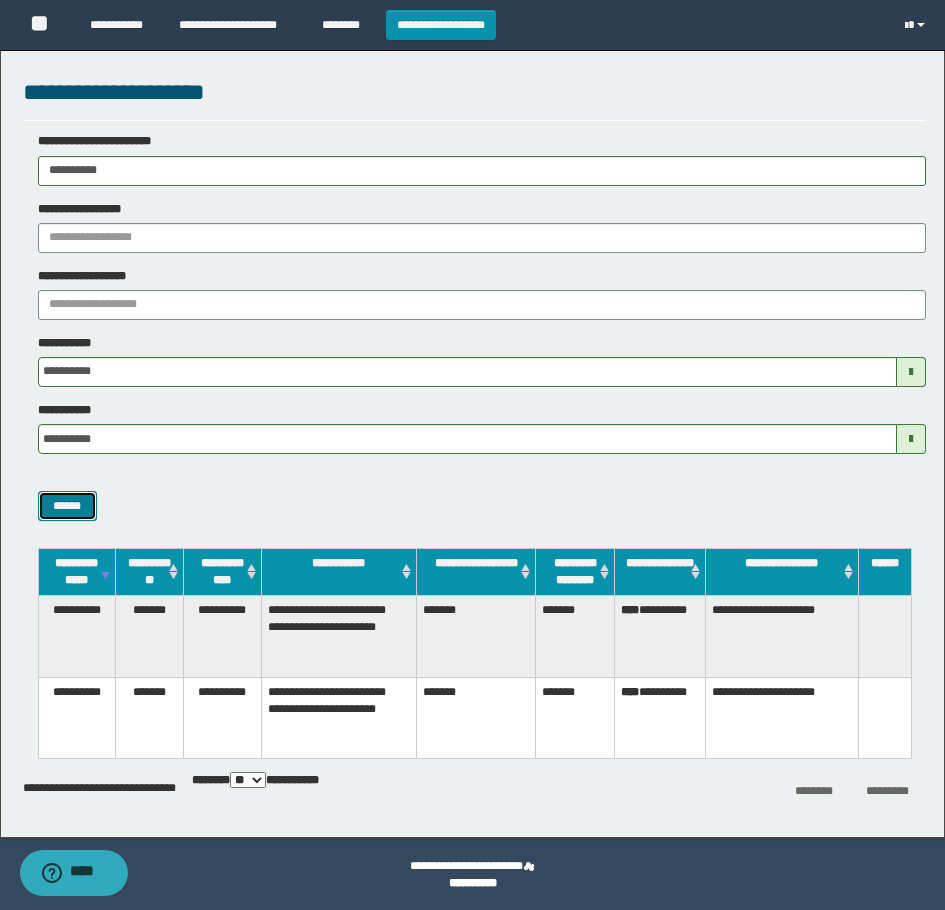 click on "******" at bounding box center [67, 506] 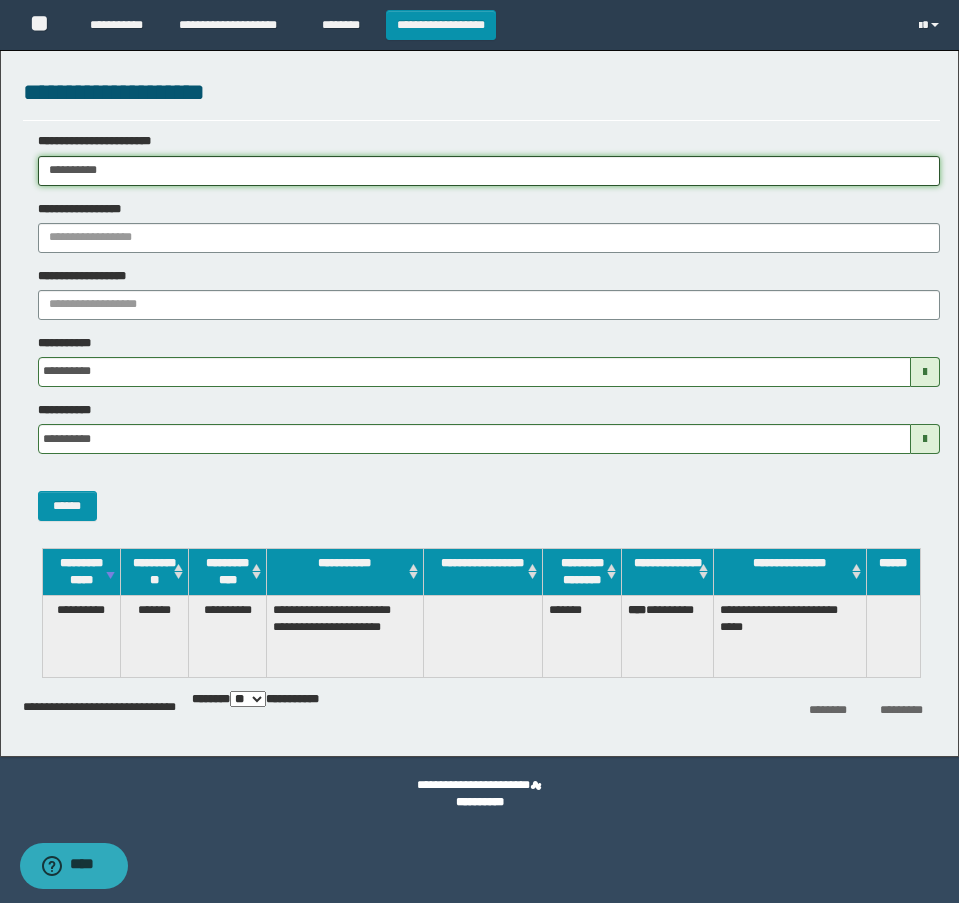 drag, startPoint x: 185, startPoint y: 173, endPoint x: -7, endPoint y: 271, distance: 215.56438 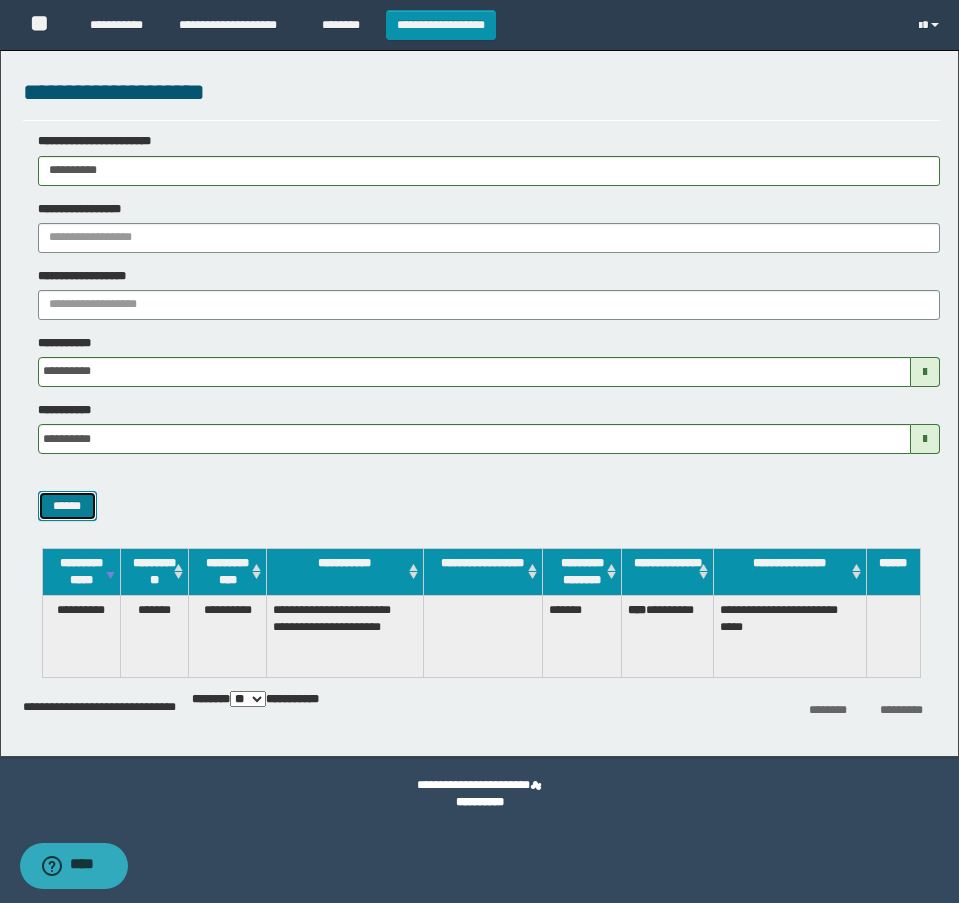 click on "******" at bounding box center (67, 506) 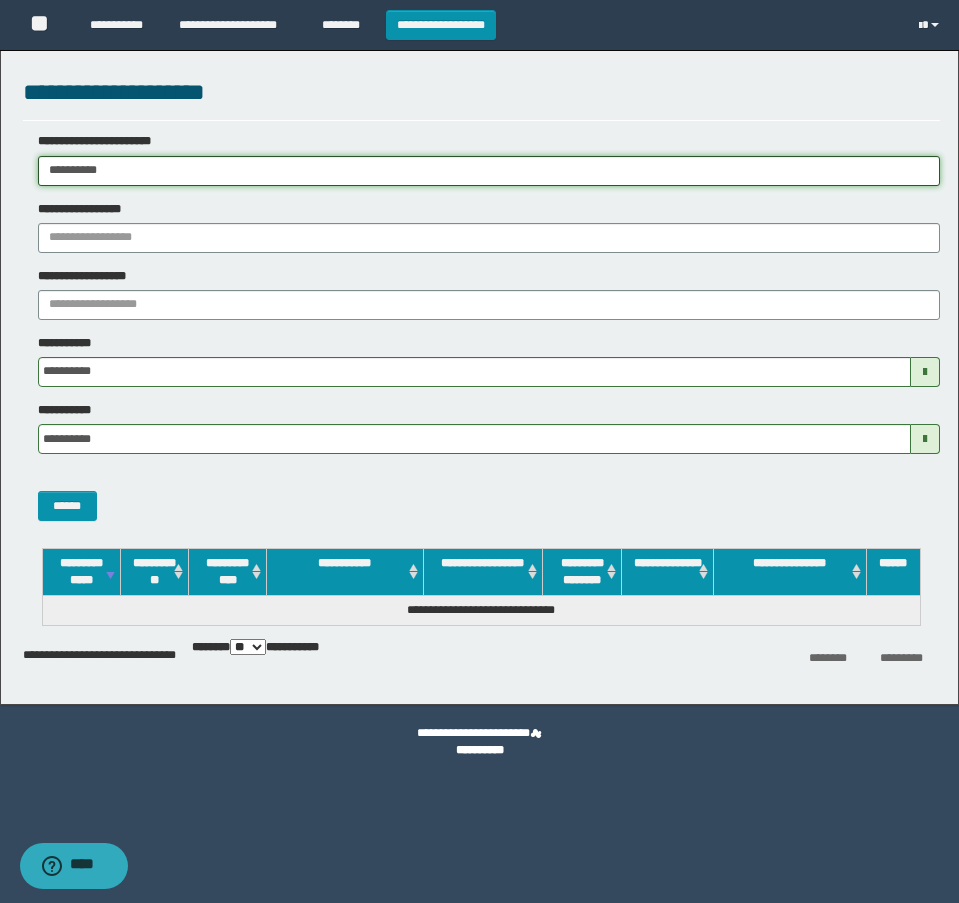 drag, startPoint x: 171, startPoint y: 177, endPoint x: 8, endPoint y: 281, distance: 193.352 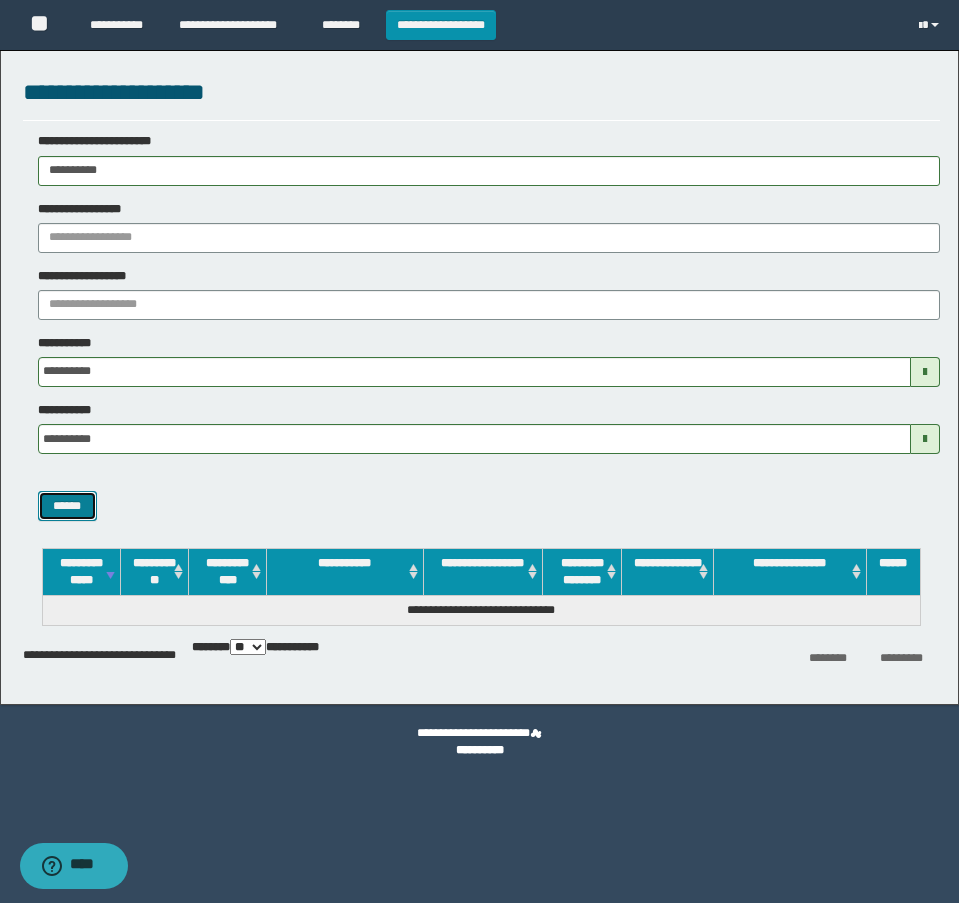 click on "******" at bounding box center (67, 506) 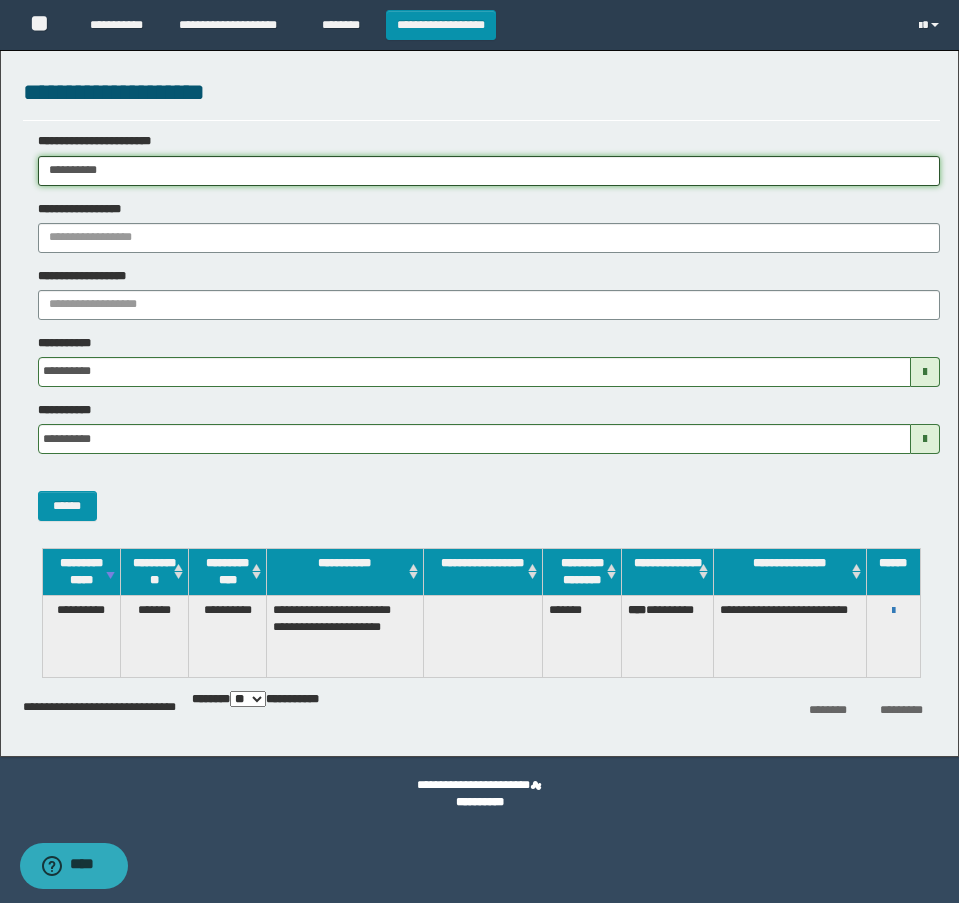 drag, startPoint x: 223, startPoint y: 183, endPoint x: 209, endPoint y: 183, distance: 14 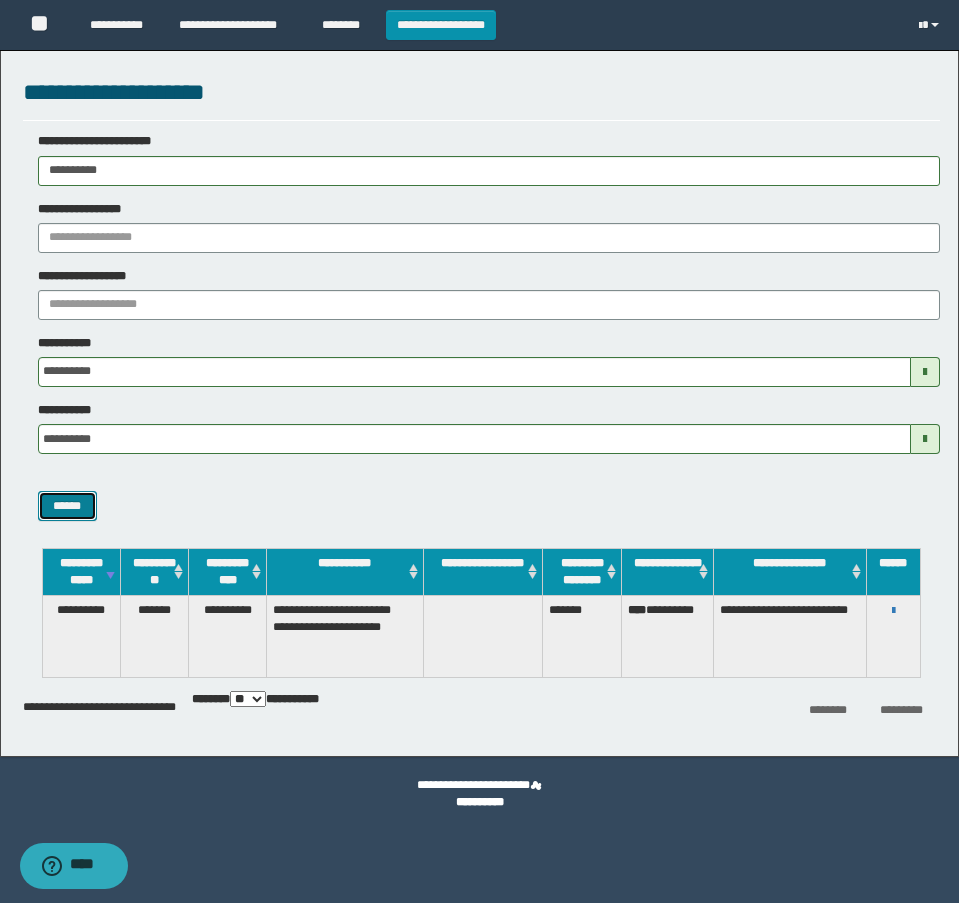 click on "******" at bounding box center [67, 506] 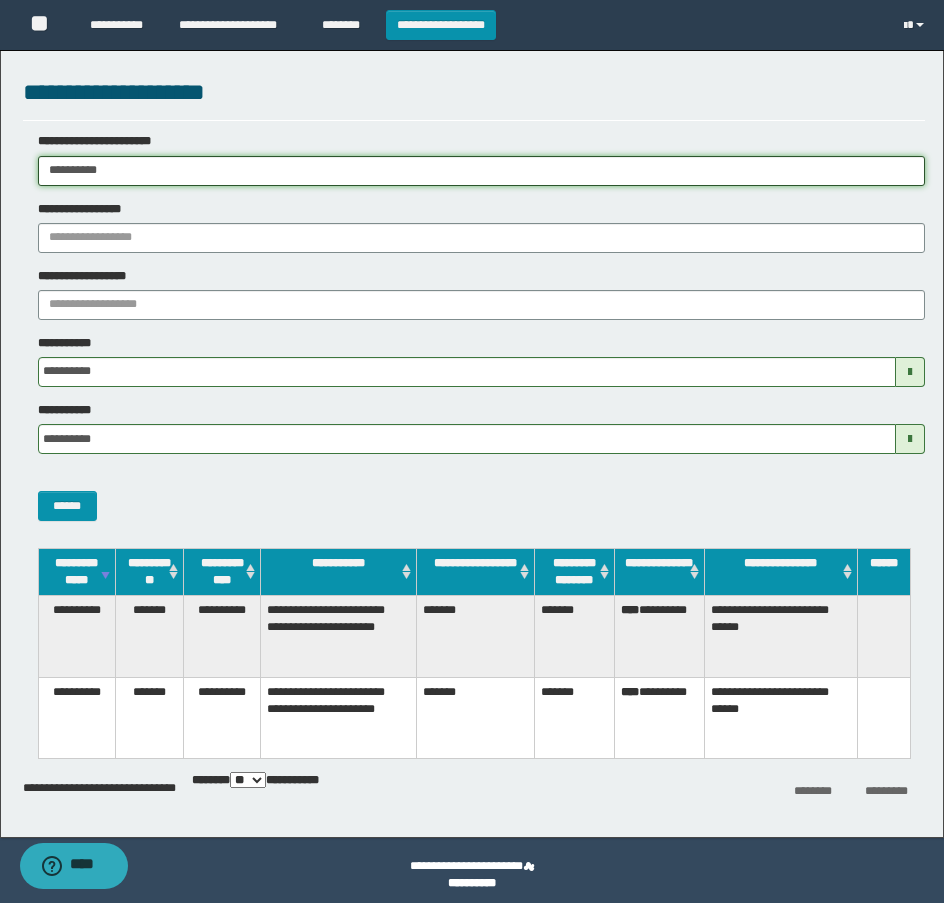 drag, startPoint x: 213, startPoint y: 177, endPoint x: -7, endPoint y: 175, distance: 220.0091 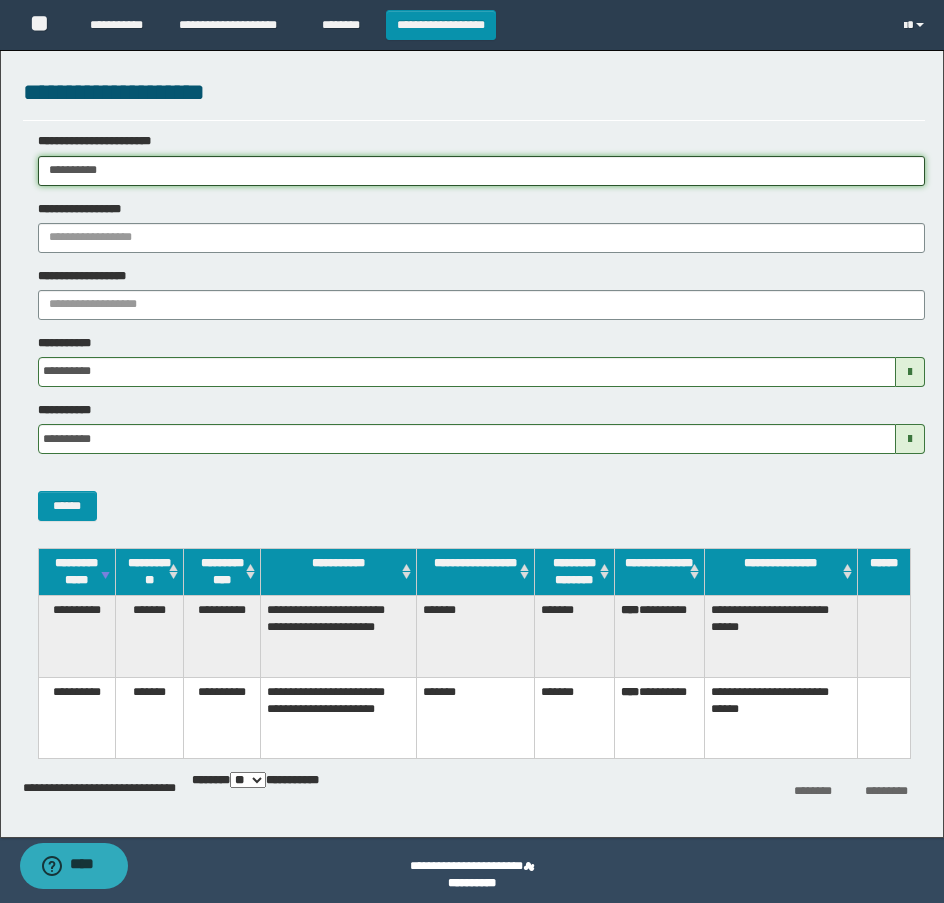 click on "**********" at bounding box center [472, 451] 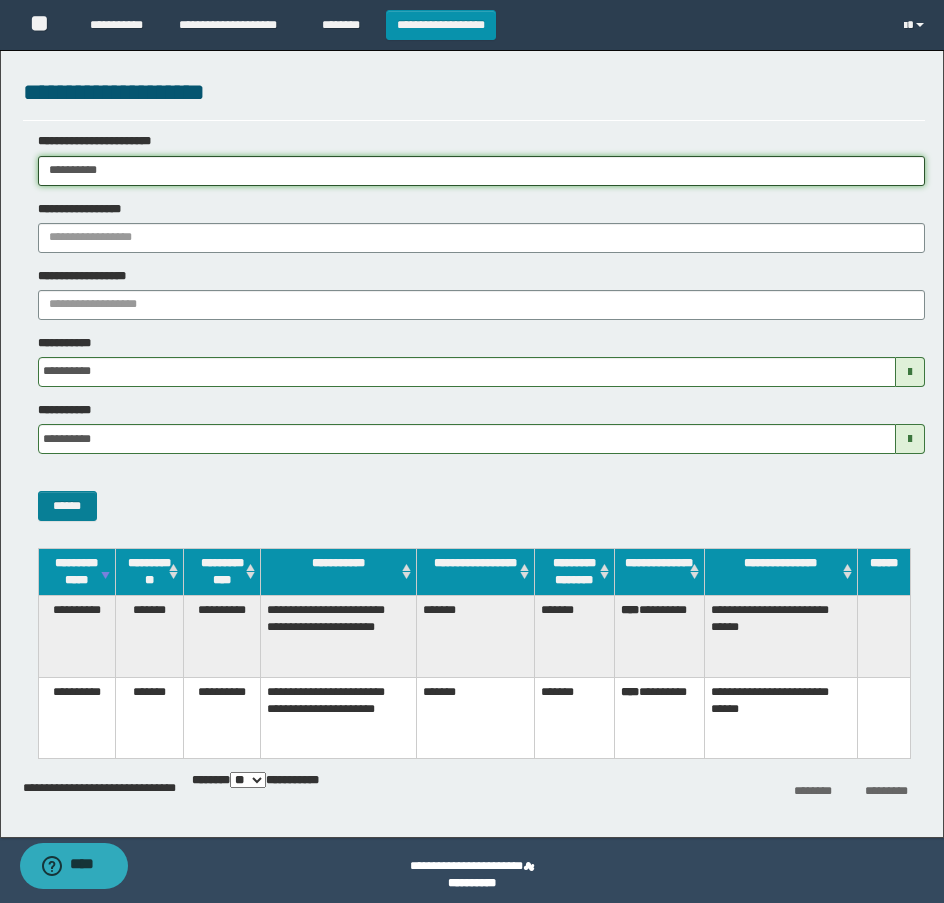 type on "**********" 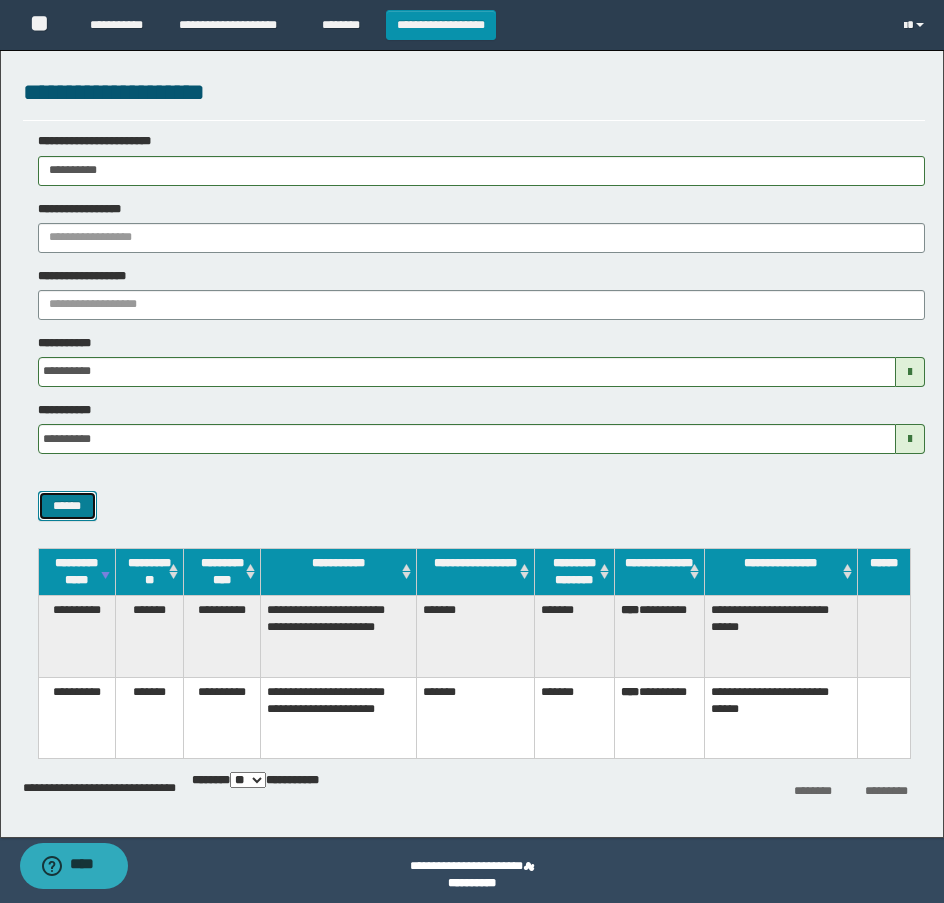 click on "******" at bounding box center [67, 506] 